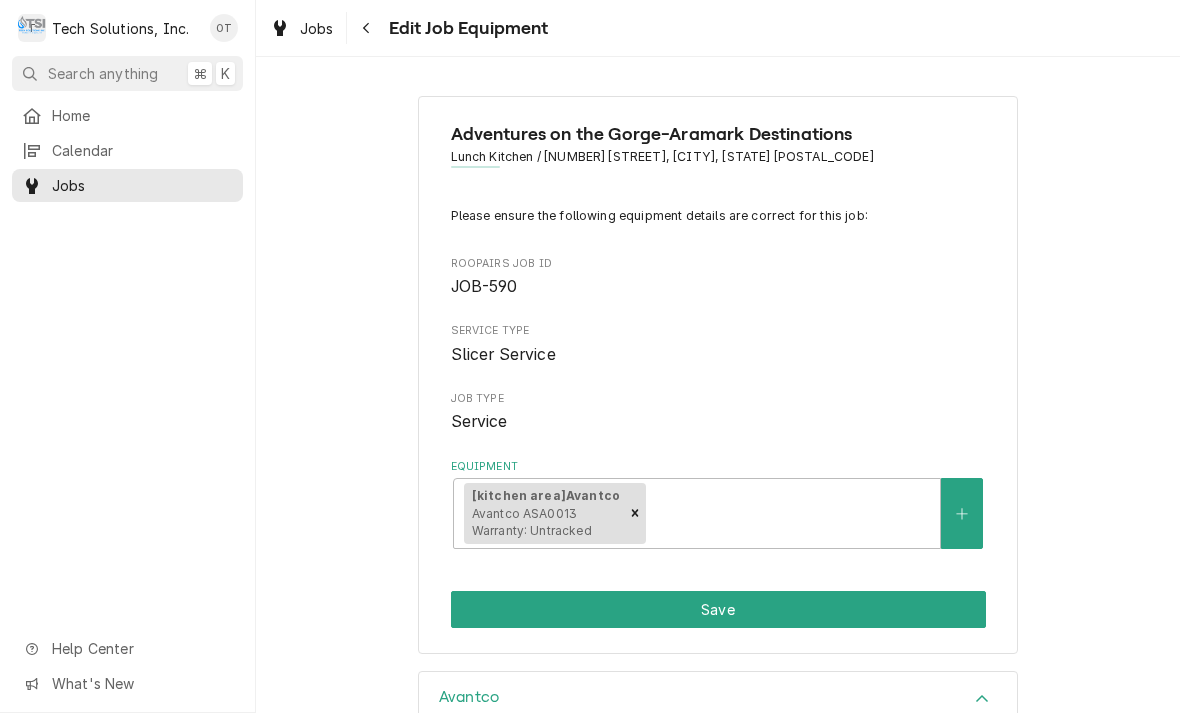 scroll, scrollTop: 8, scrollLeft: 0, axis: vertical 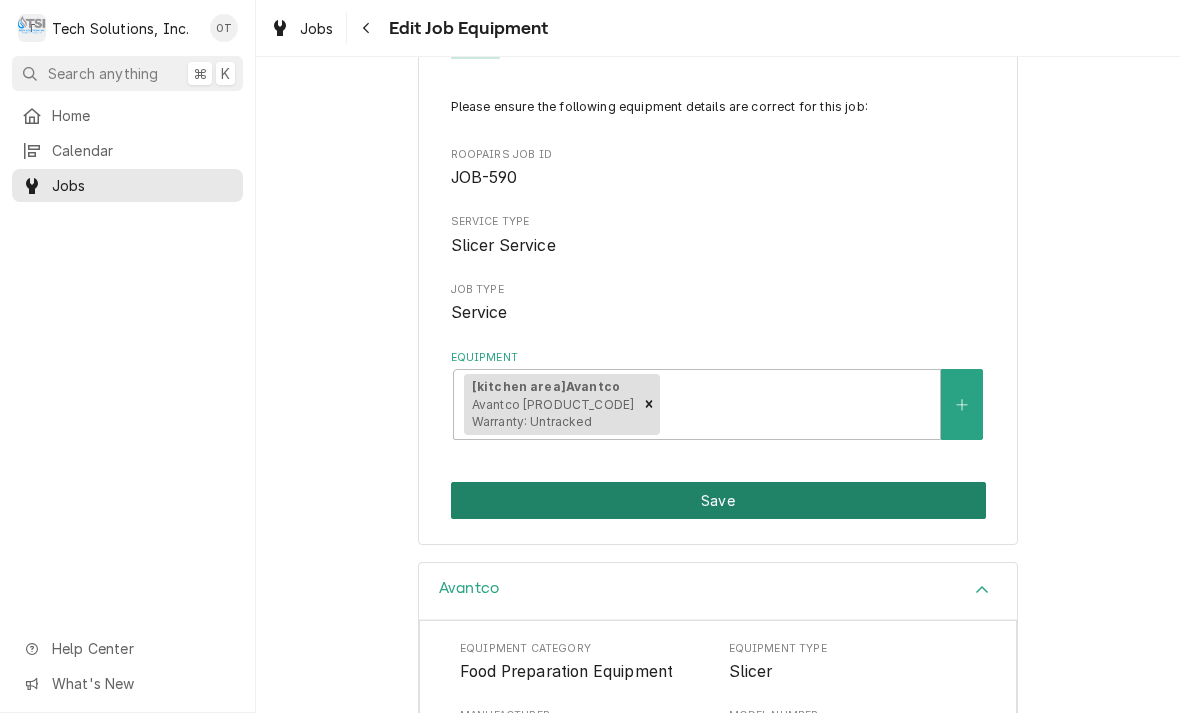 click on "Save" at bounding box center (718, 500) 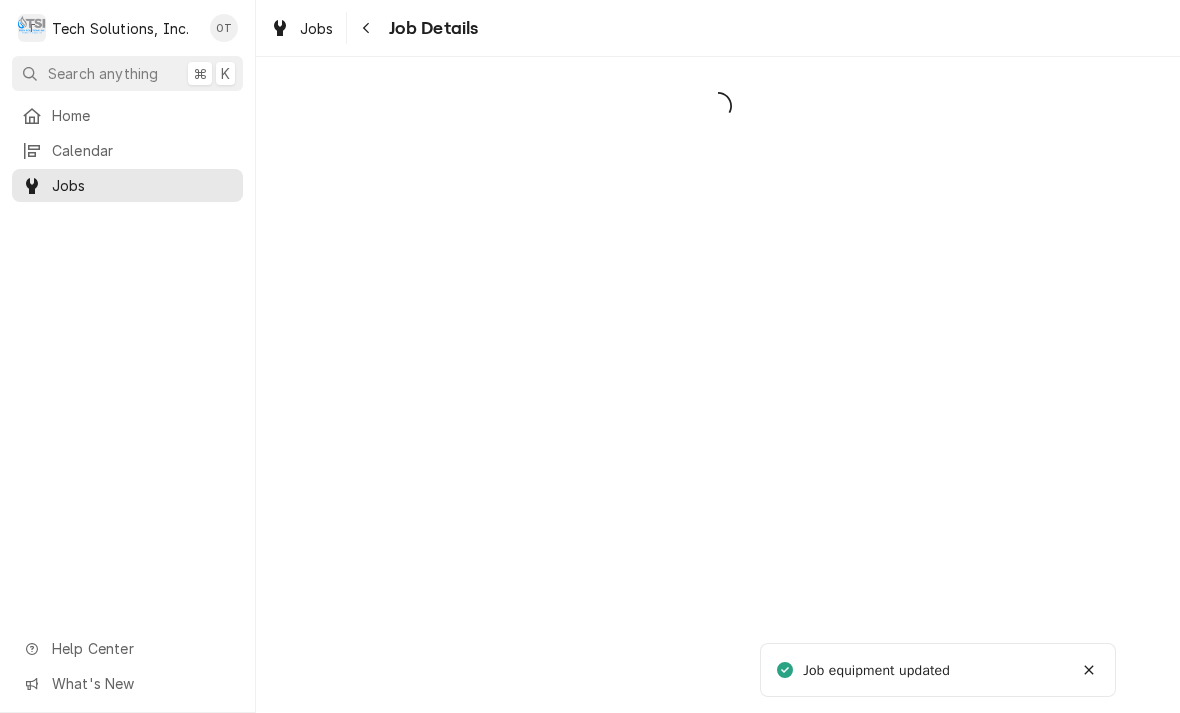 scroll, scrollTop: 0, scrollLeft: 0, axis: both 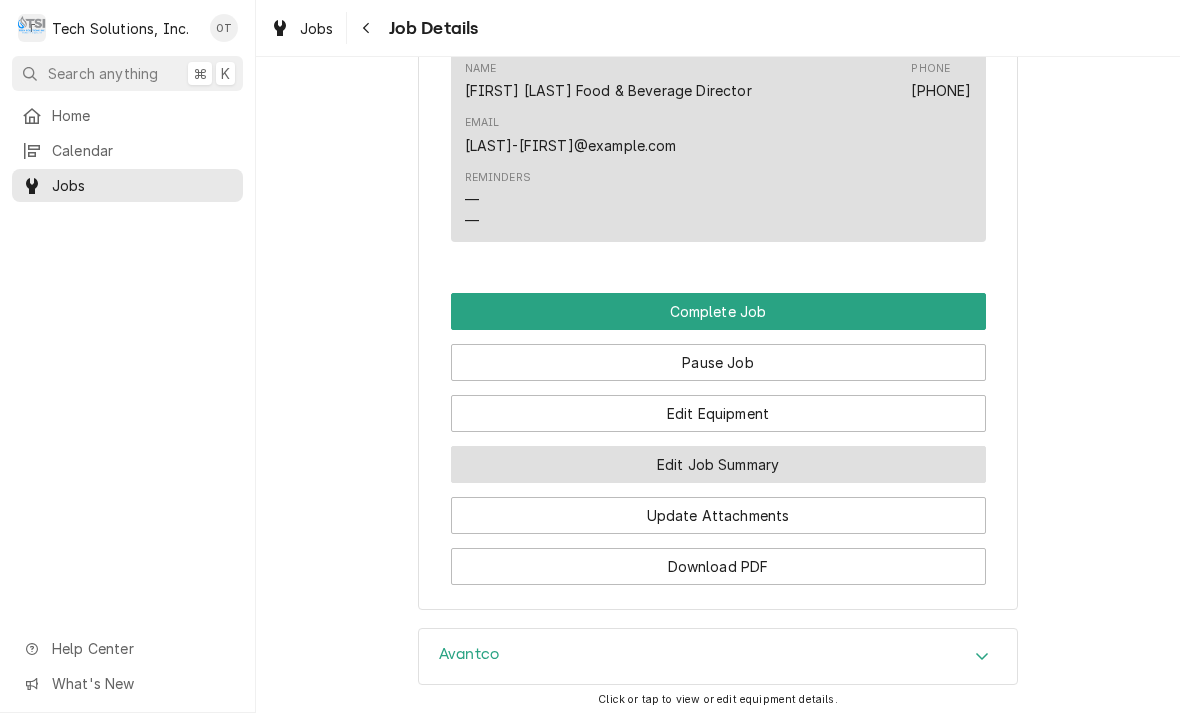 click on "Edit Job Summary" at bounding box center [718, 464] 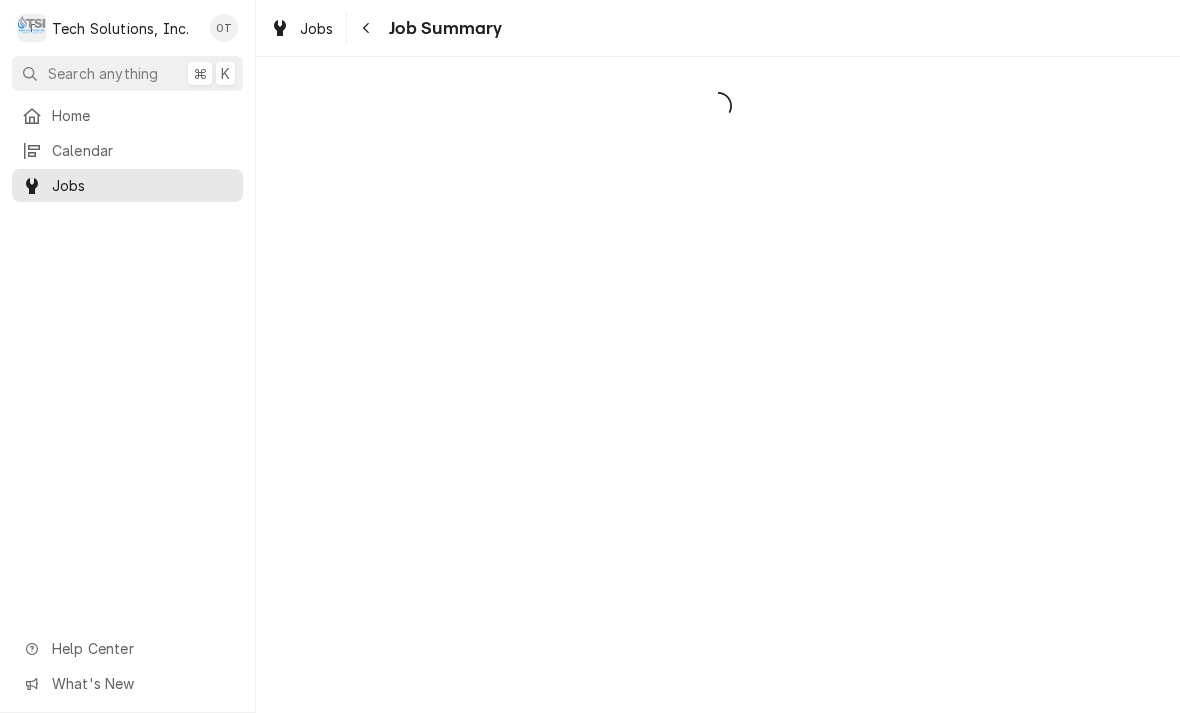 scroll, scrollTop: 0, scrollLeft: 0, axis: both 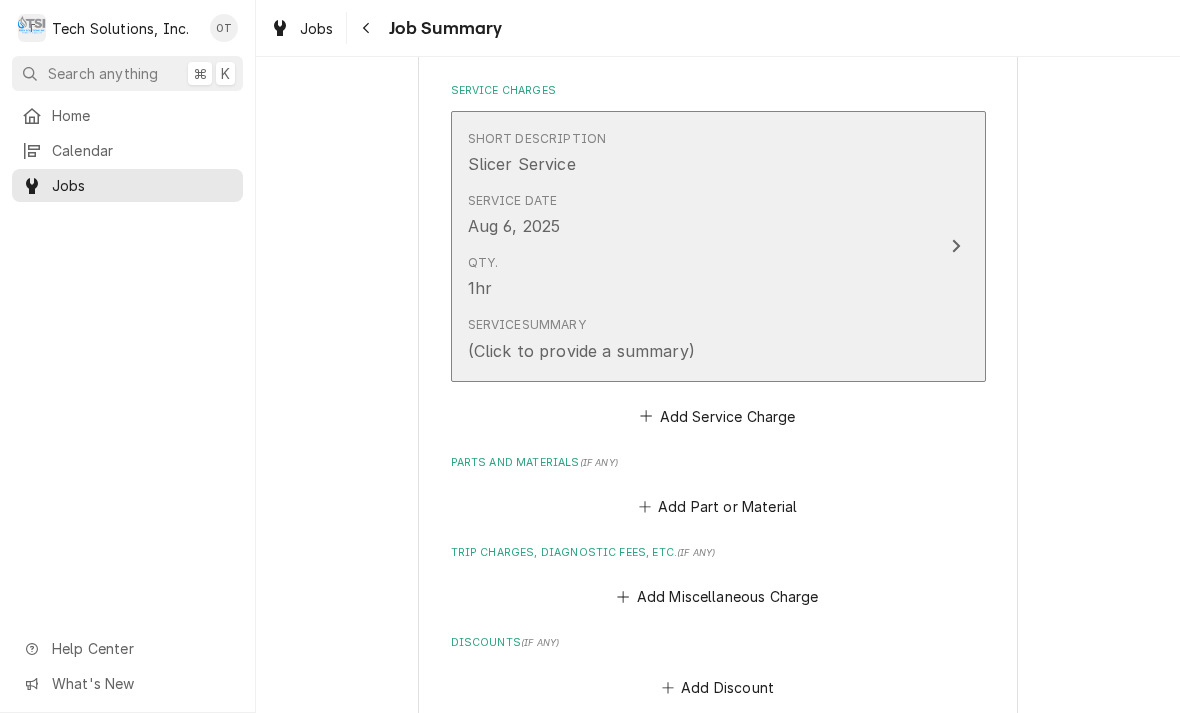 click 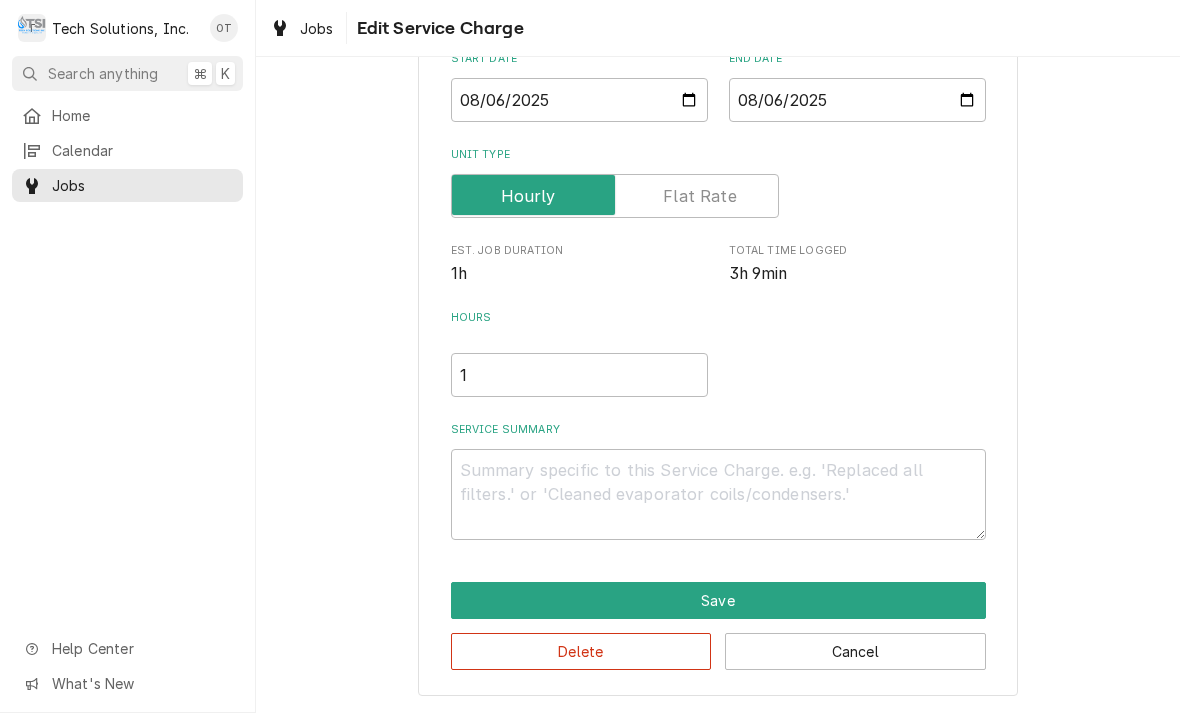 scroll, scrollTop: 209, scrollLeft: 0, axis: vertical 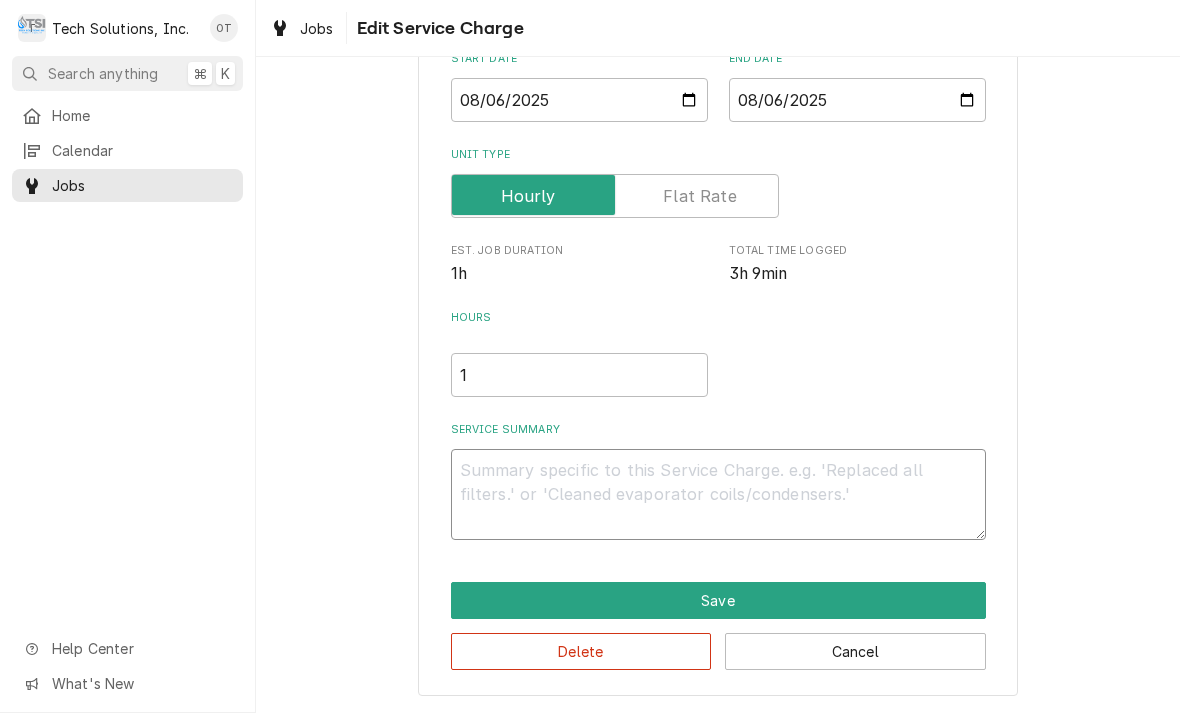 click on "Service Summary" at bounding box center [718, 494] 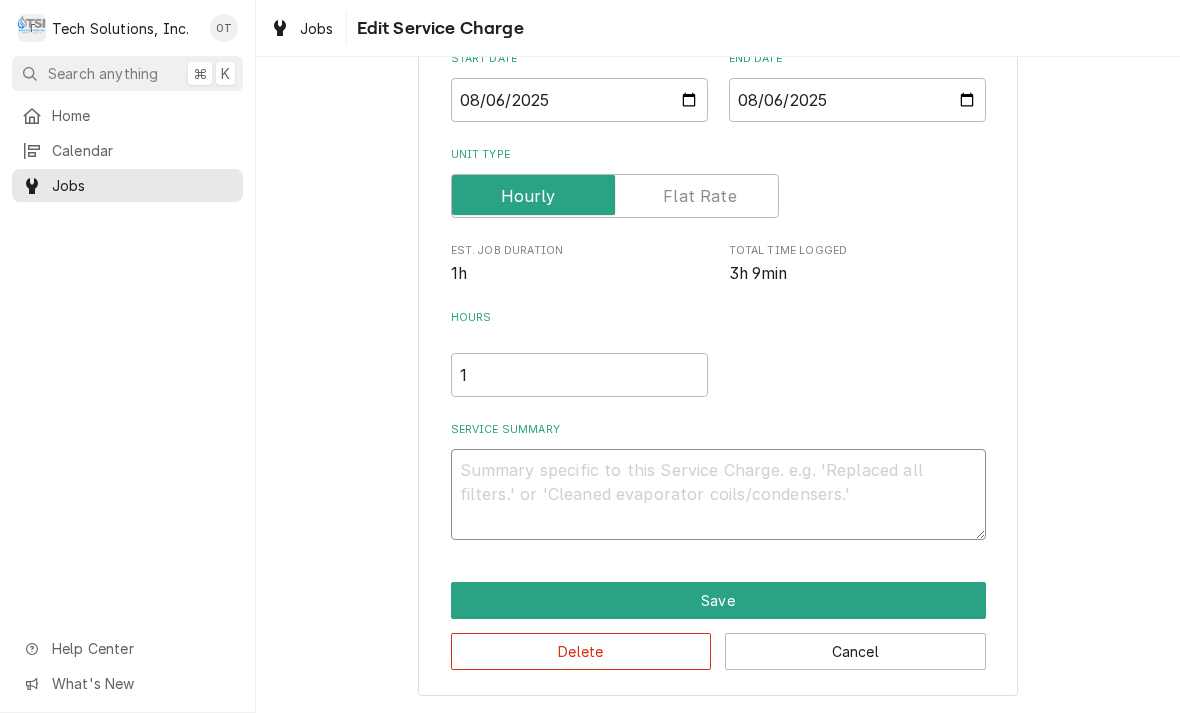 type on "x" 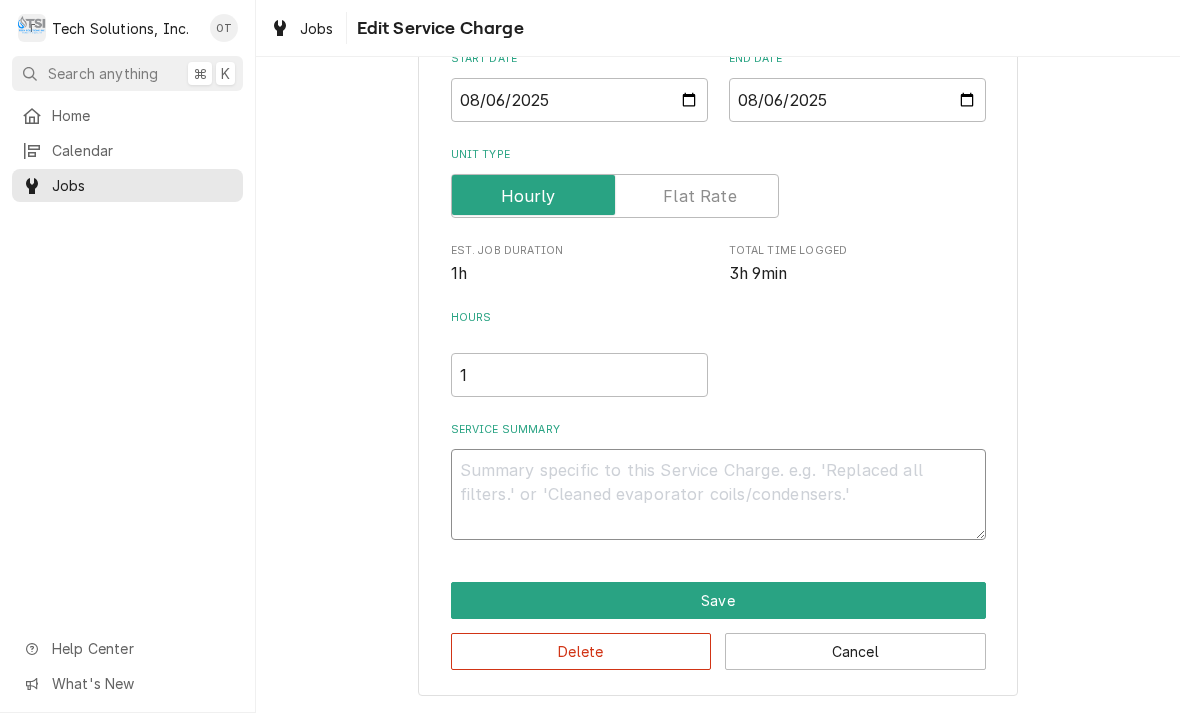 type on "2" 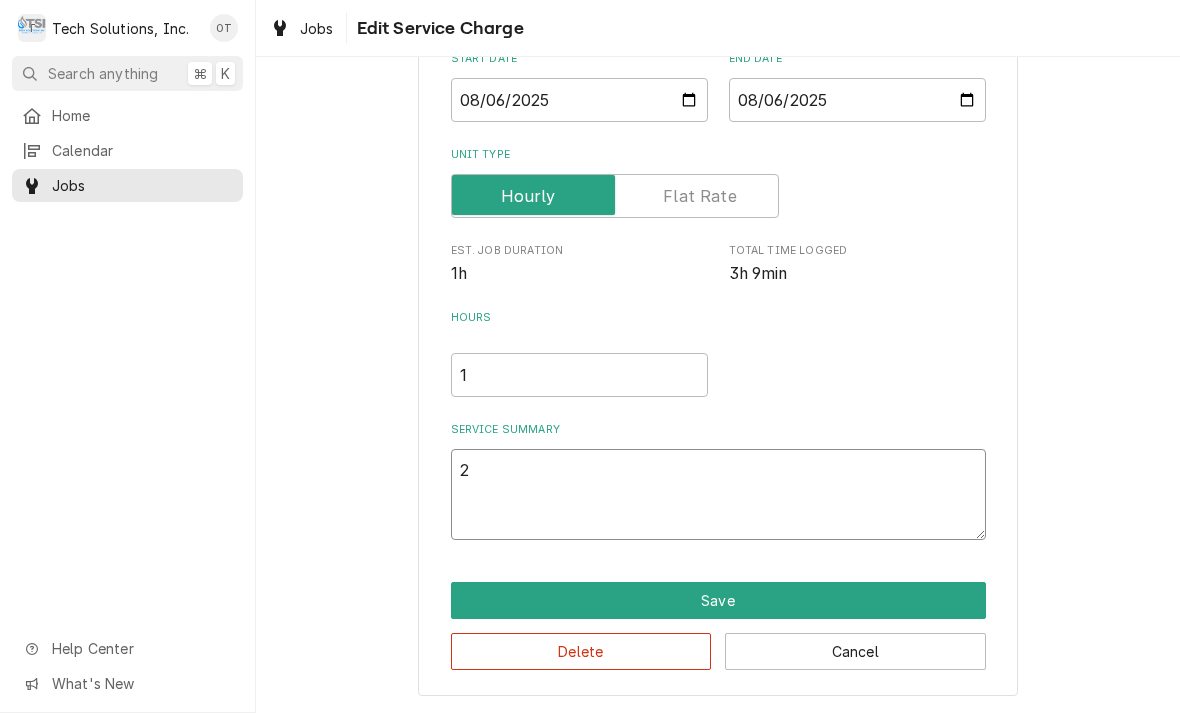 type on "x" 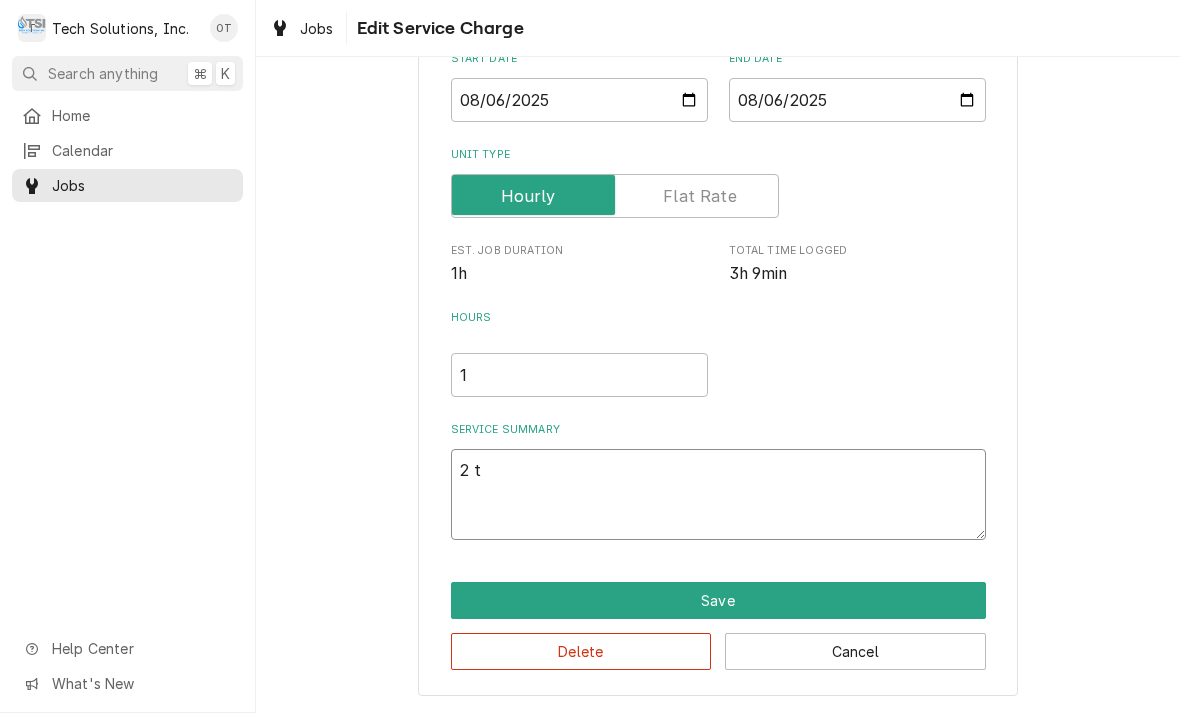 type on "x" 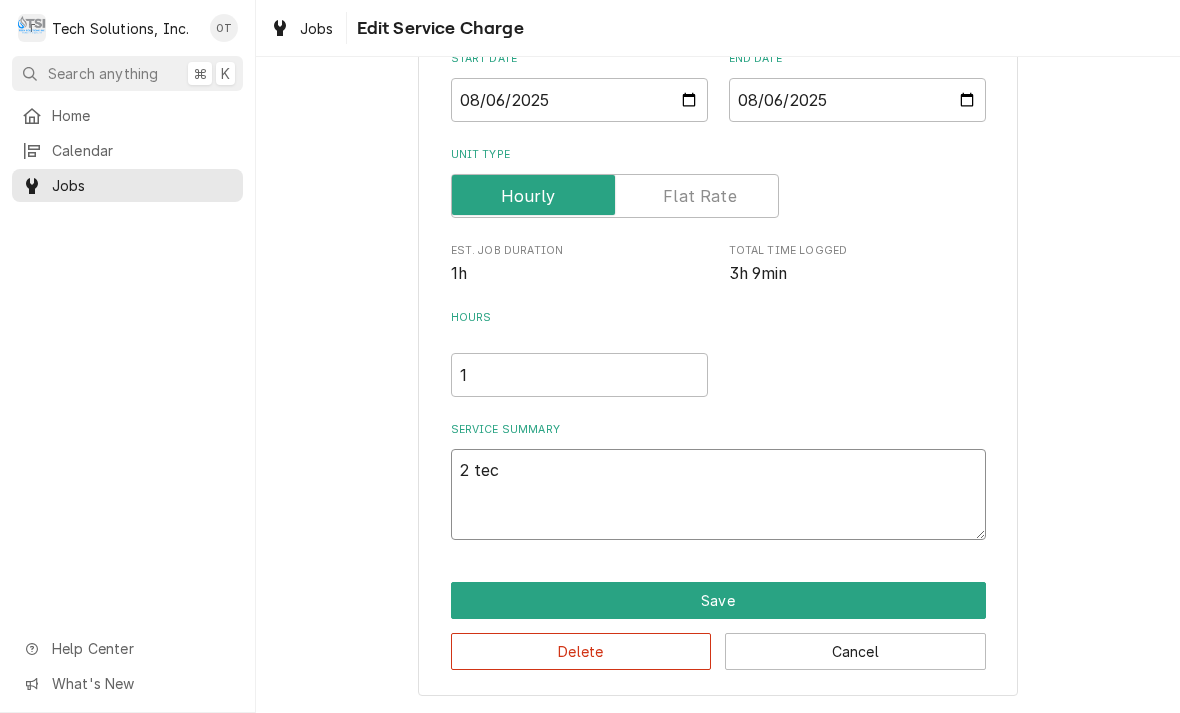 type on "x" 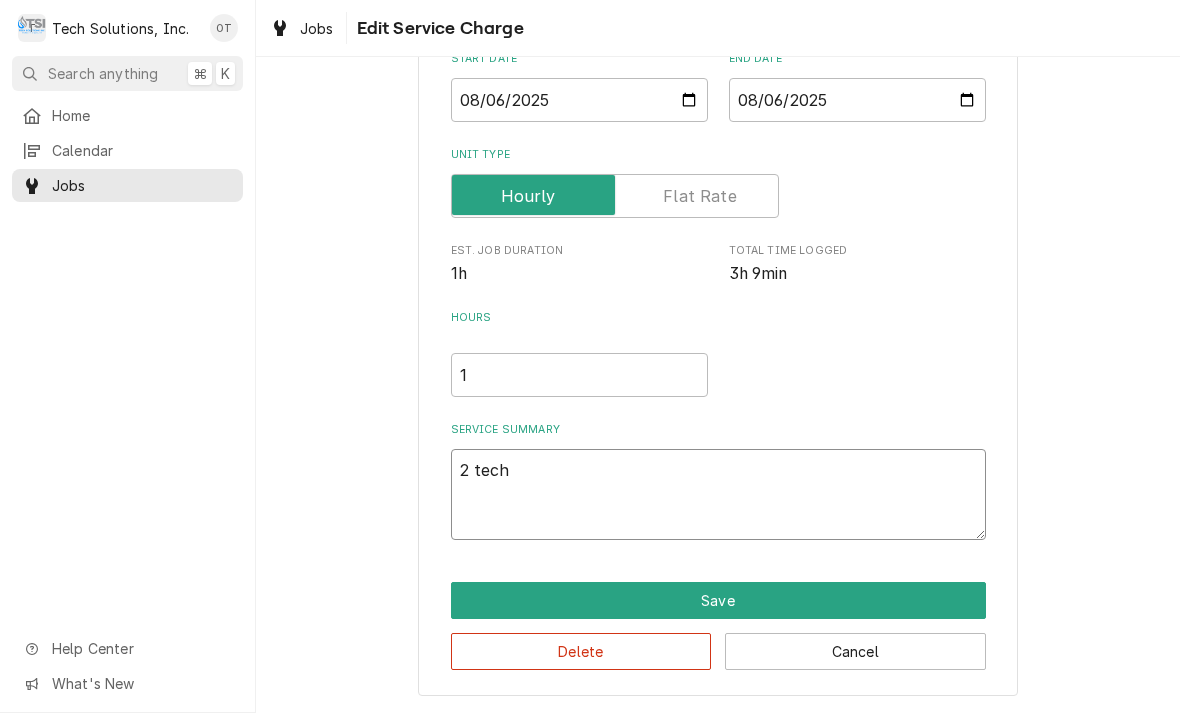 type on "x" 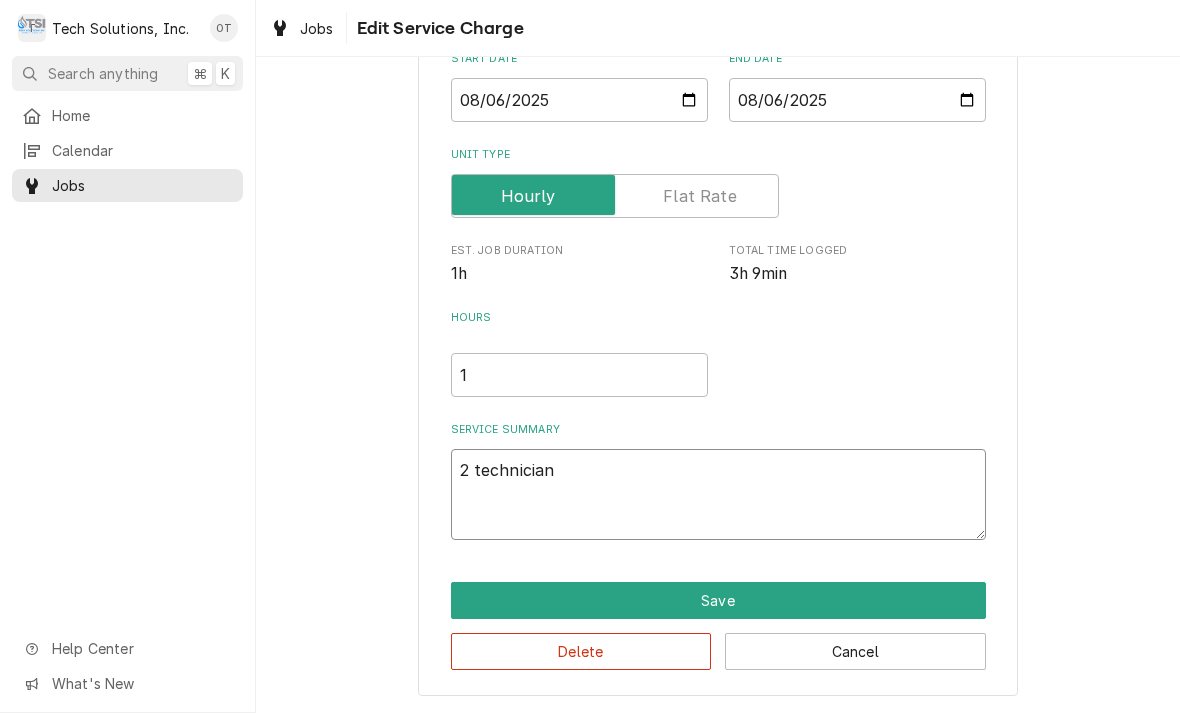 type on "x" 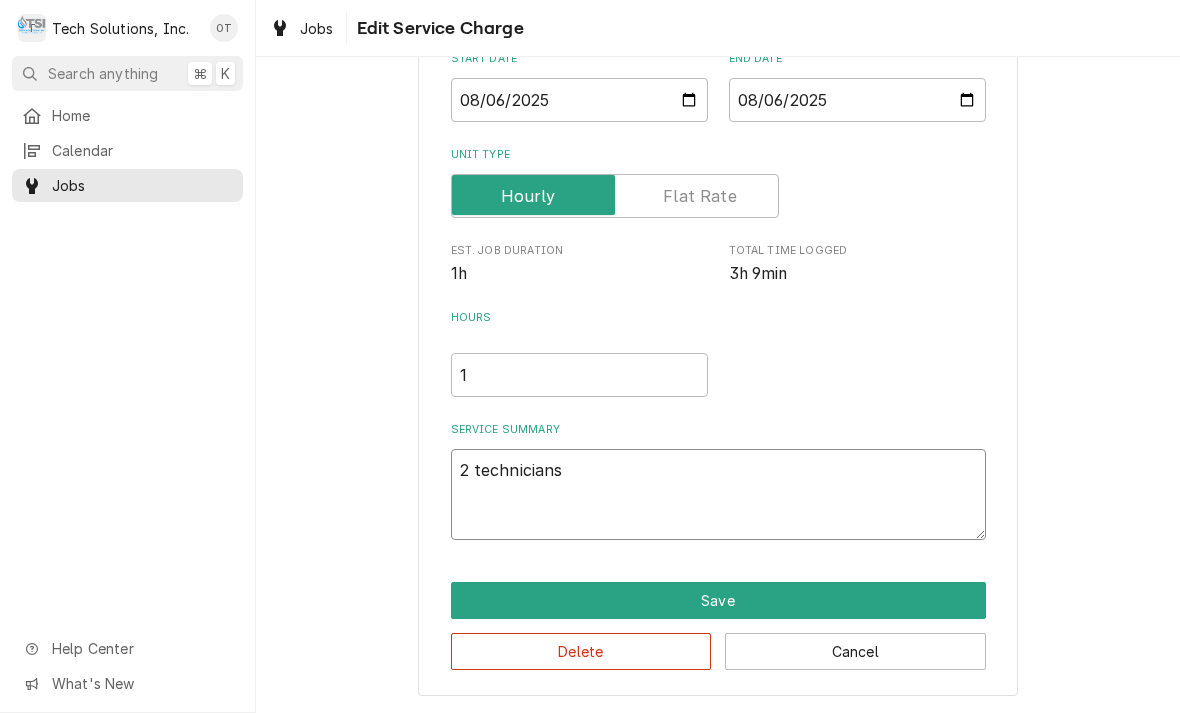 type on "x" 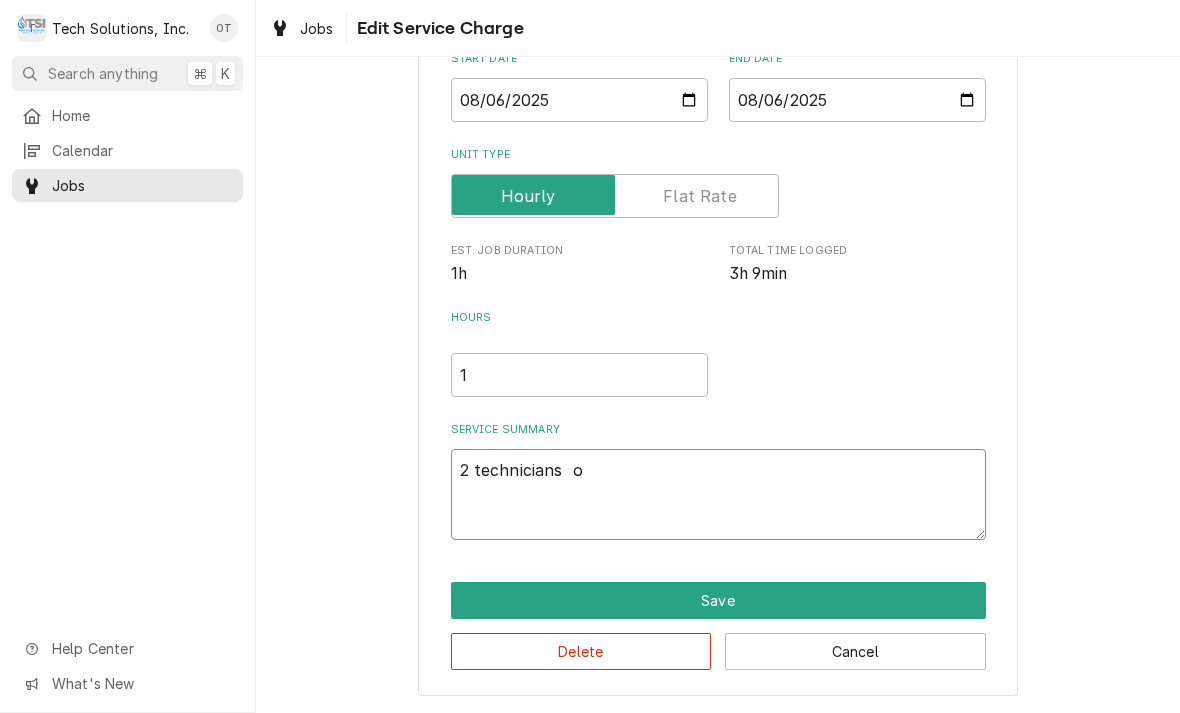 type on "x" 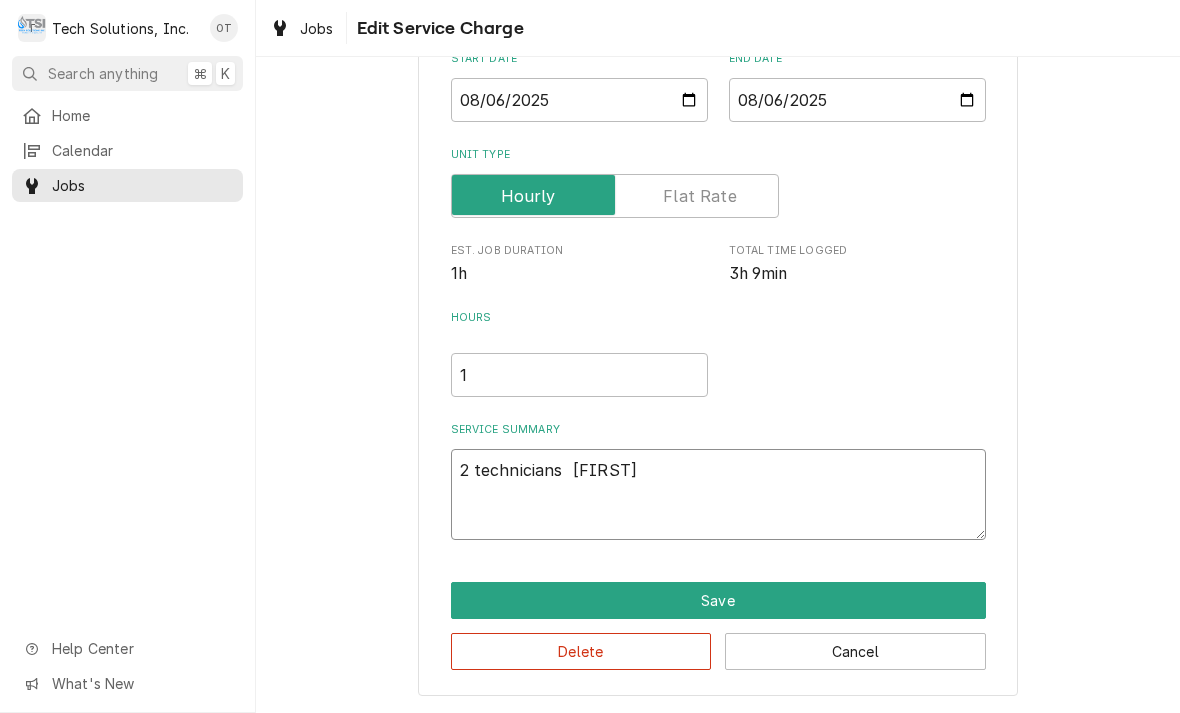 type on "x" 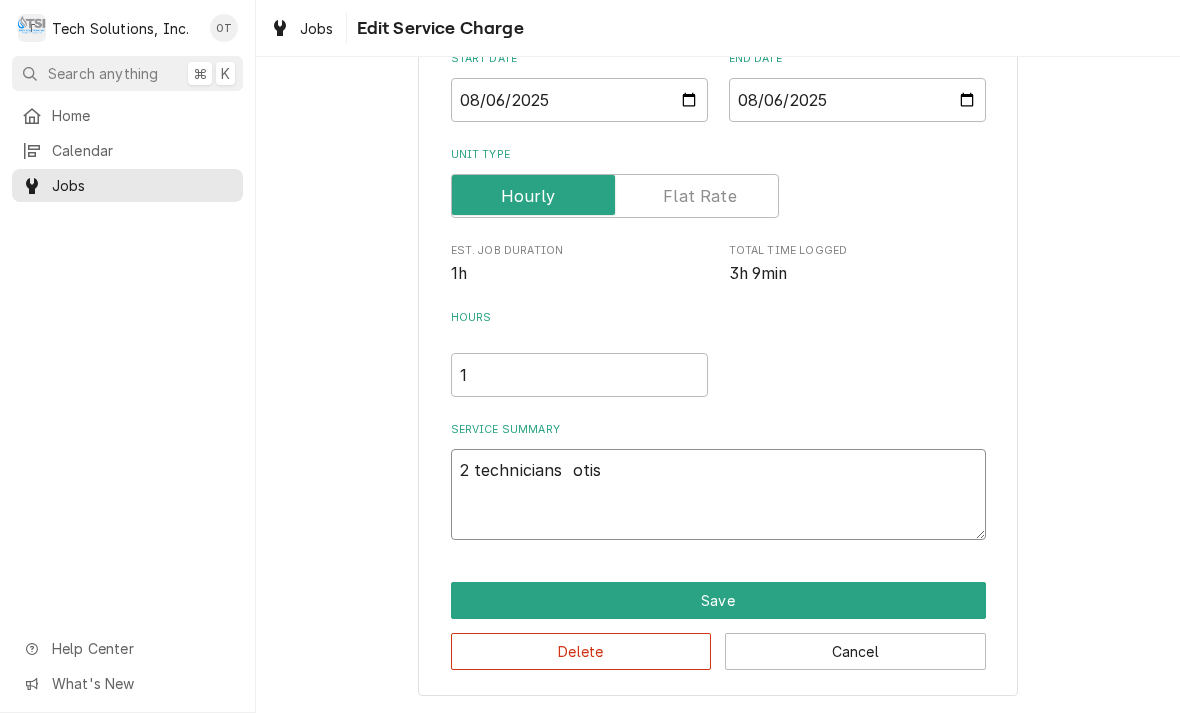type on "x" 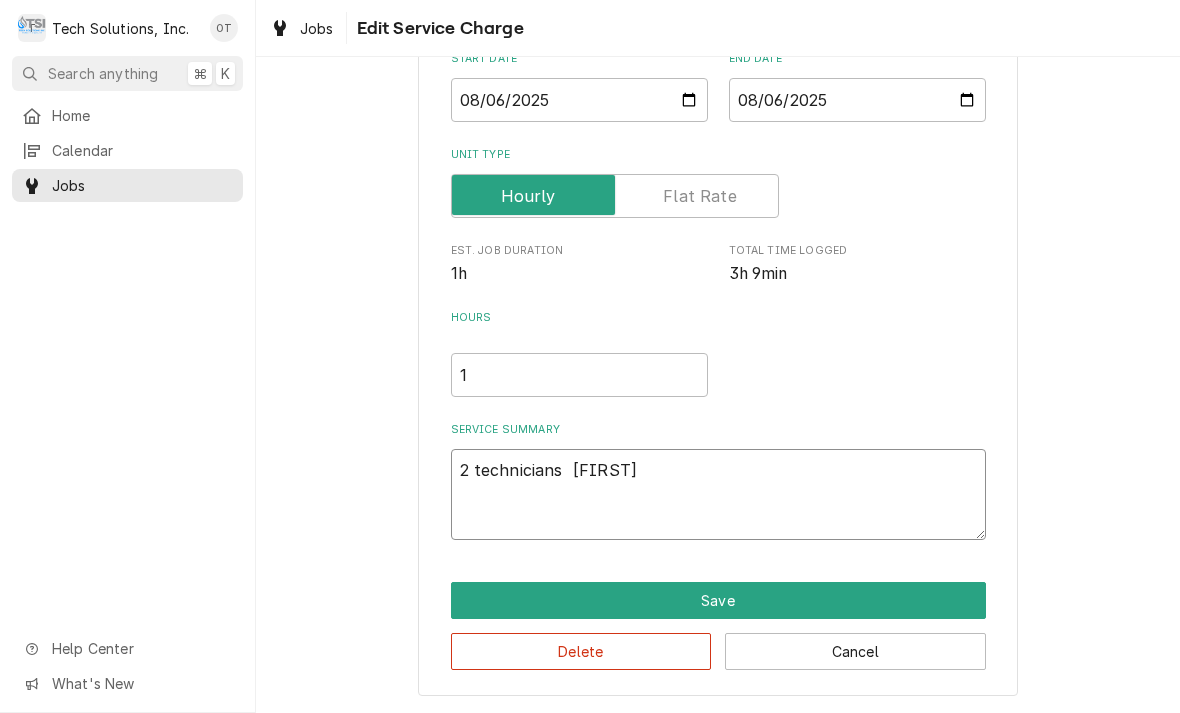 type on "x" 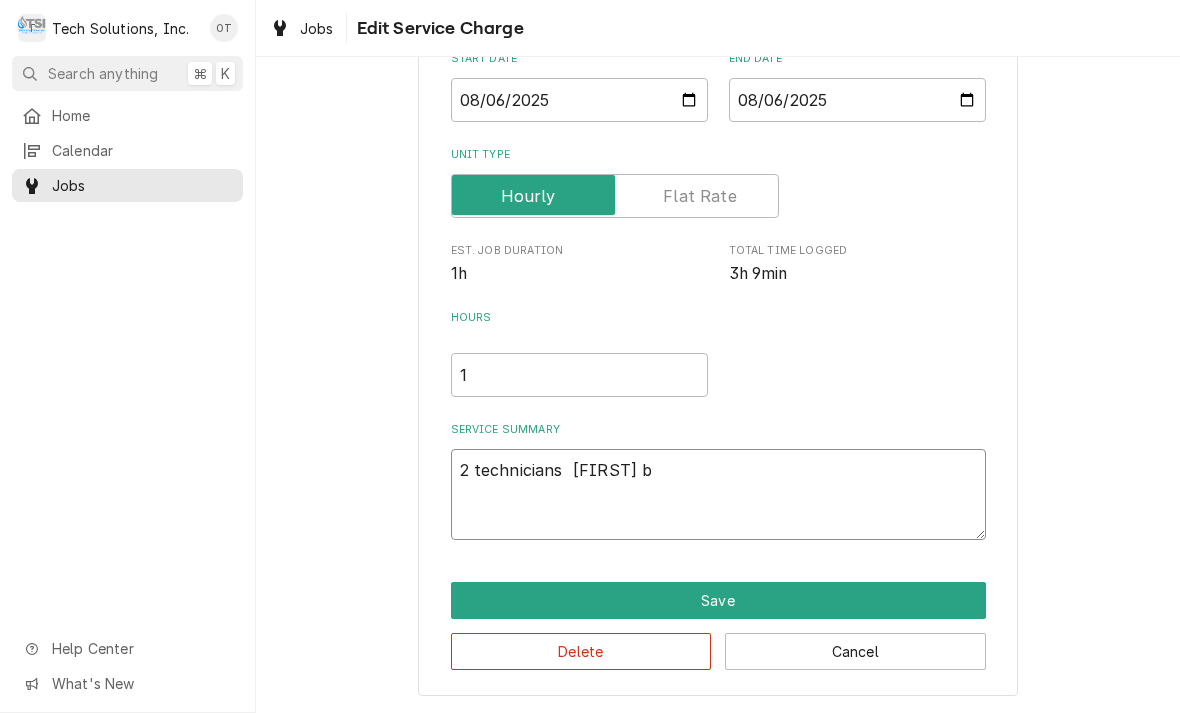 type on "x" 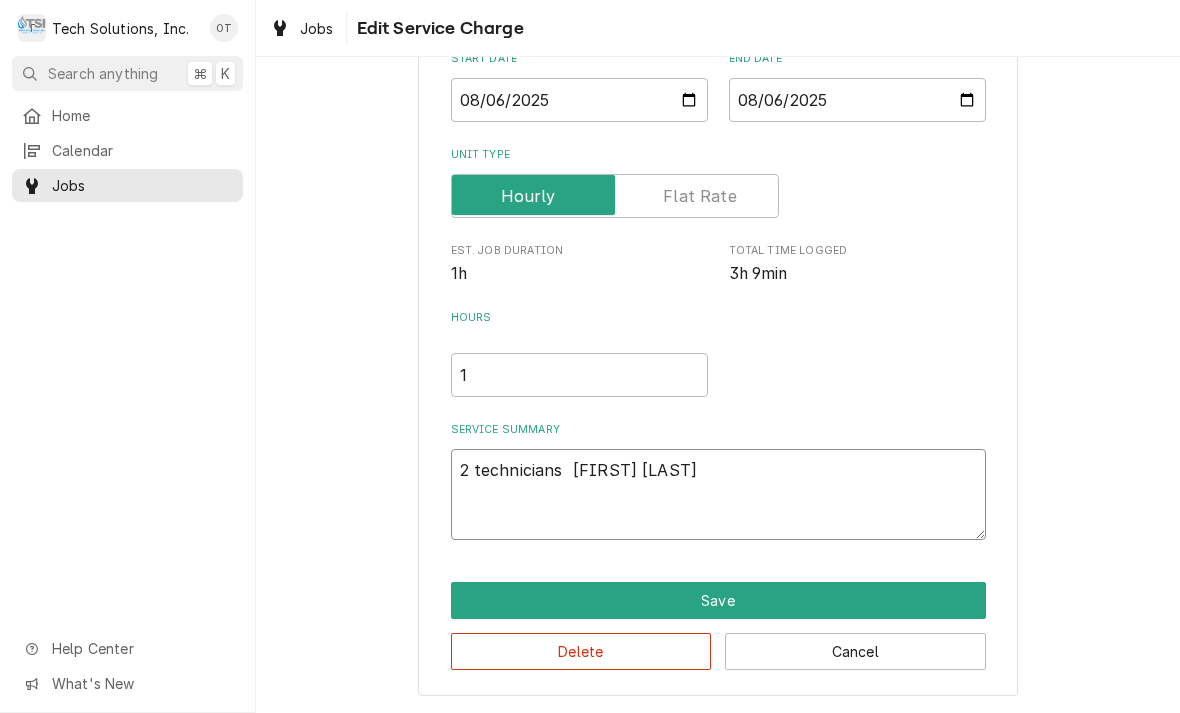 type on "x" 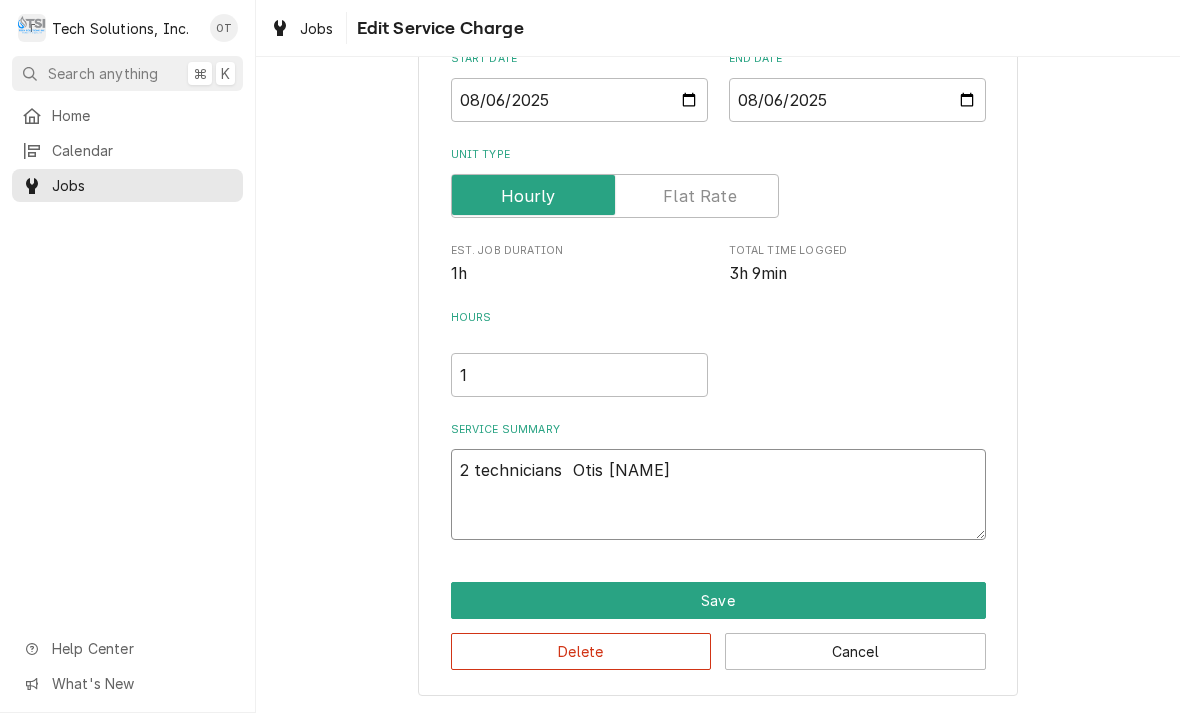 type on "x" 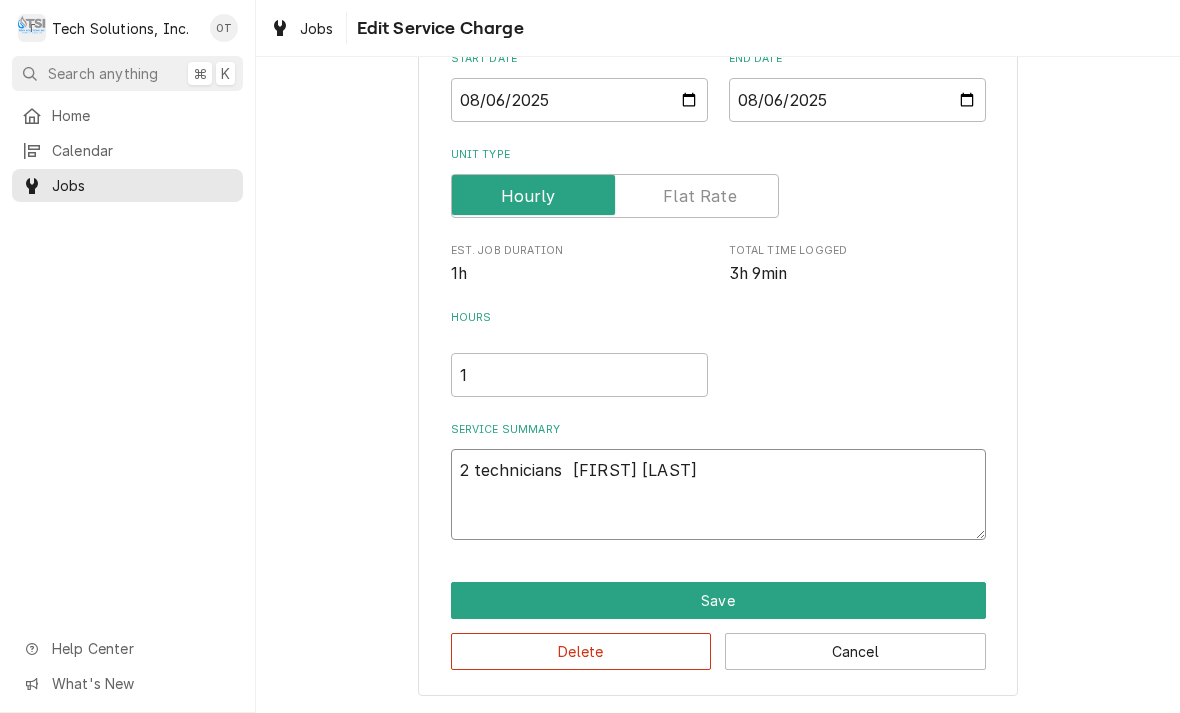 type on "2 technicians  [FIRST] [LAST]" 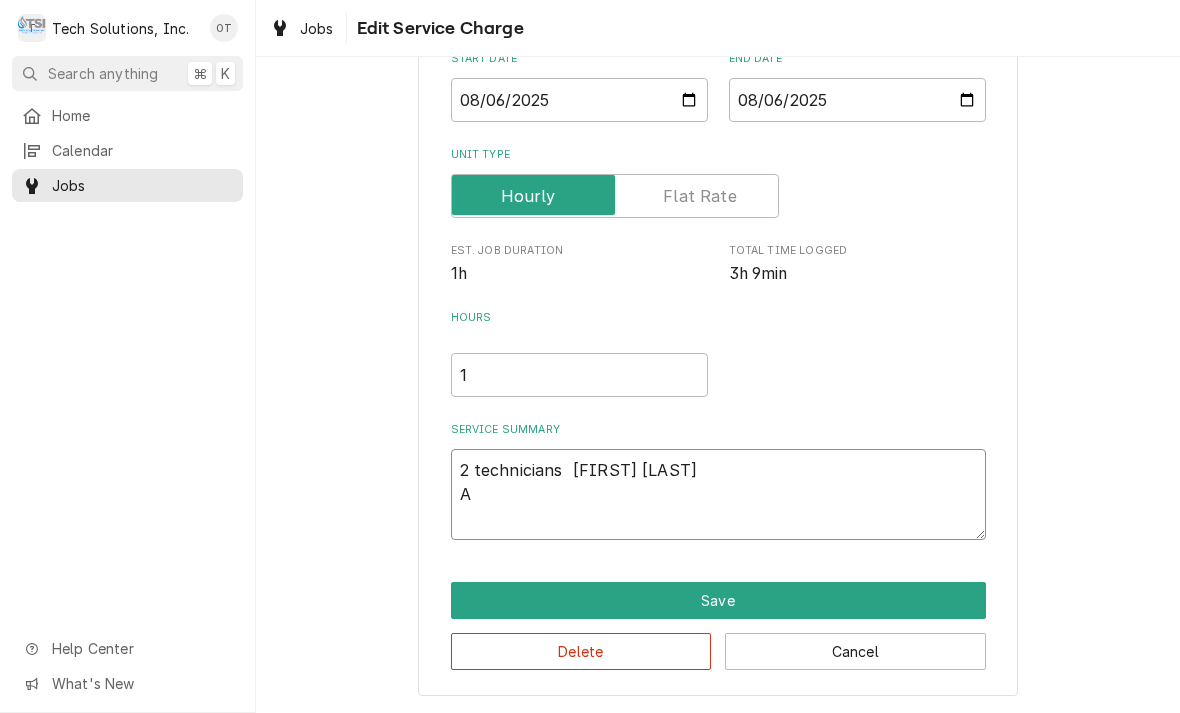 type on "x" 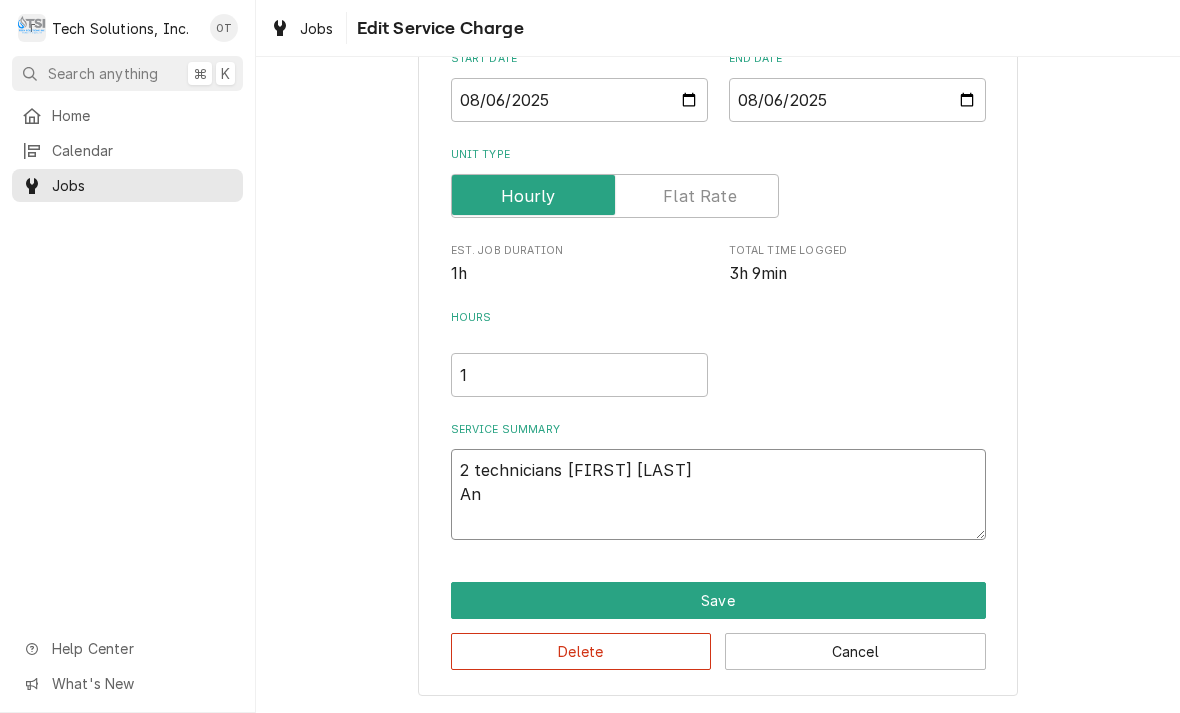 type on "x" 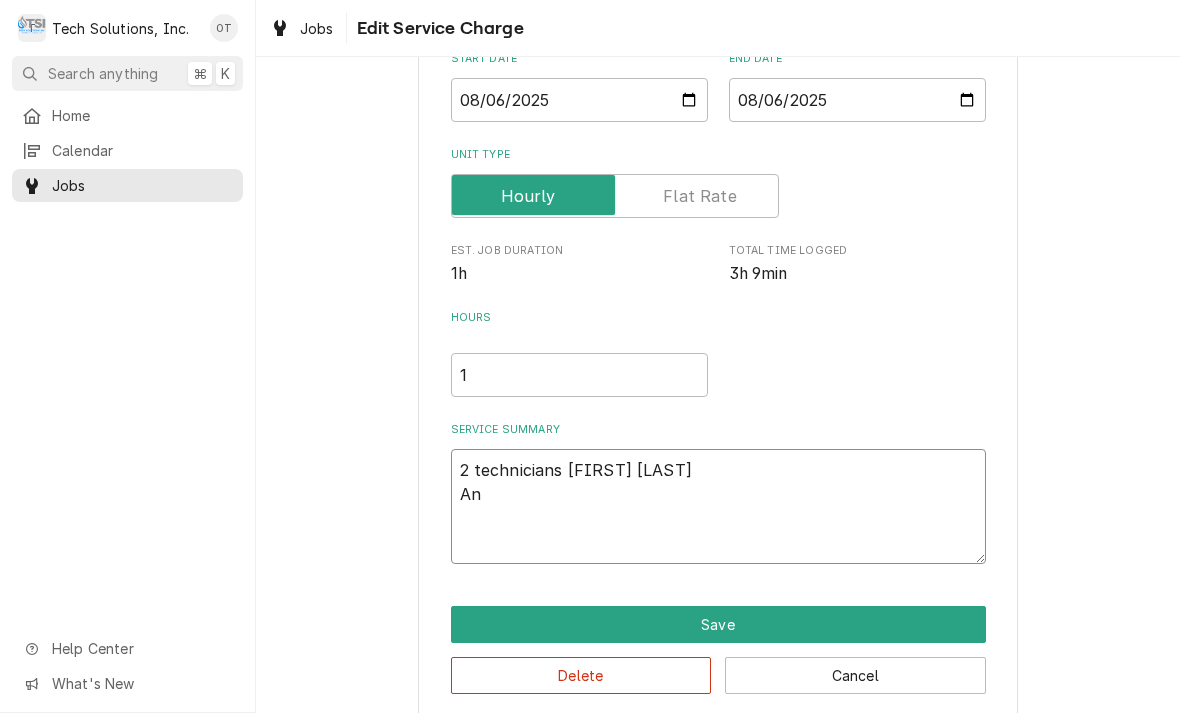 type on "x" 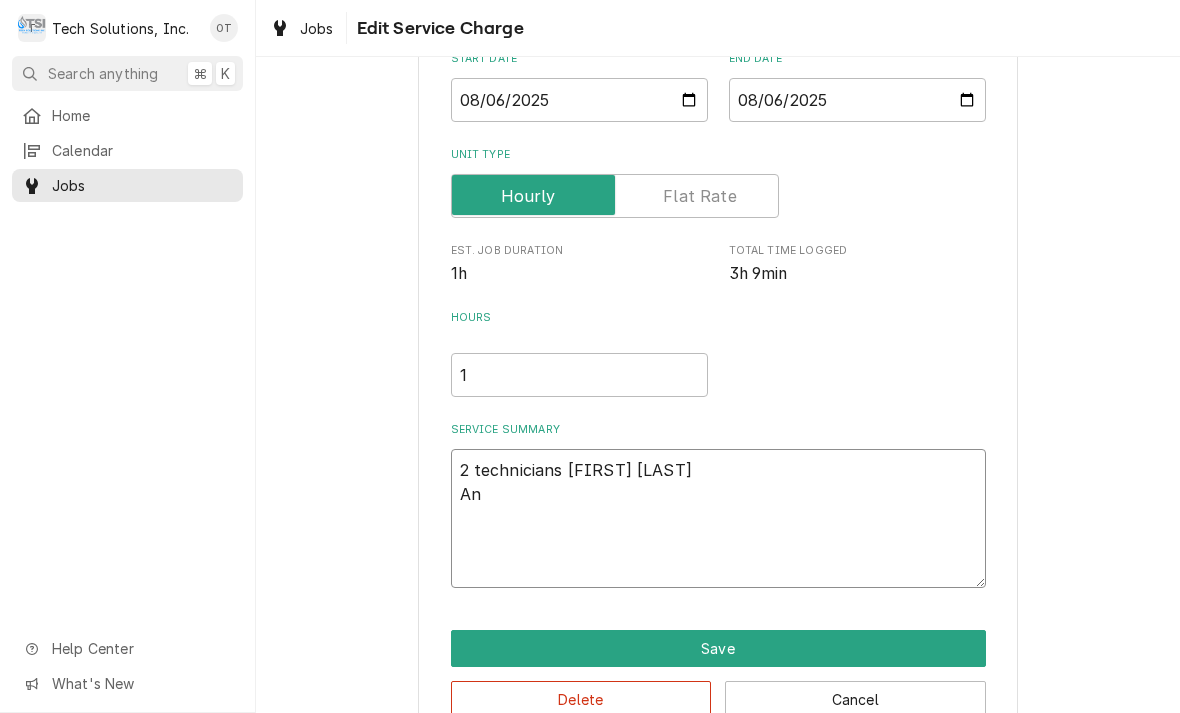 type on "x" 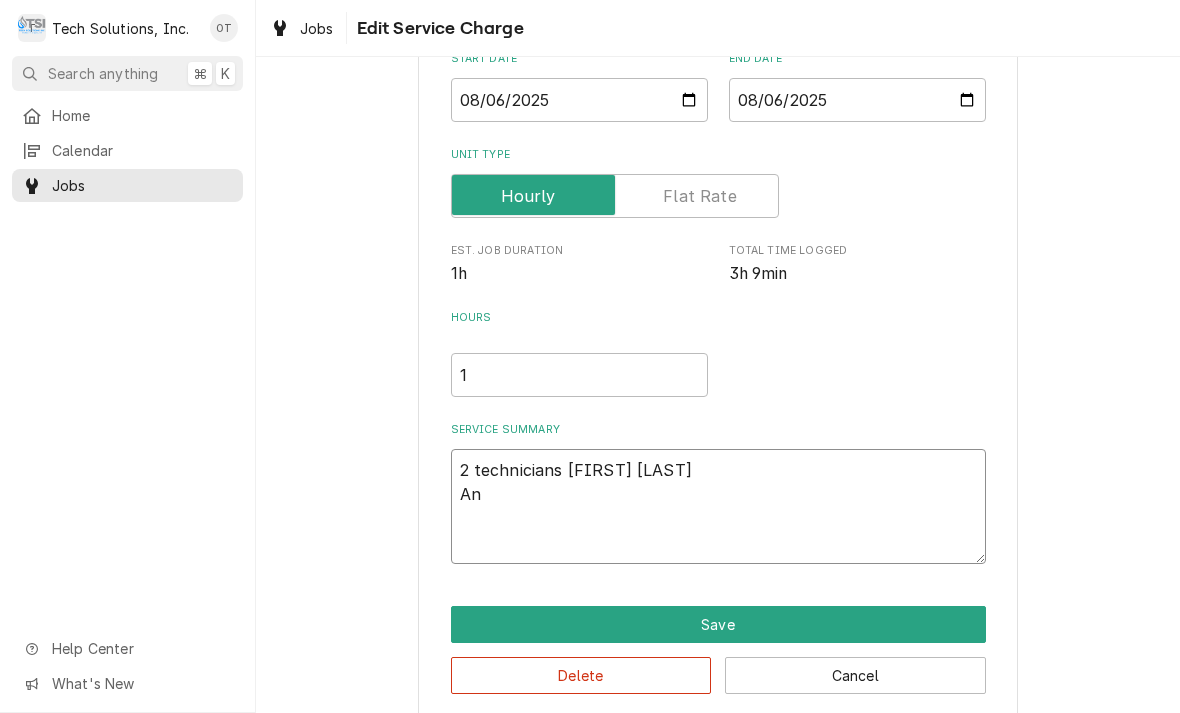 type on "x" 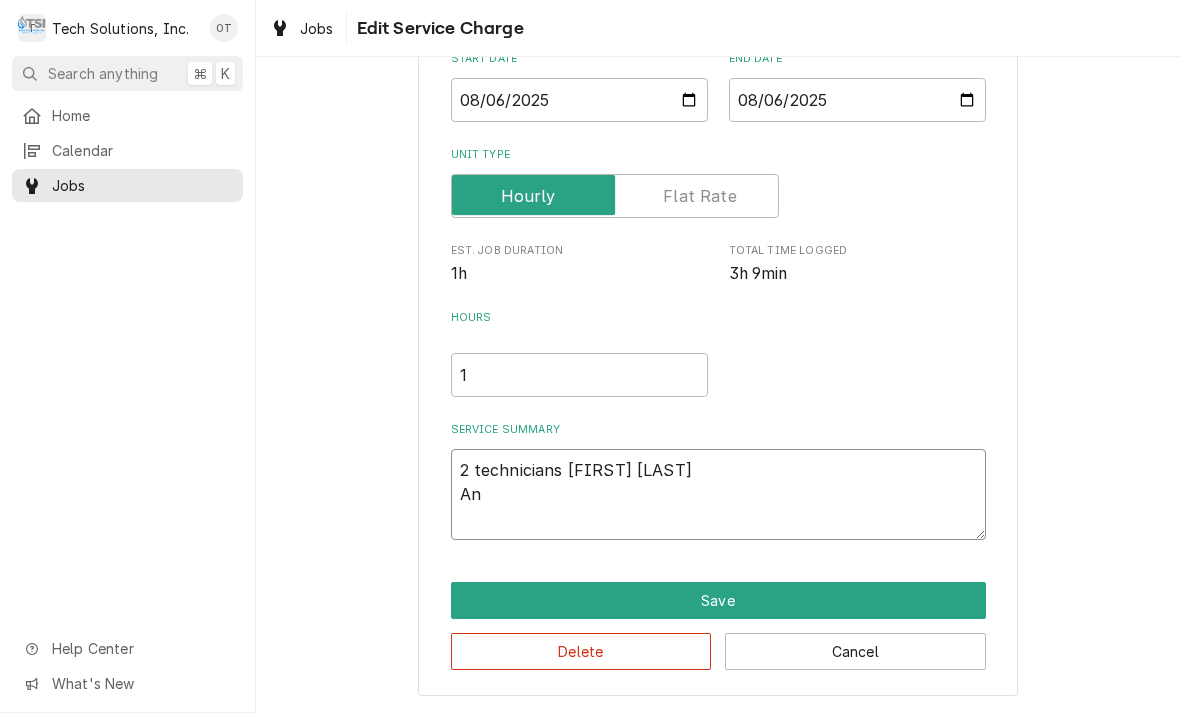 type on "x" 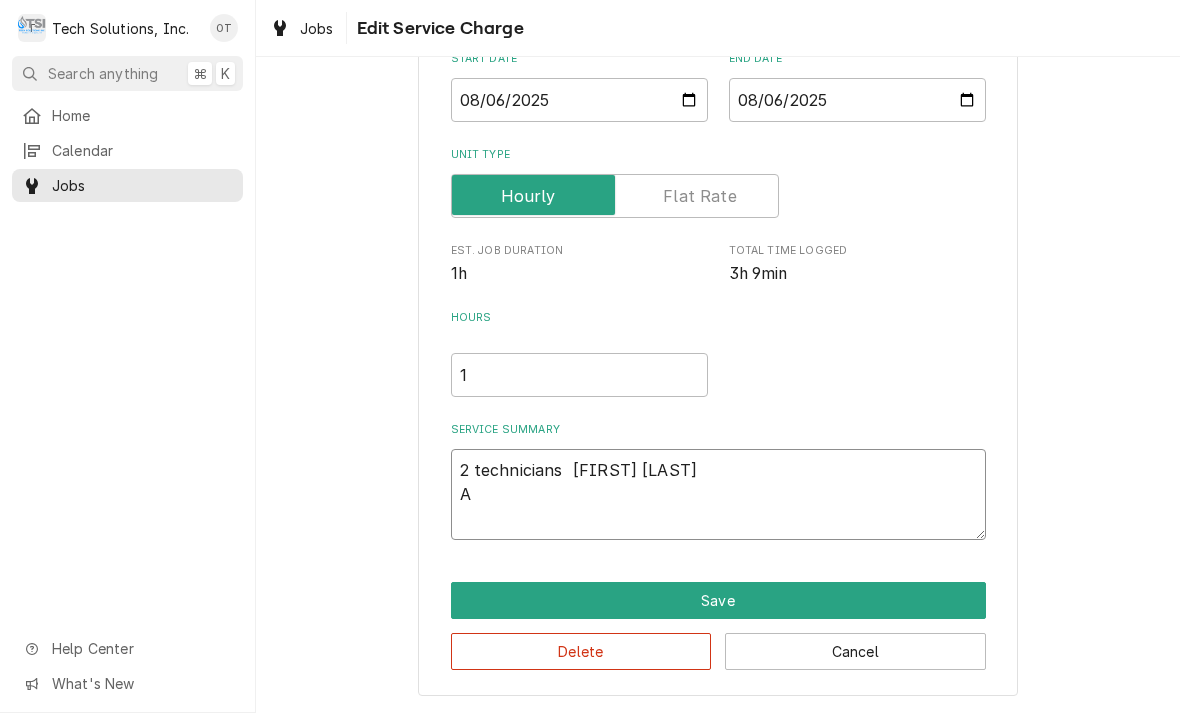 type on "x" 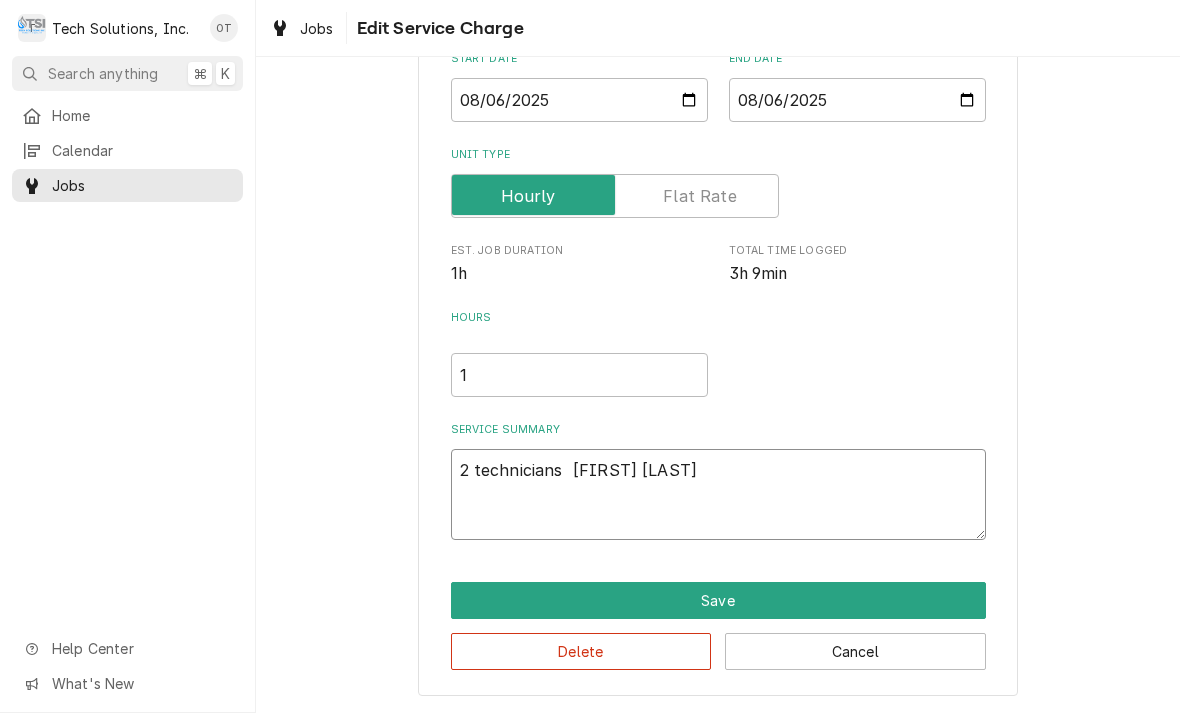 type on "x" 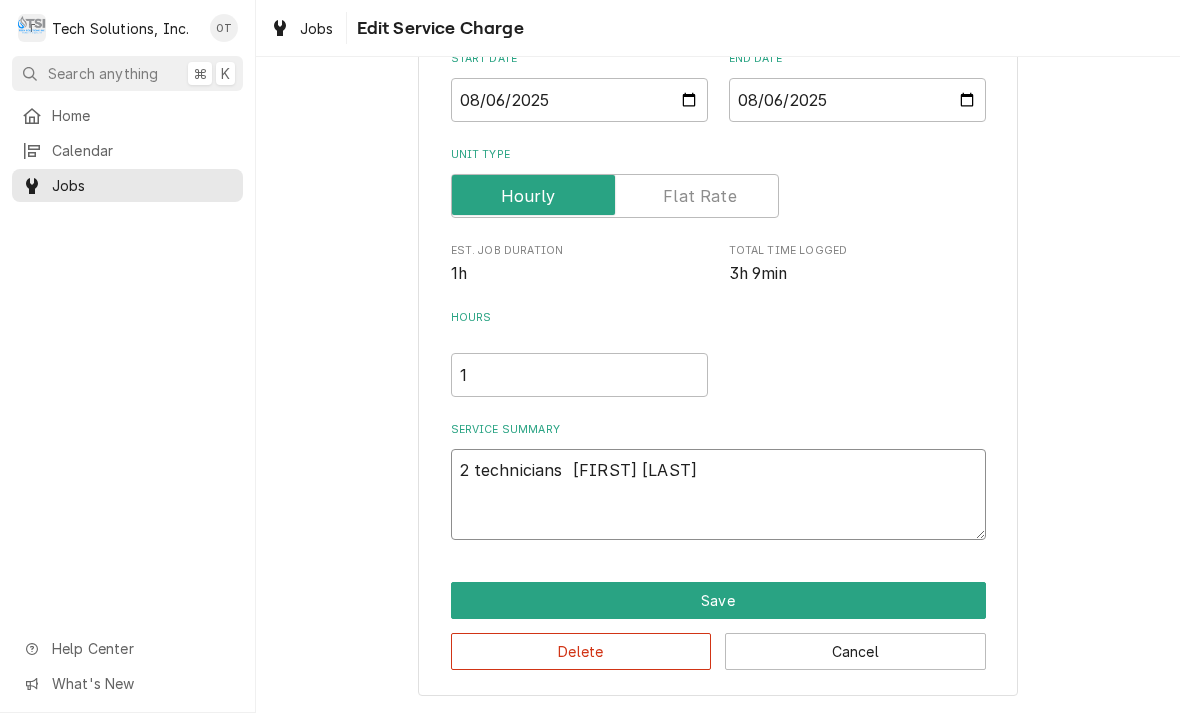 type on "x" 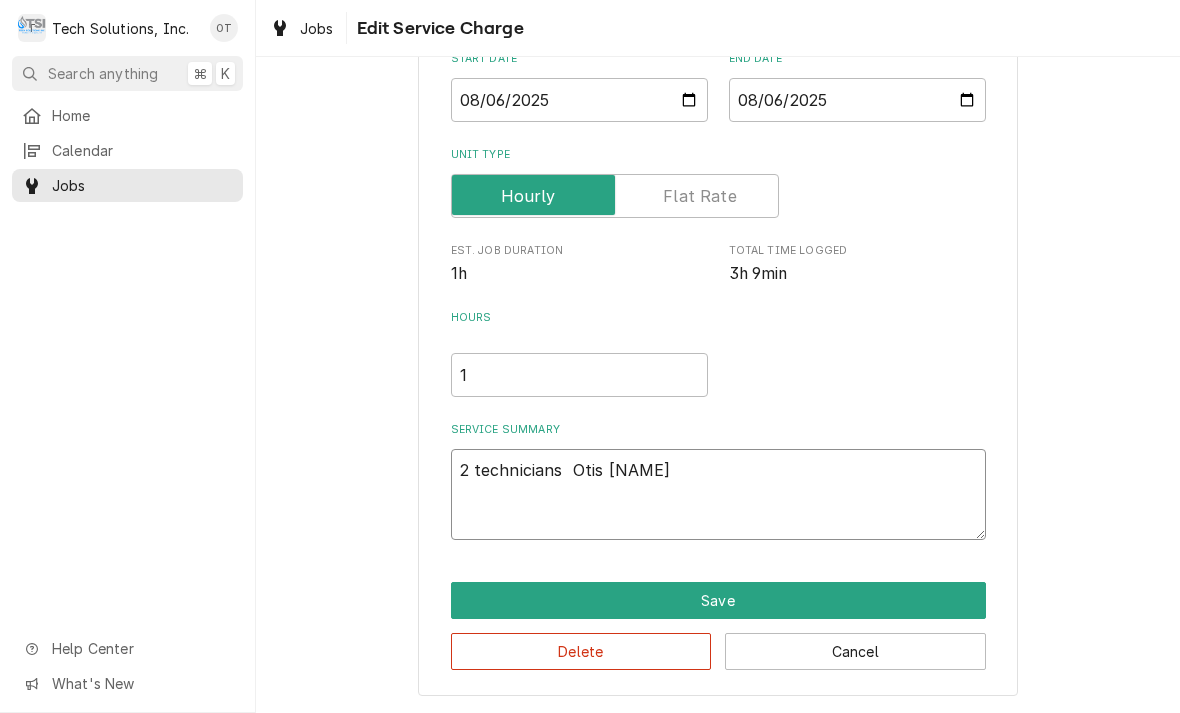 type on "x" 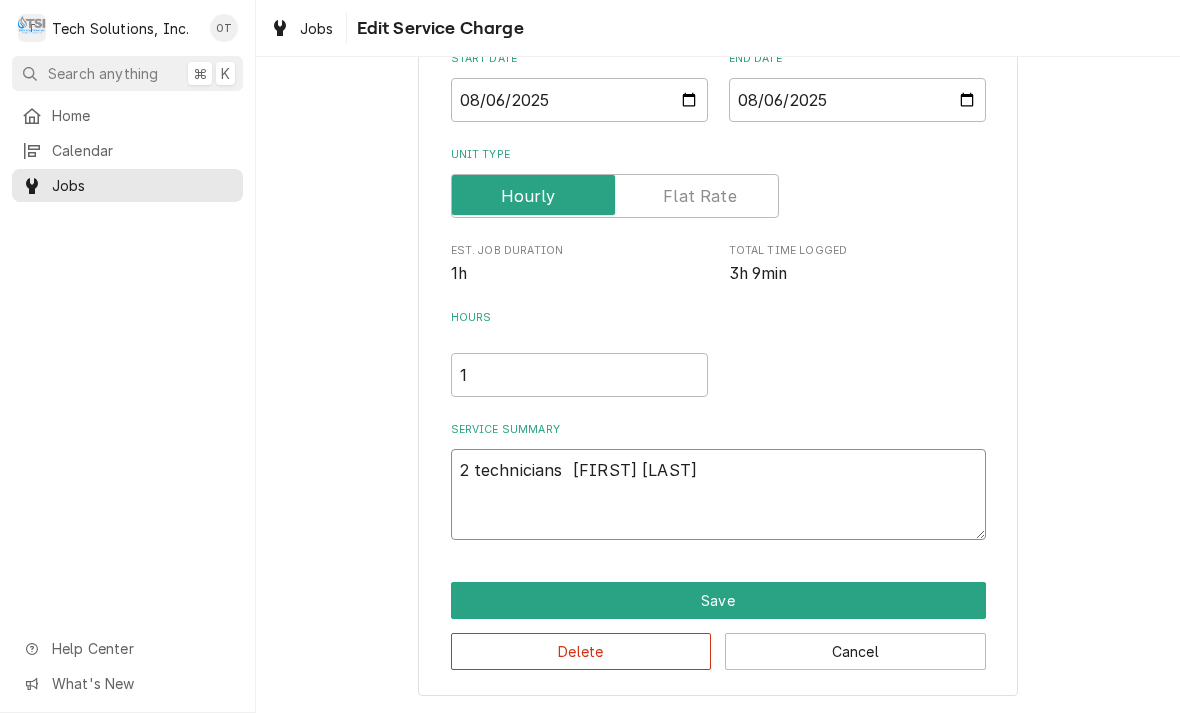 type on "x" 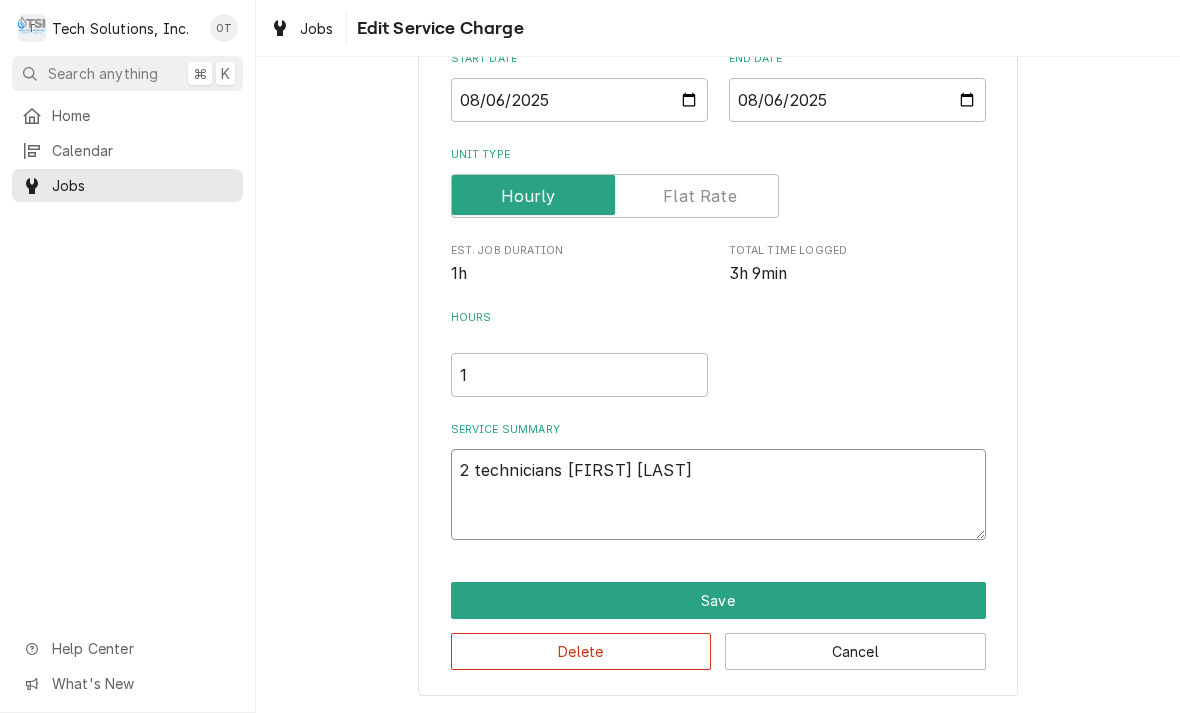 type on "x" 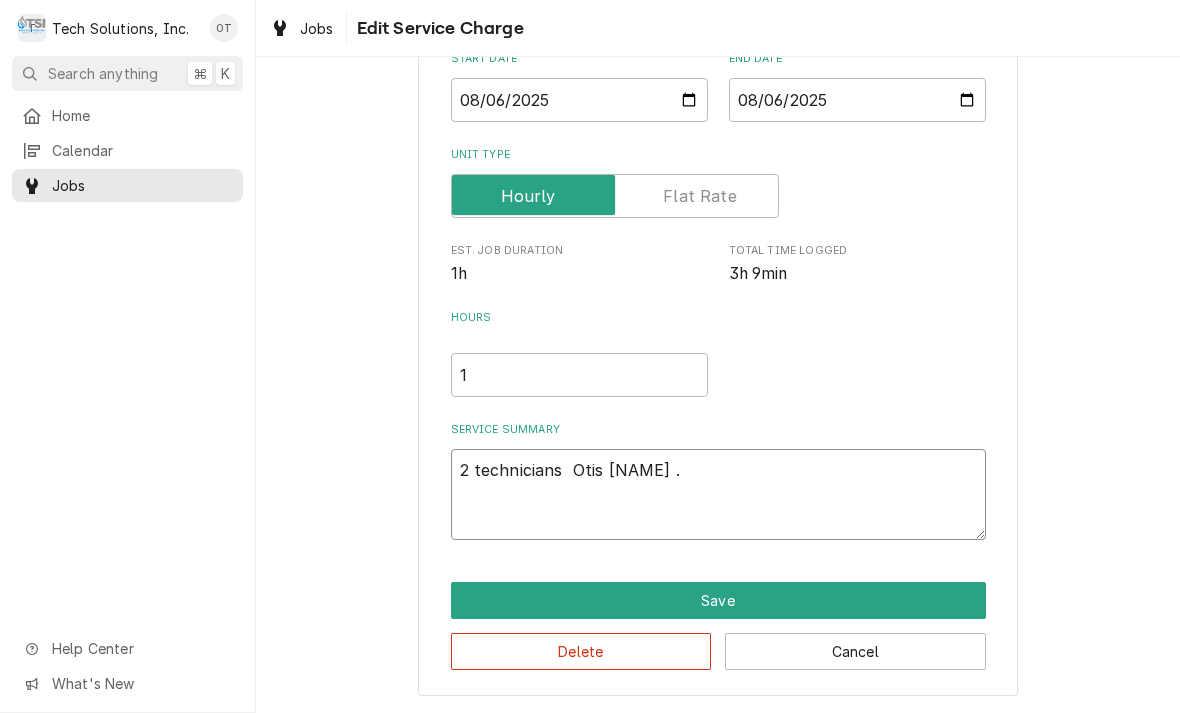 type on "x" 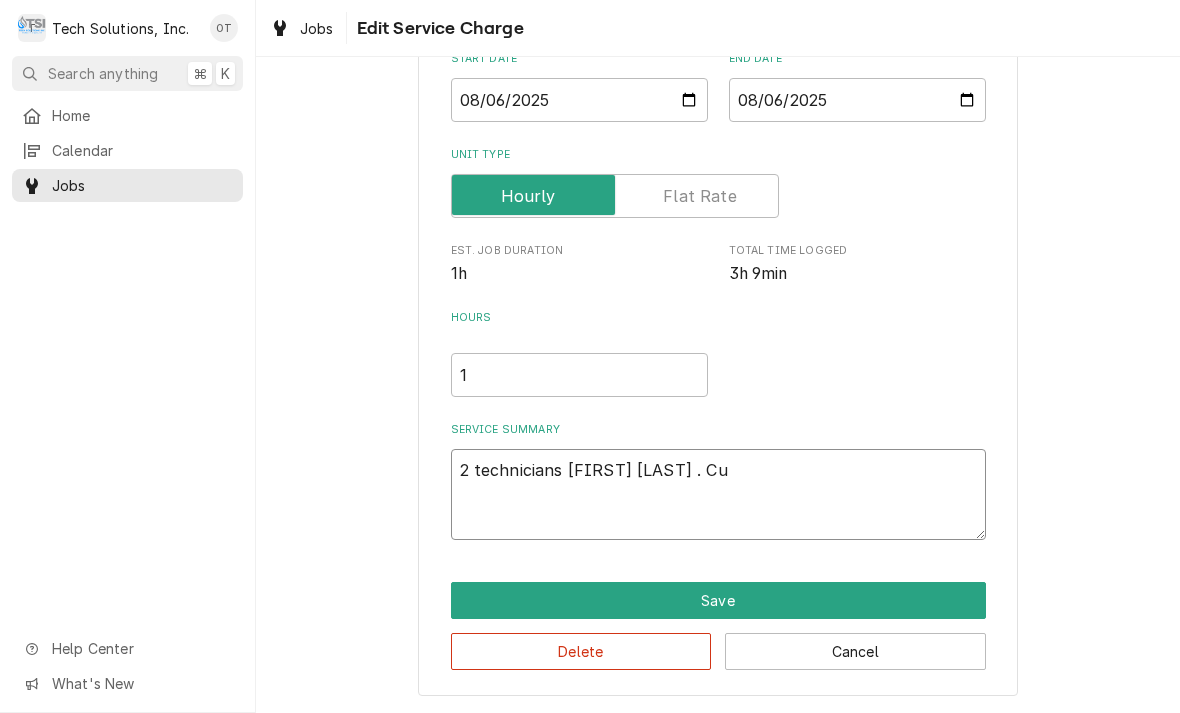 type on "x" 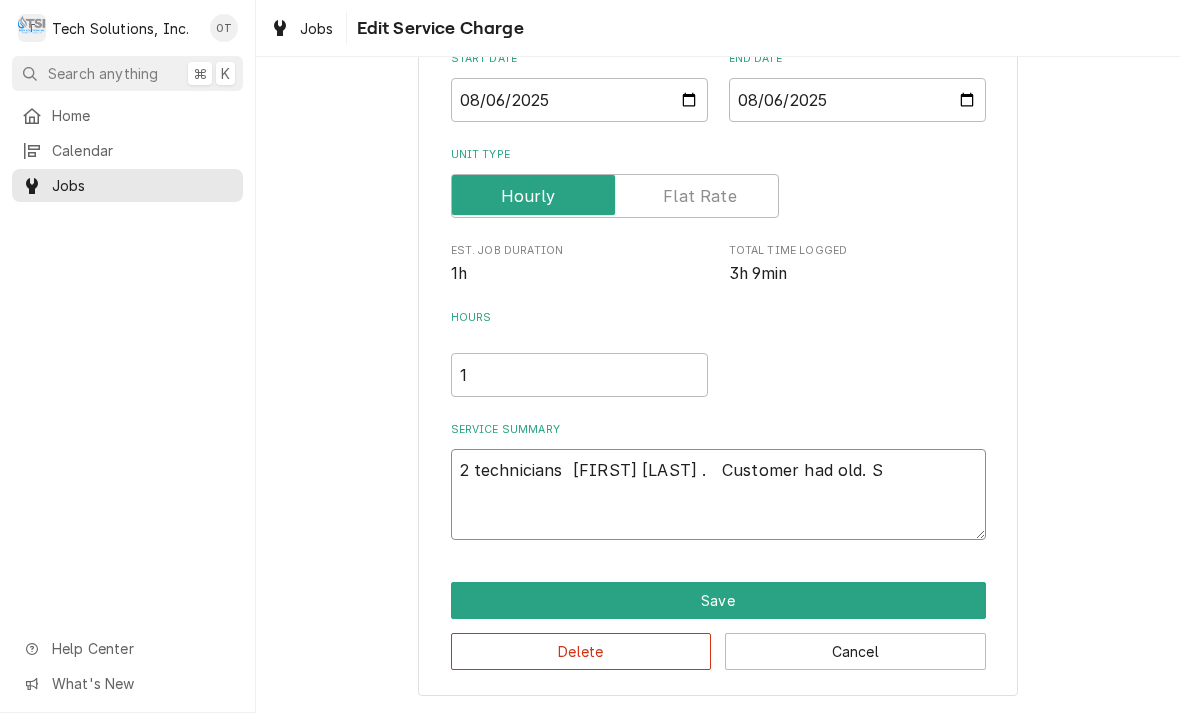 type on "x" 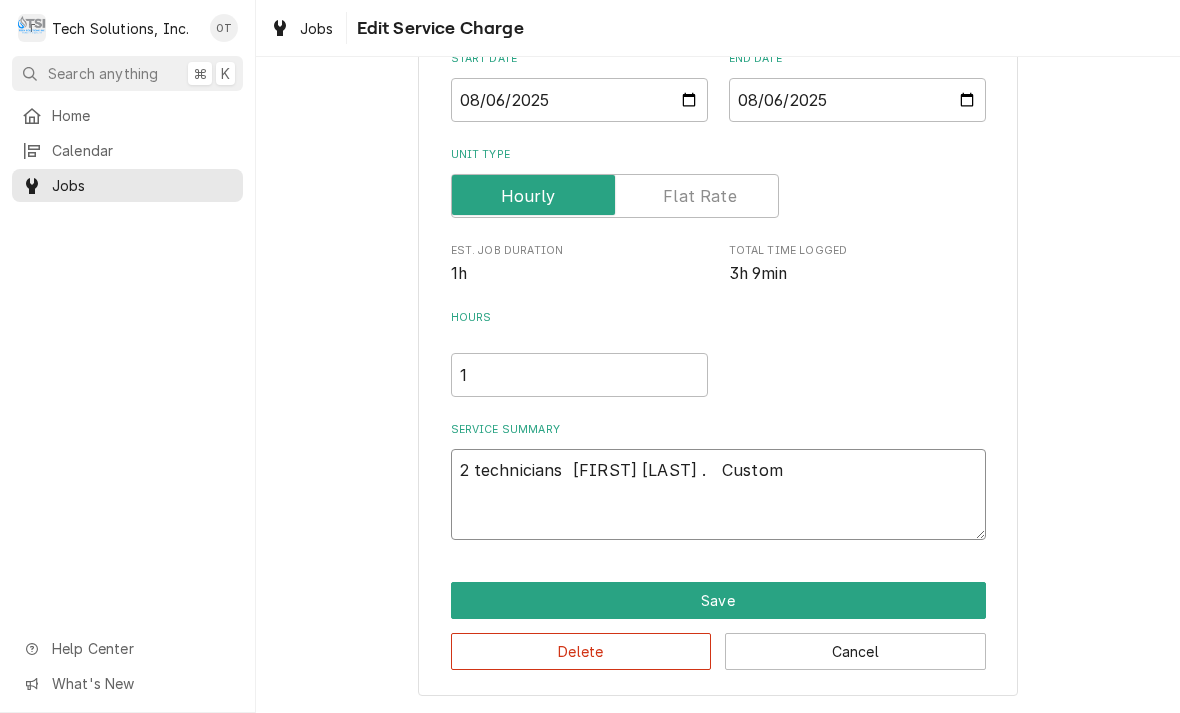 type on "x" 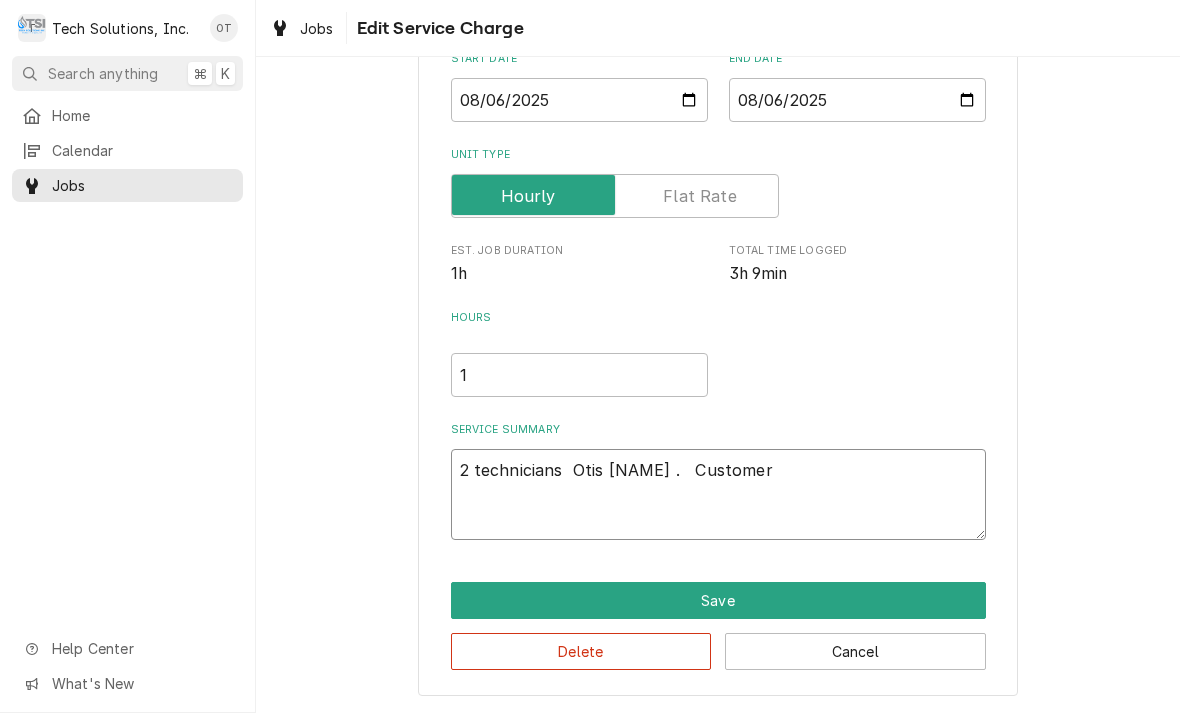 type on "x" 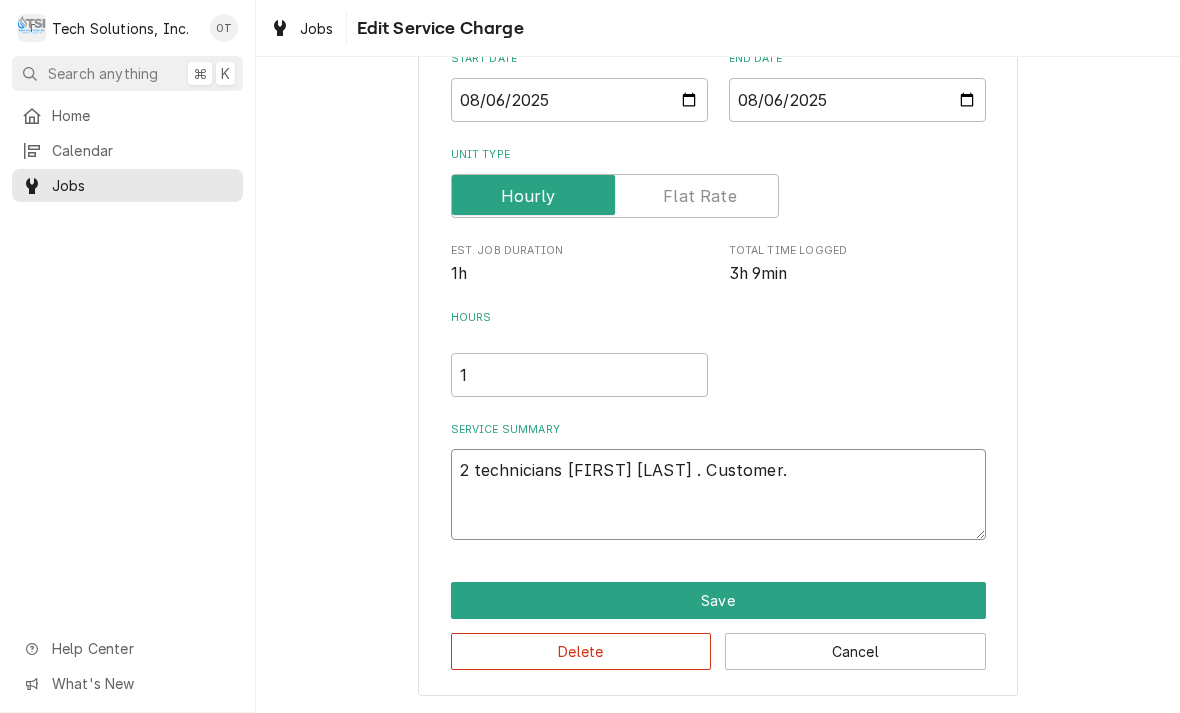 type on "x" 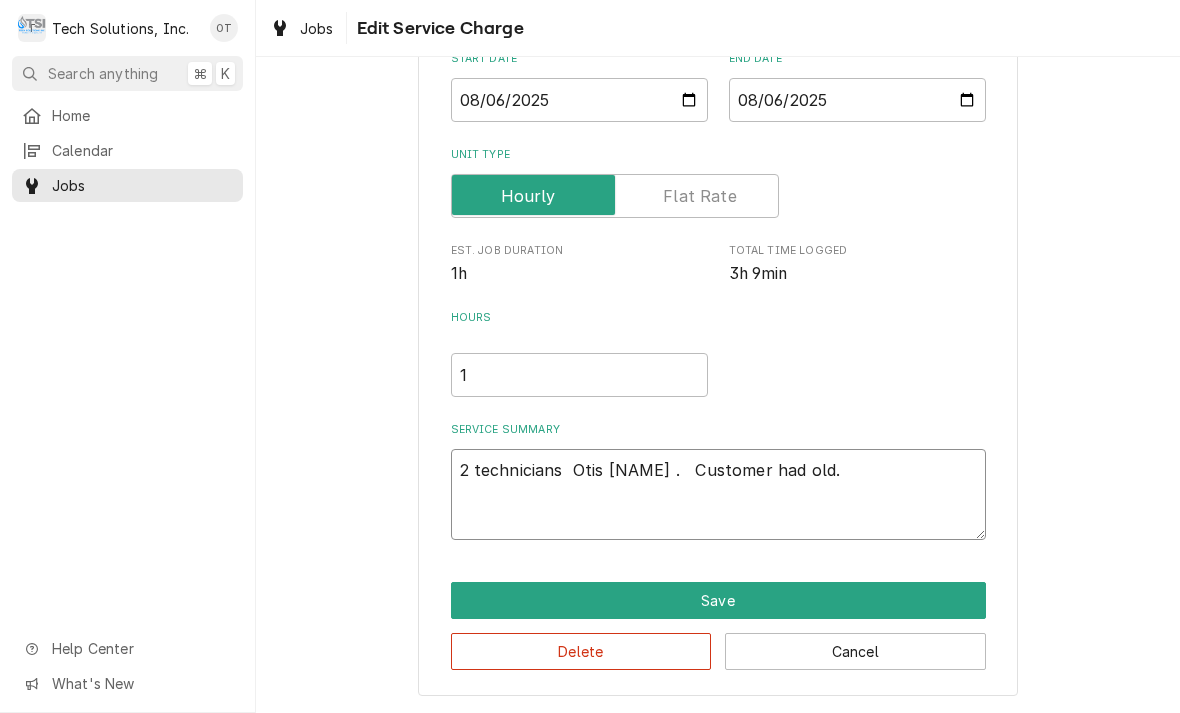 type on "x" 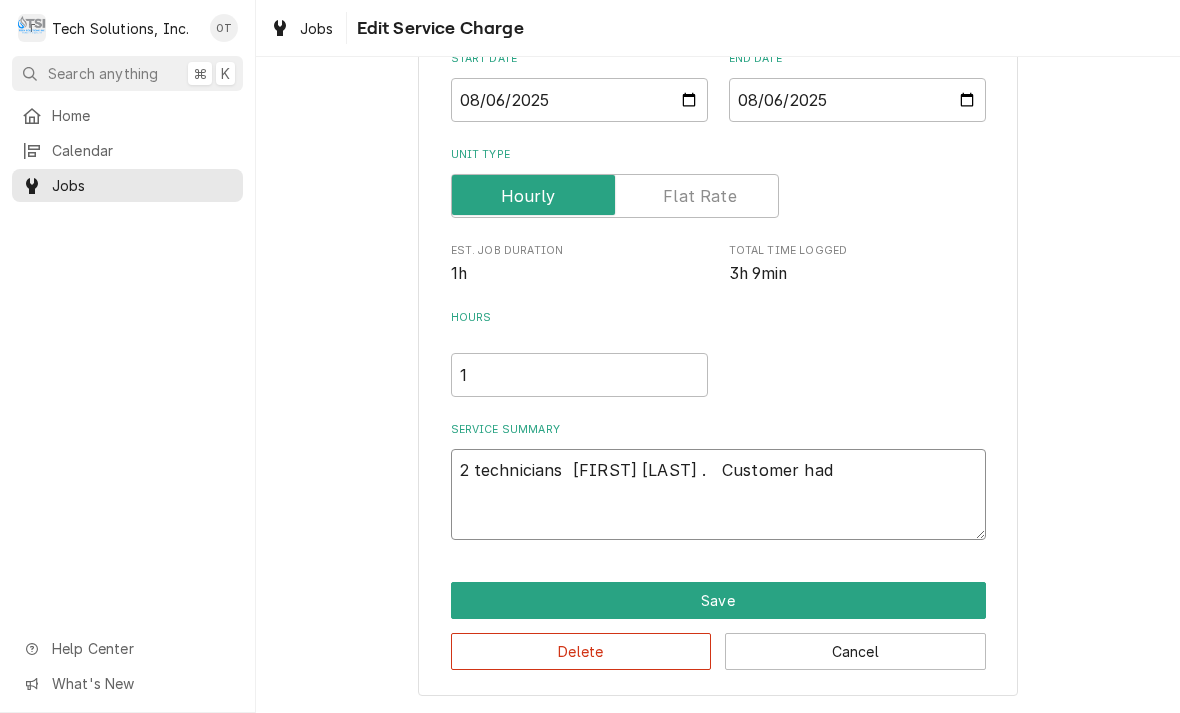 type on "x" 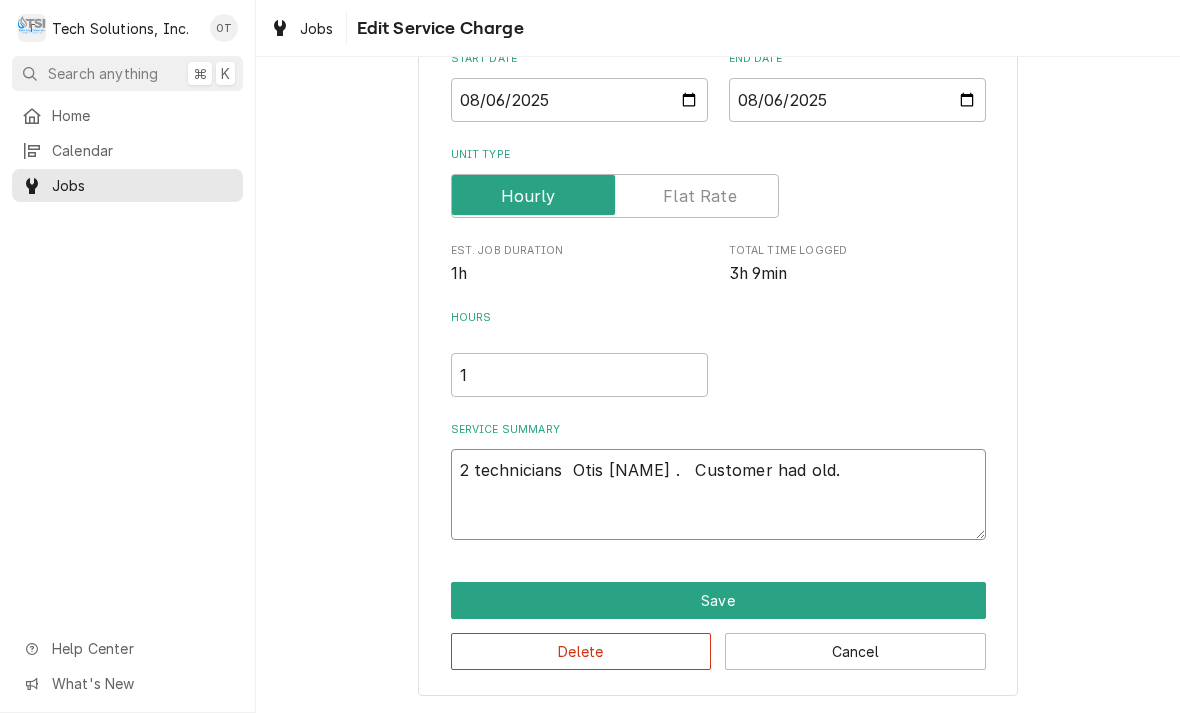 type on "x" 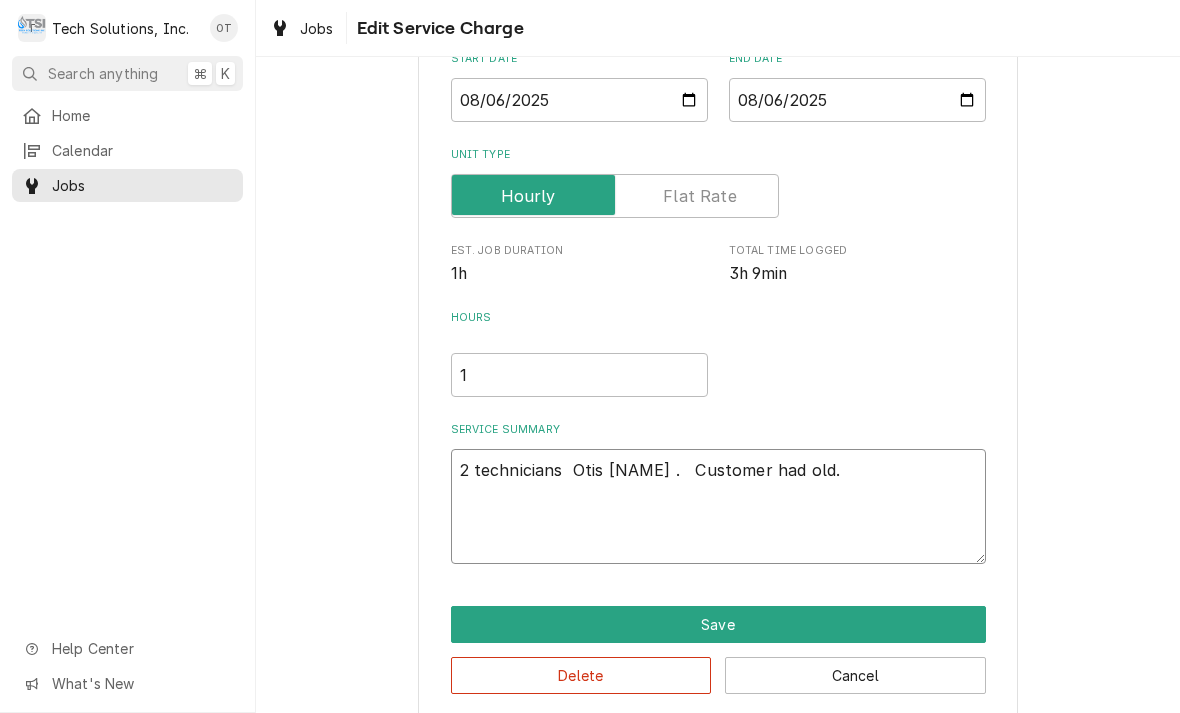 click on "2 technicians  Otis [NAME] .   Customer had old." at bounding box center [718, 506] 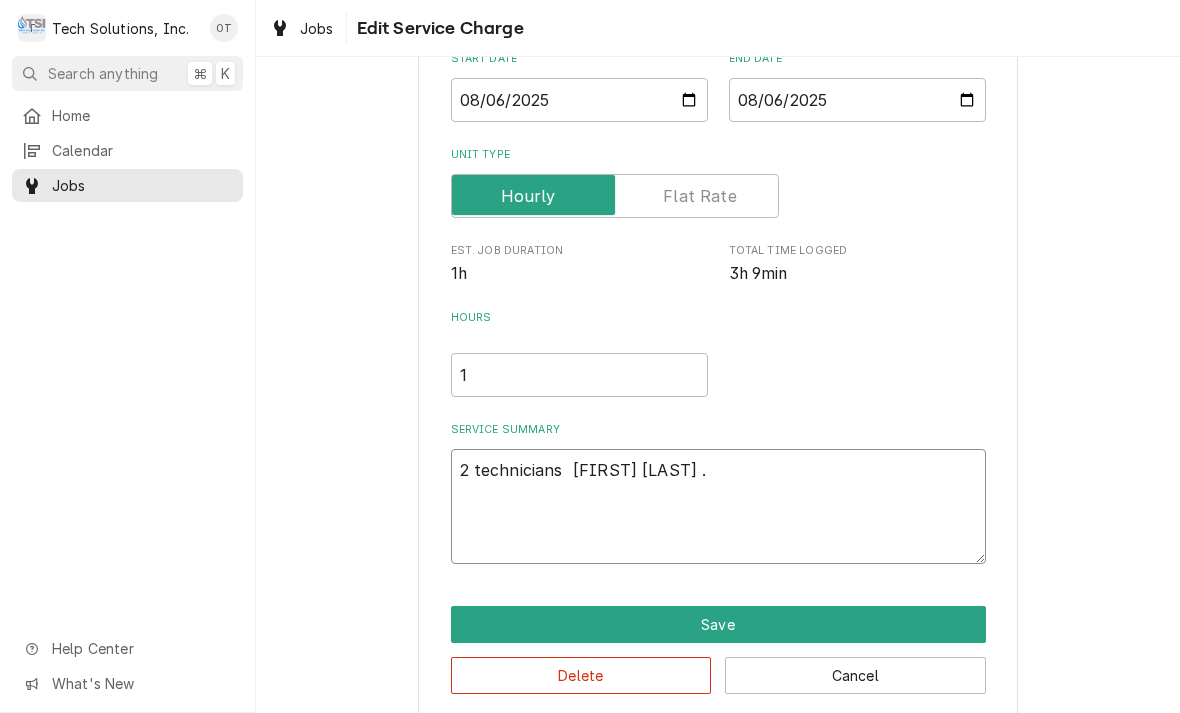 type on "x" 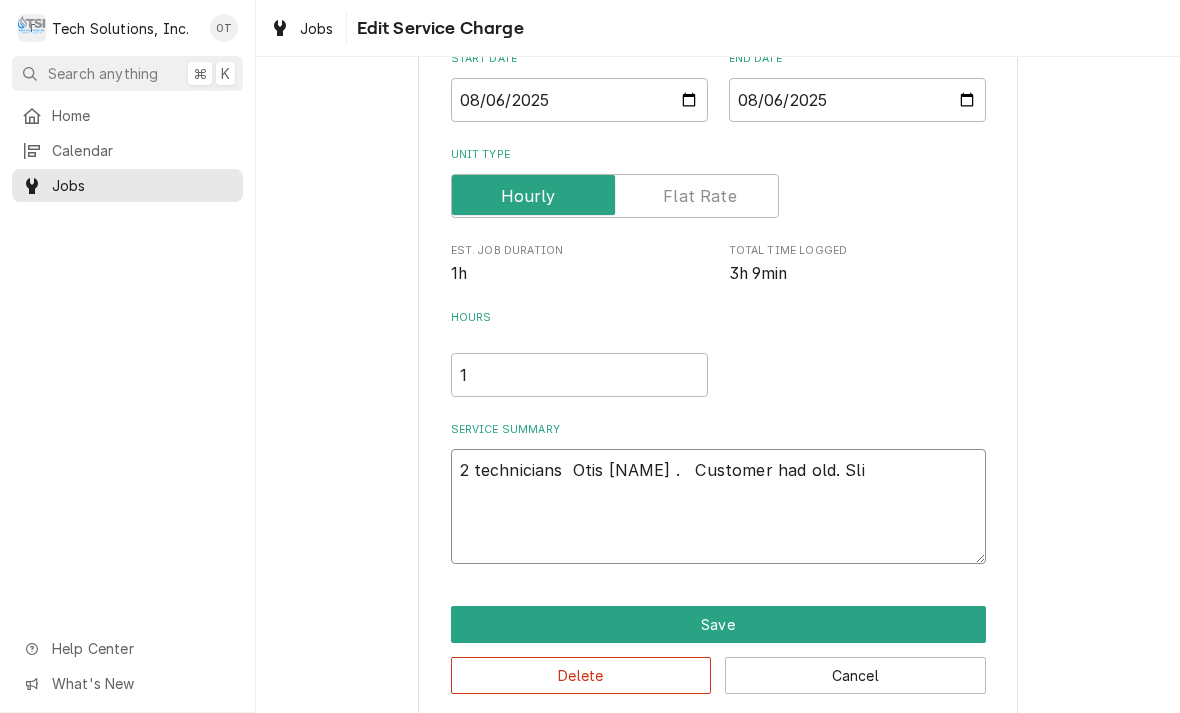 type on "x" 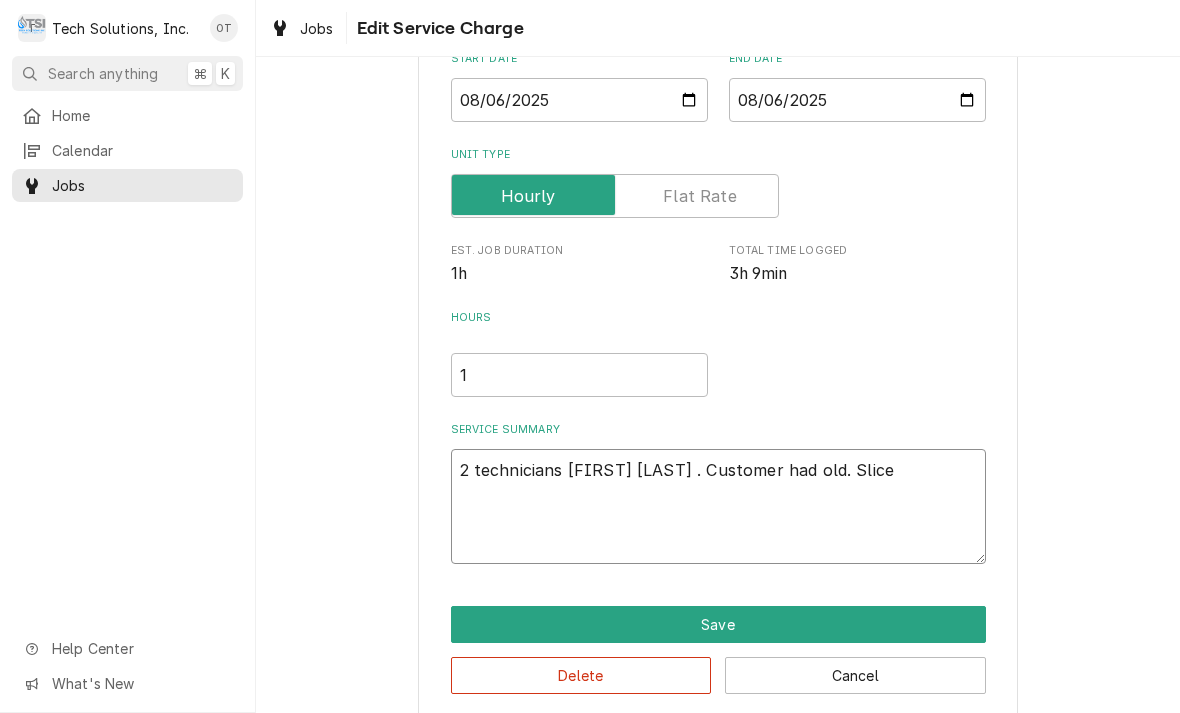 type on "x" 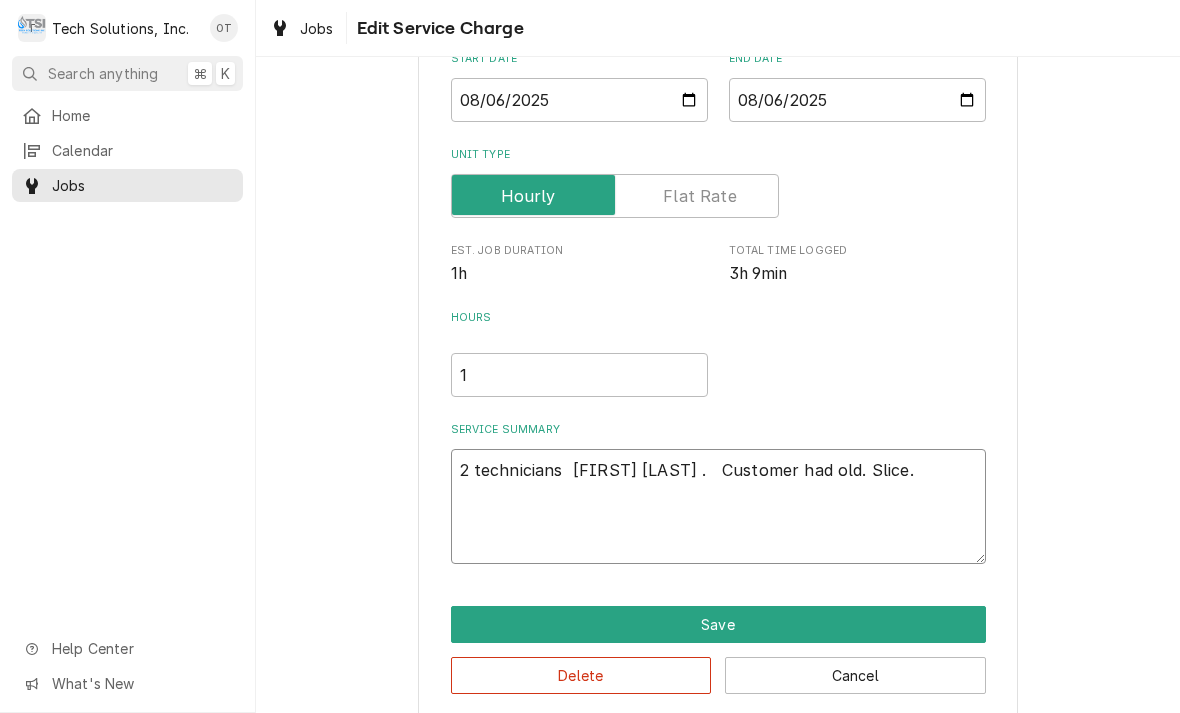 type on "x" 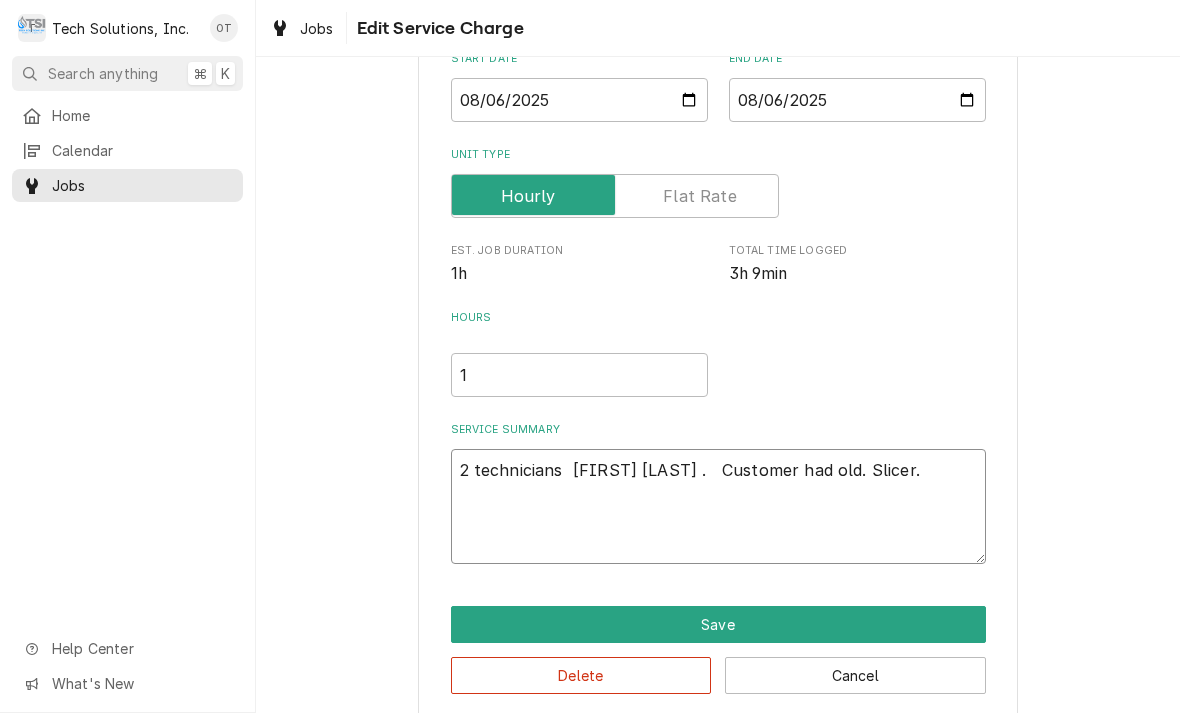 type on "x" 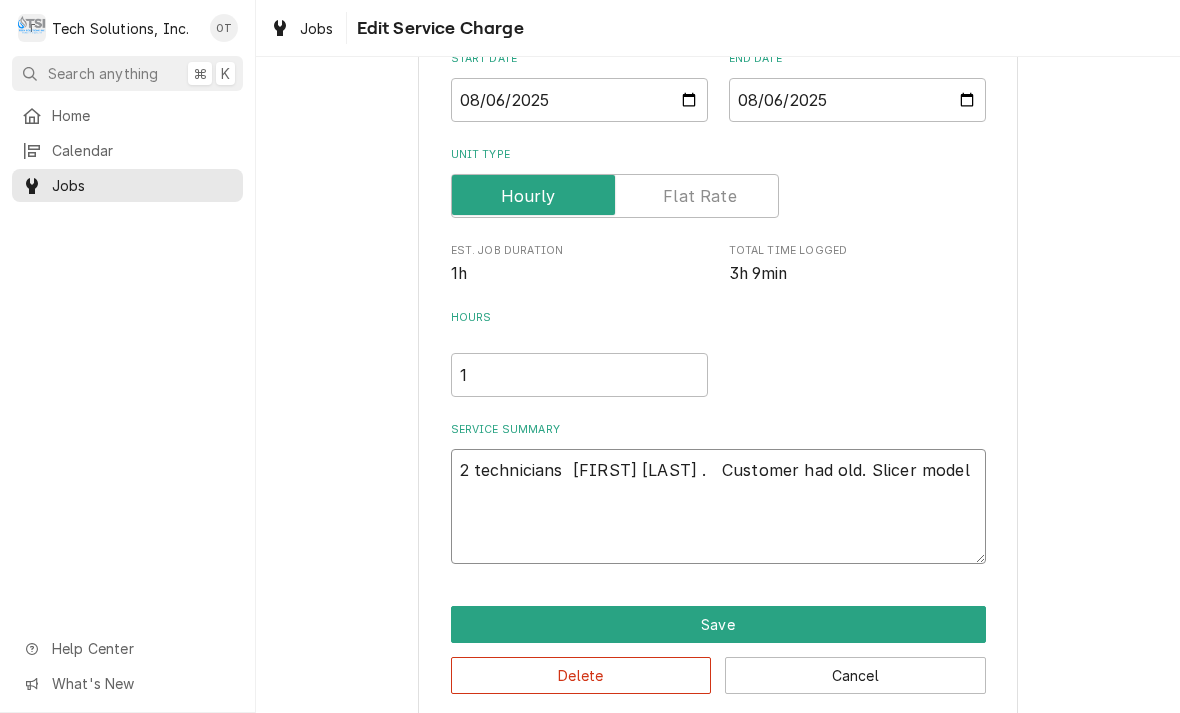 type on "x" 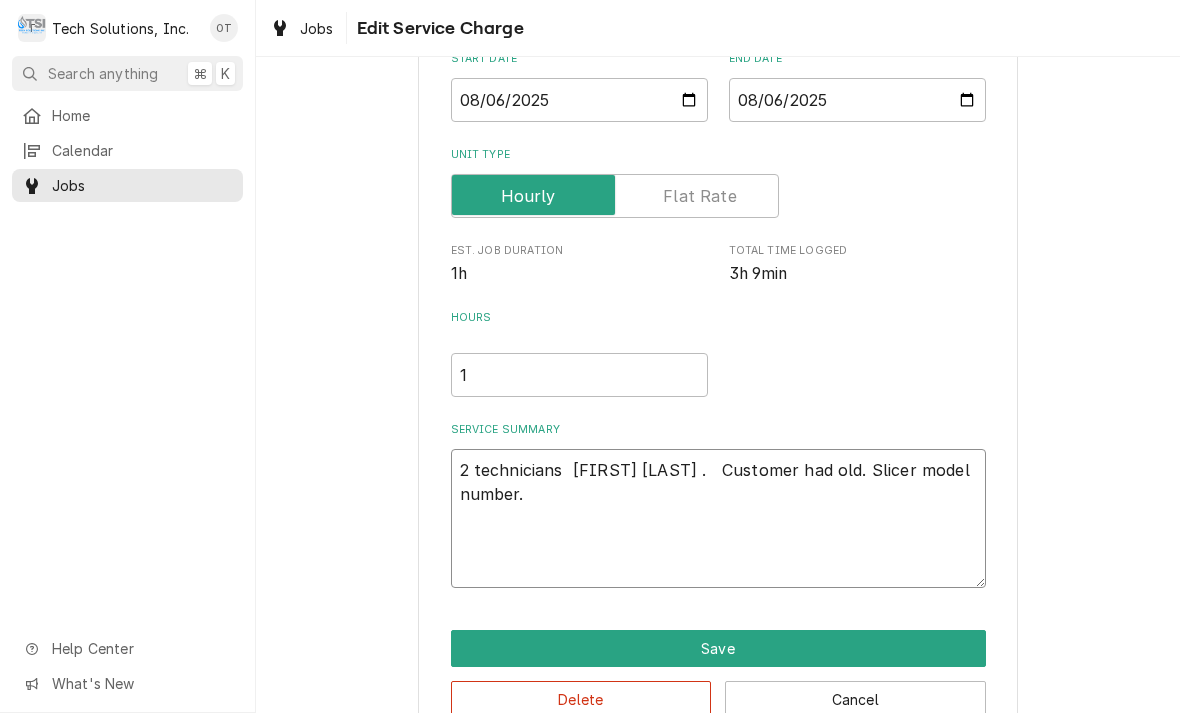 type on "x" 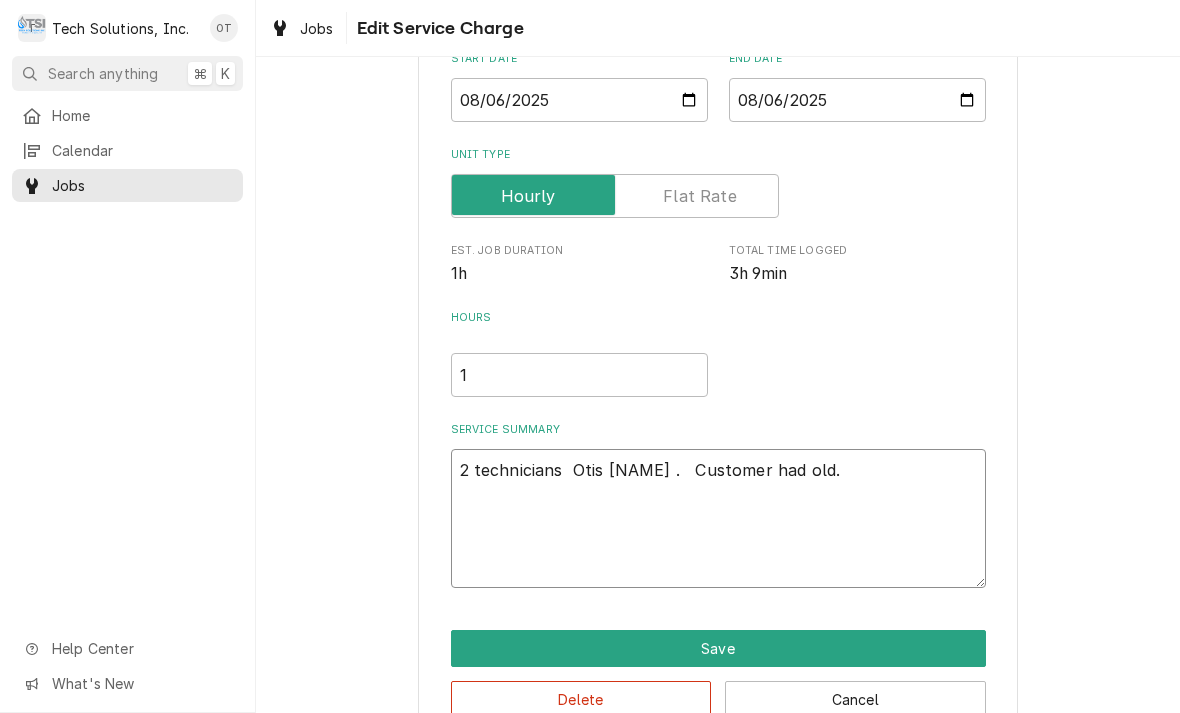 type on "x" 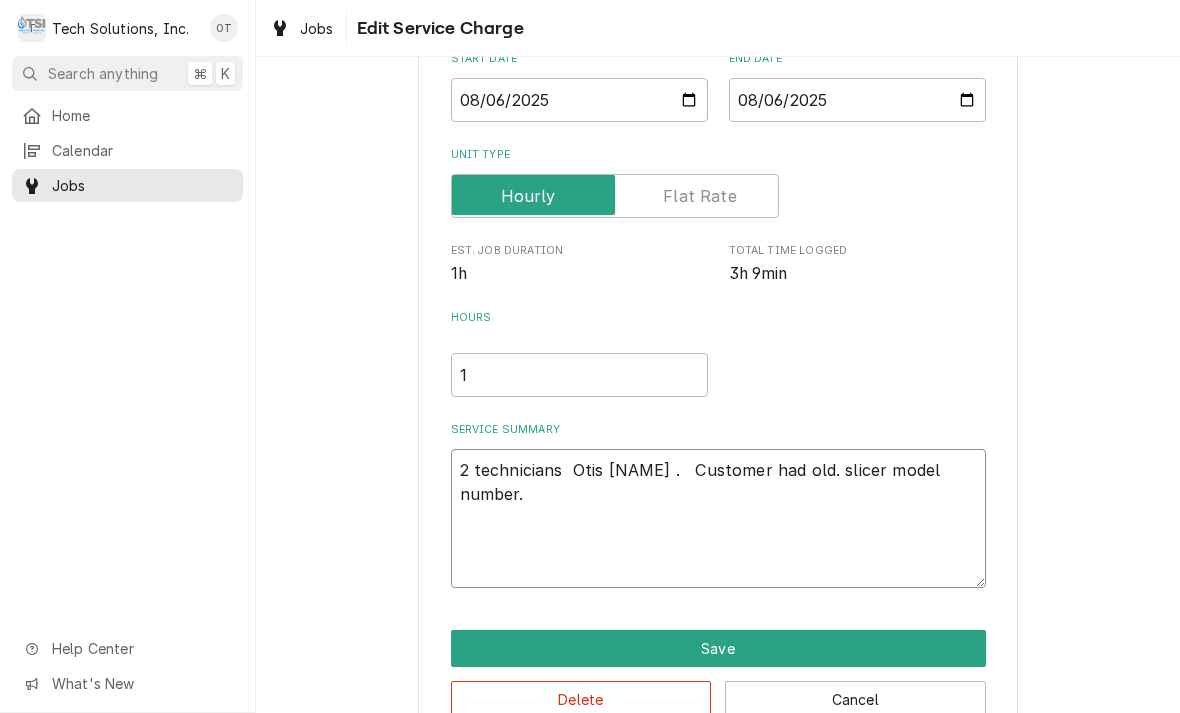 type on "x" 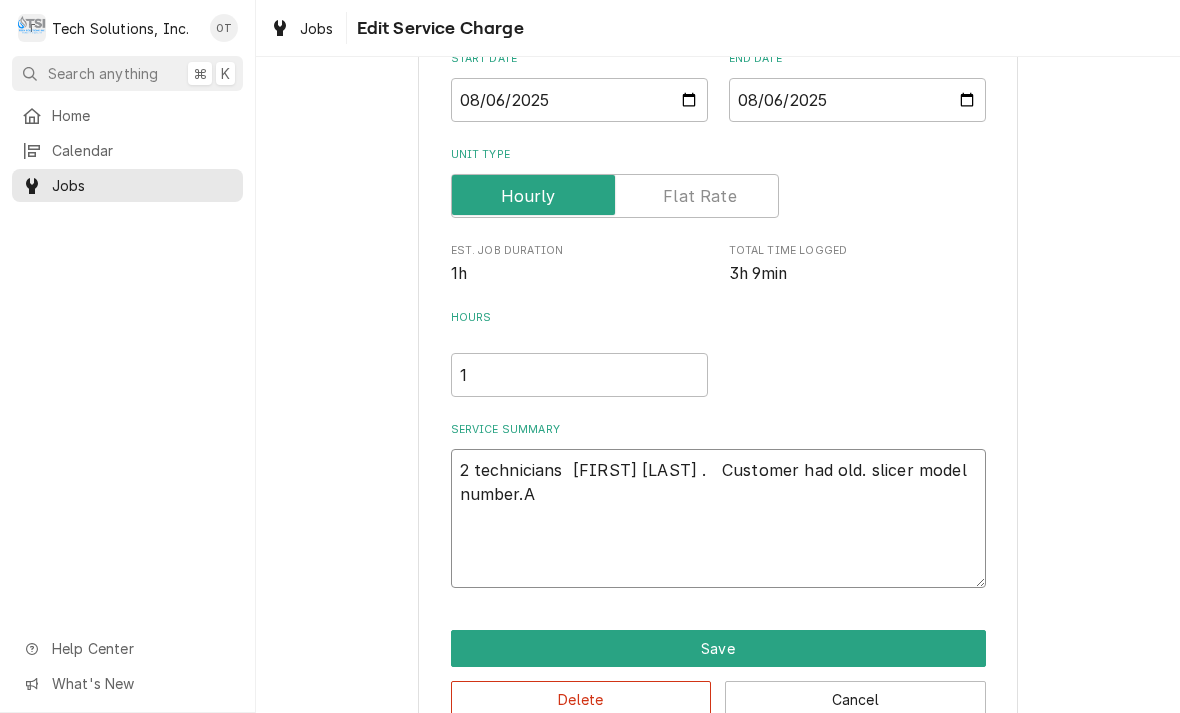 type on "x" 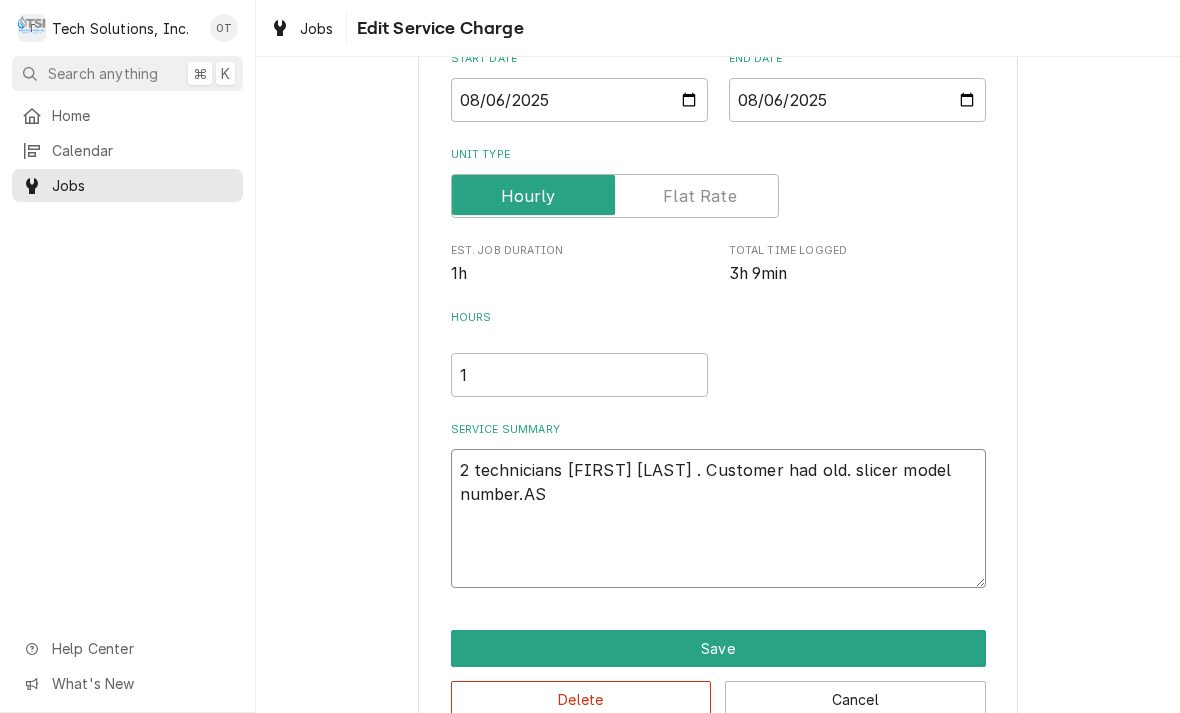 type on "x" 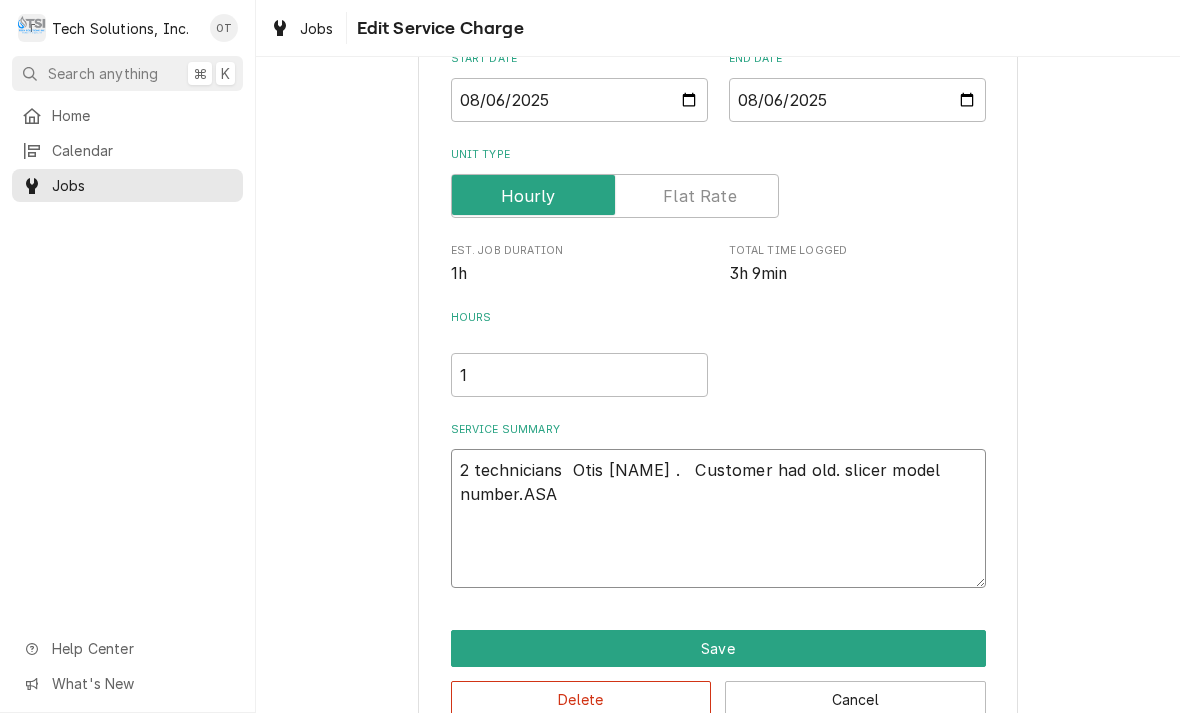 type on "x" 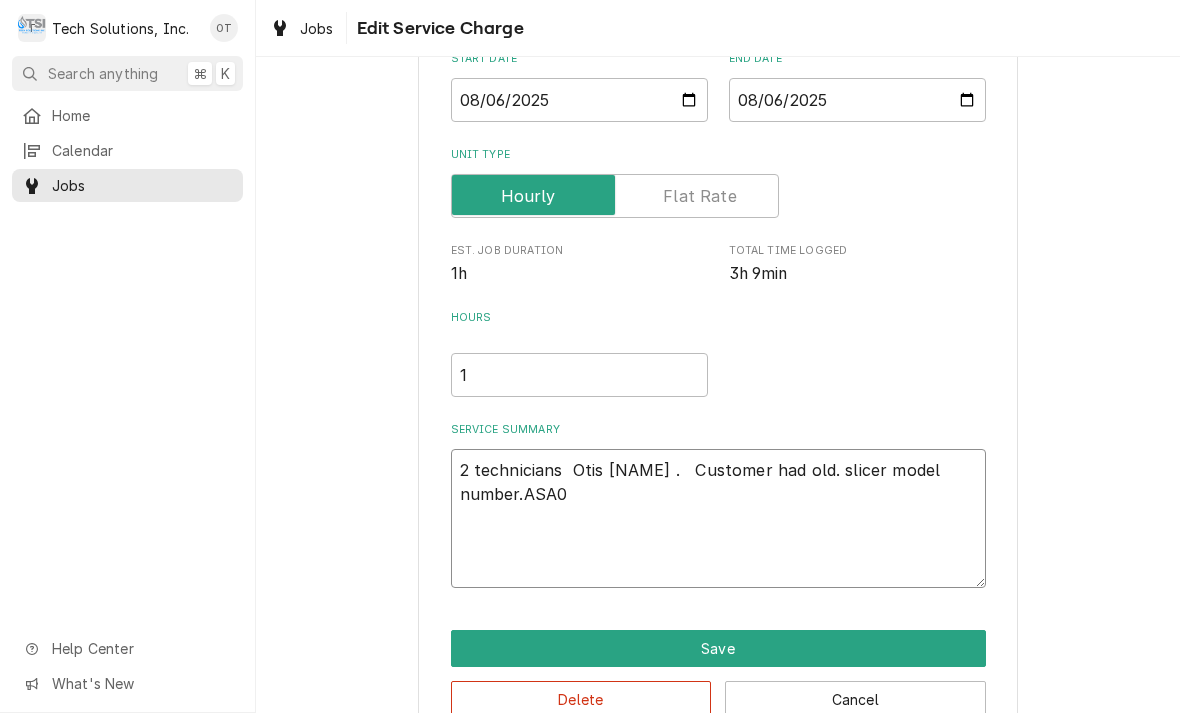 type on "x" 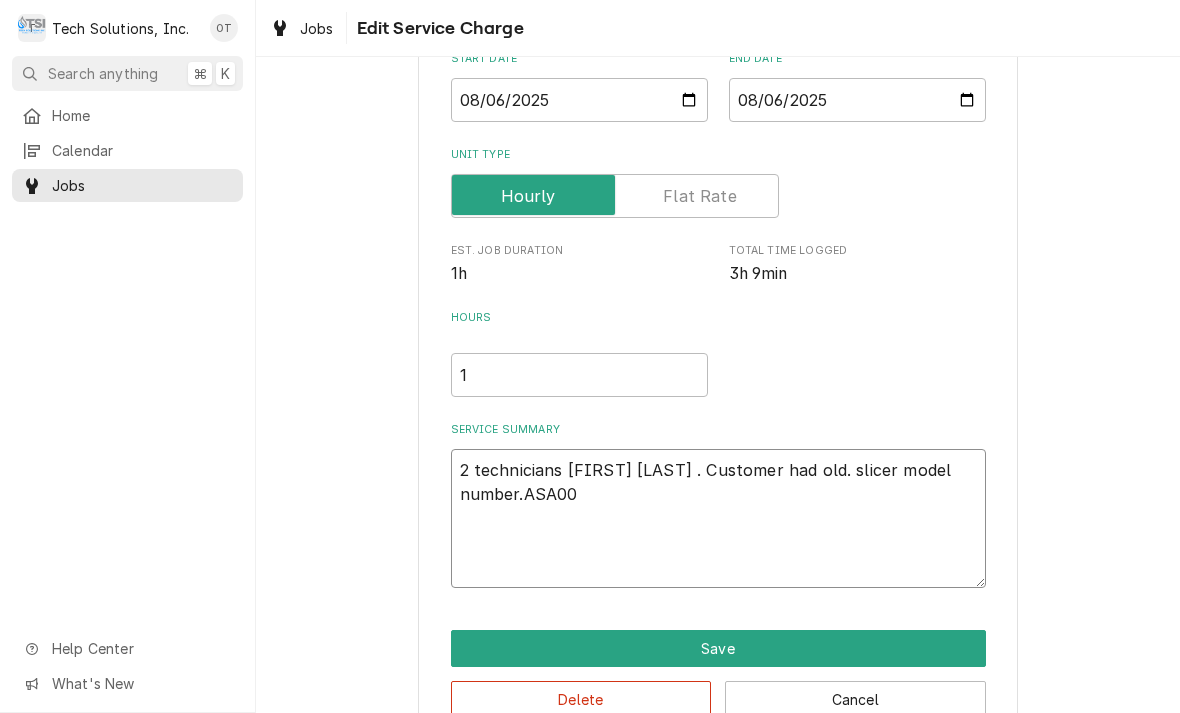 type on "x" 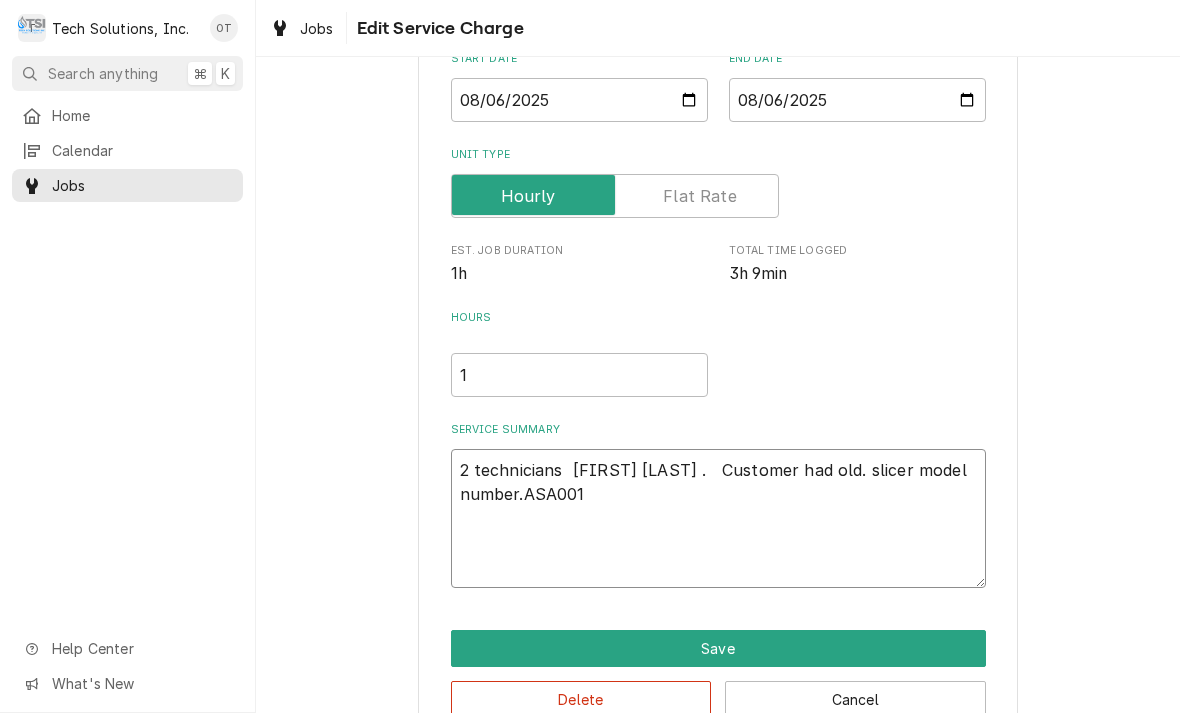 type on "x" 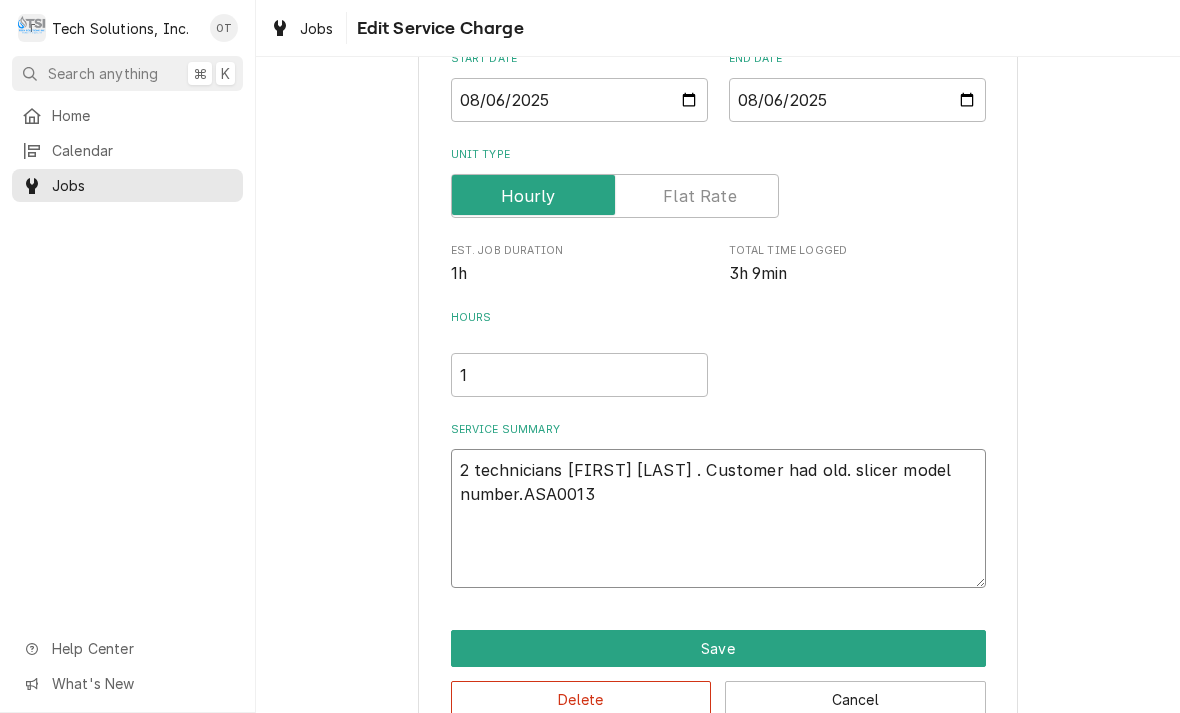 type on "x" 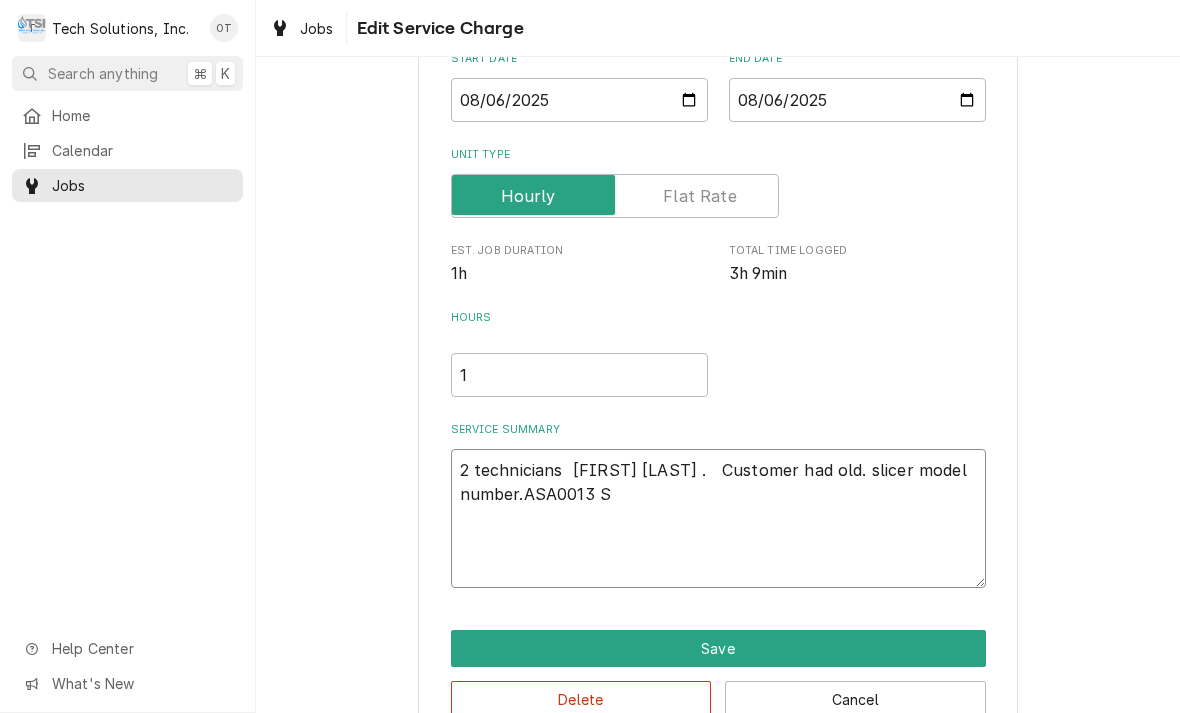 type on "x" 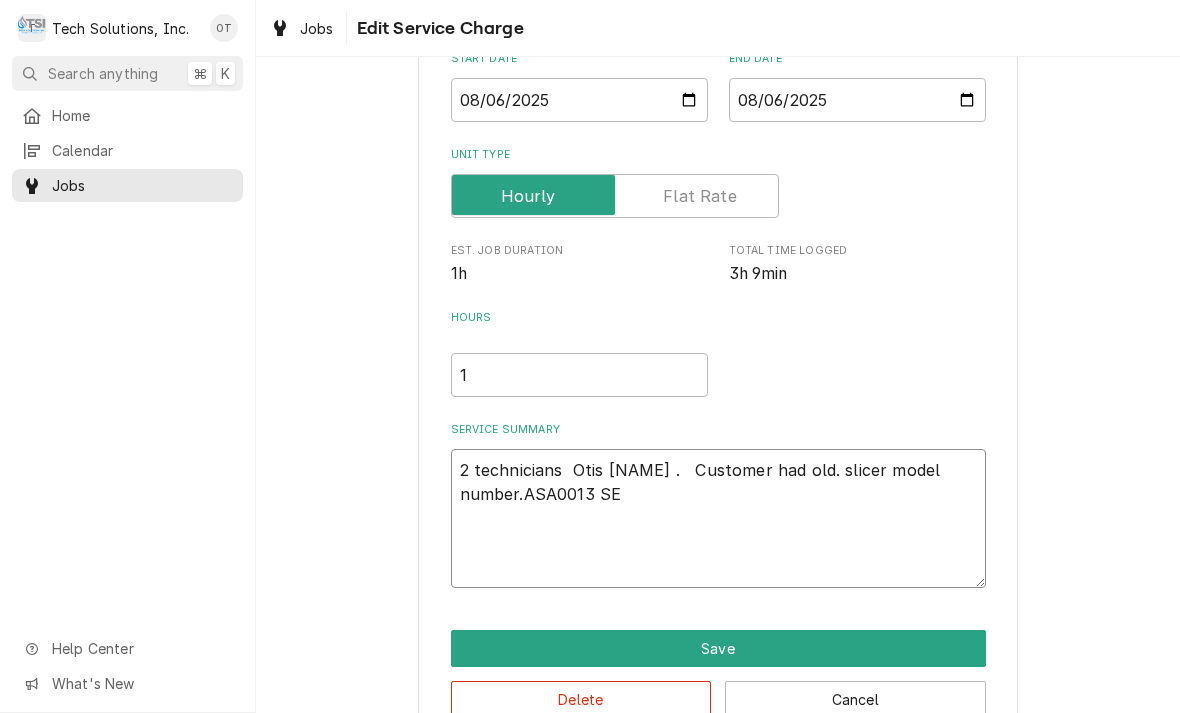 type on "x" 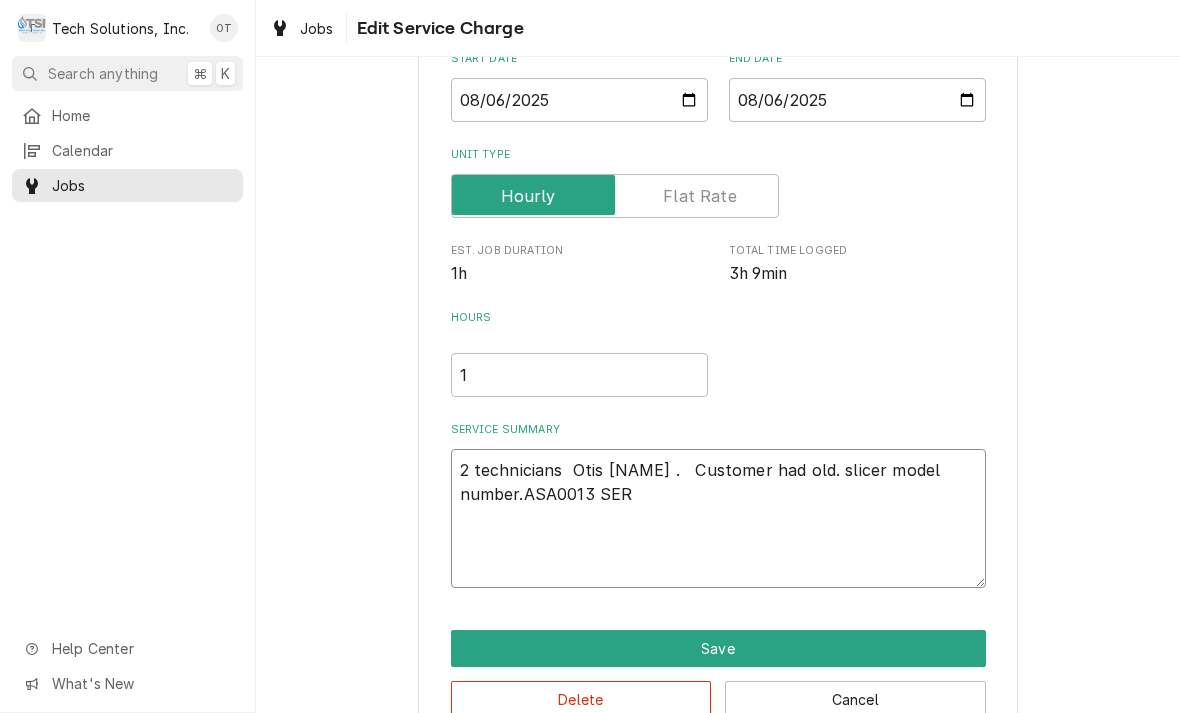 type on "x" 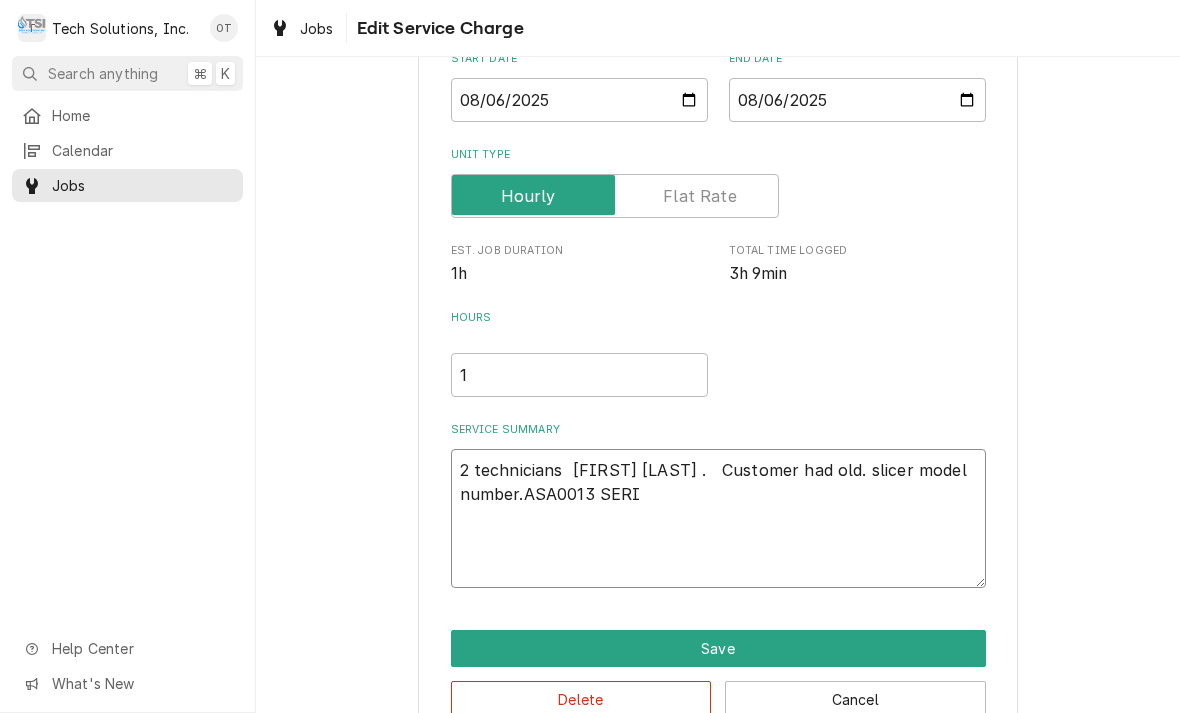 type on "x" 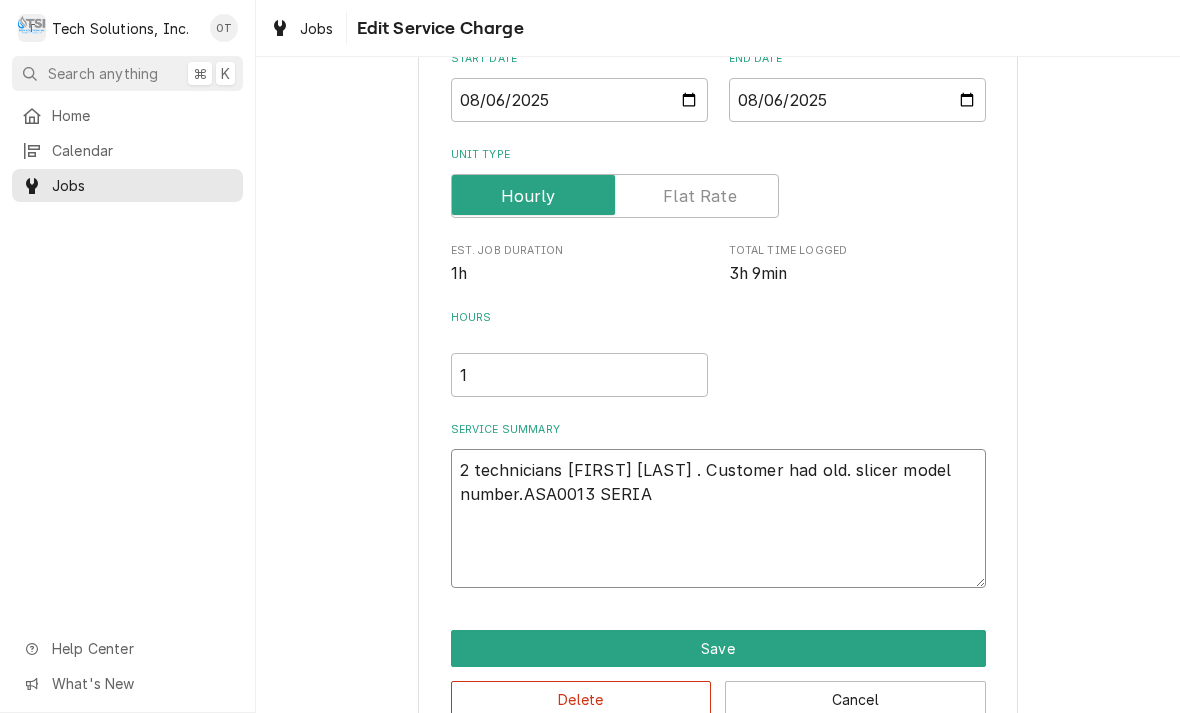 type on "x" 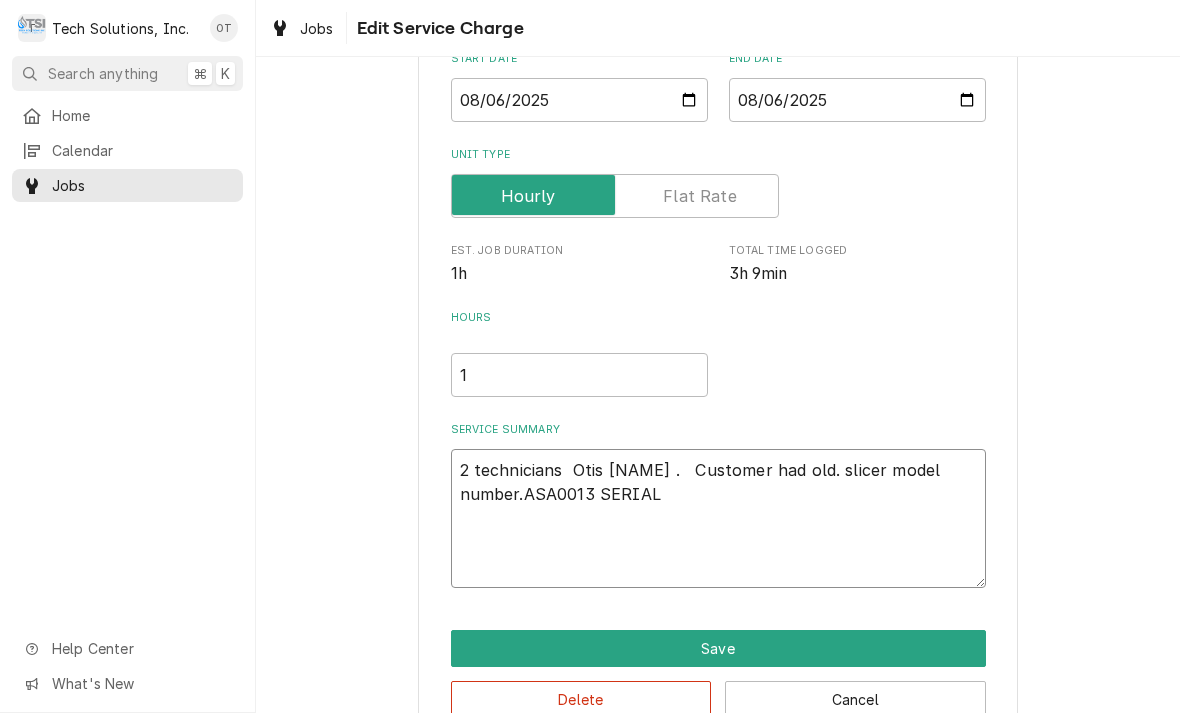 type on "x" 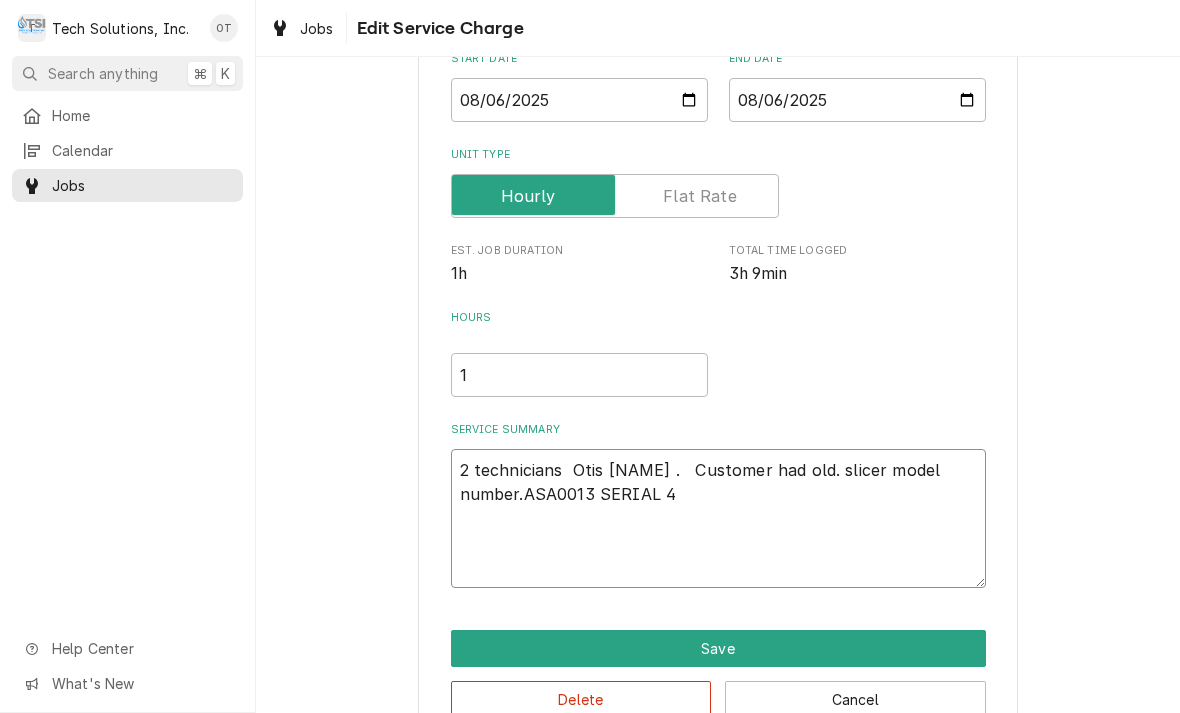 type on "x" 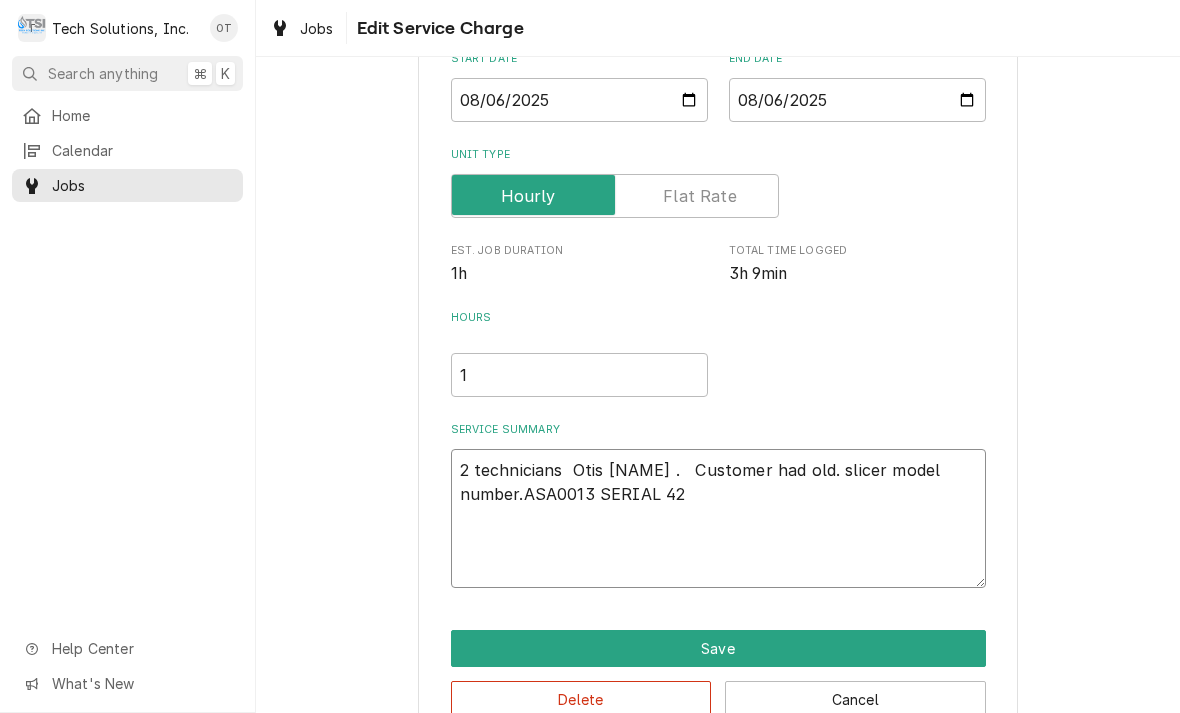 type on "x" 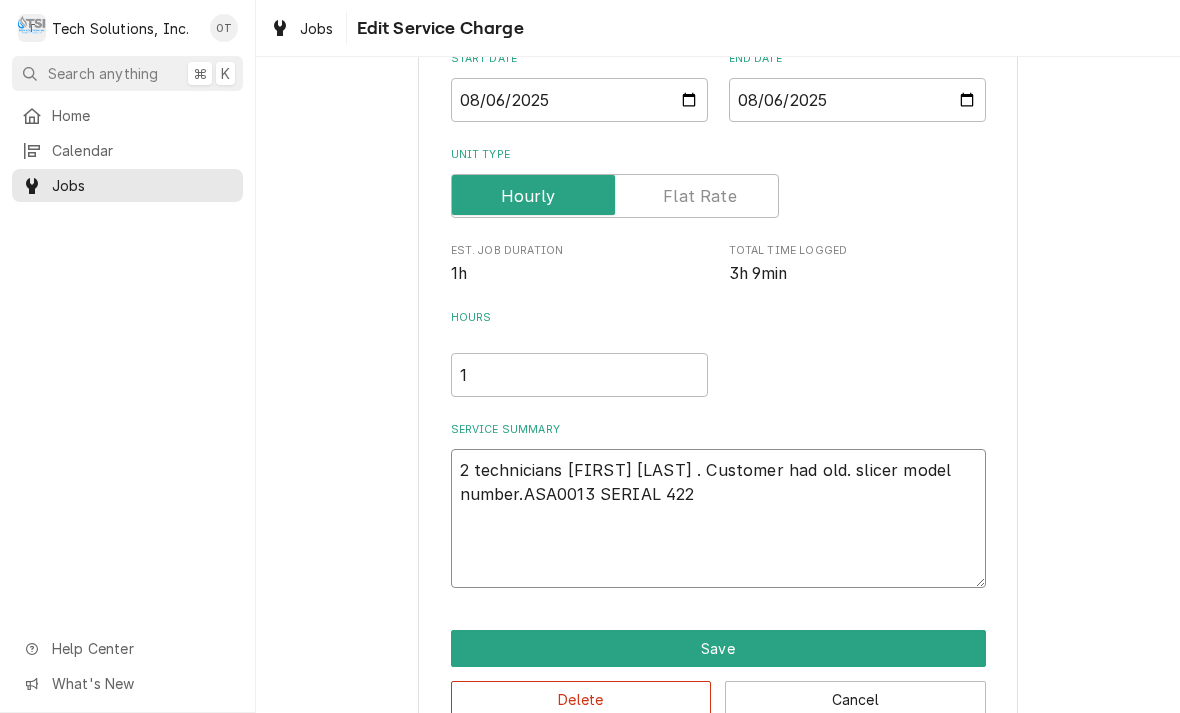 type on "x" 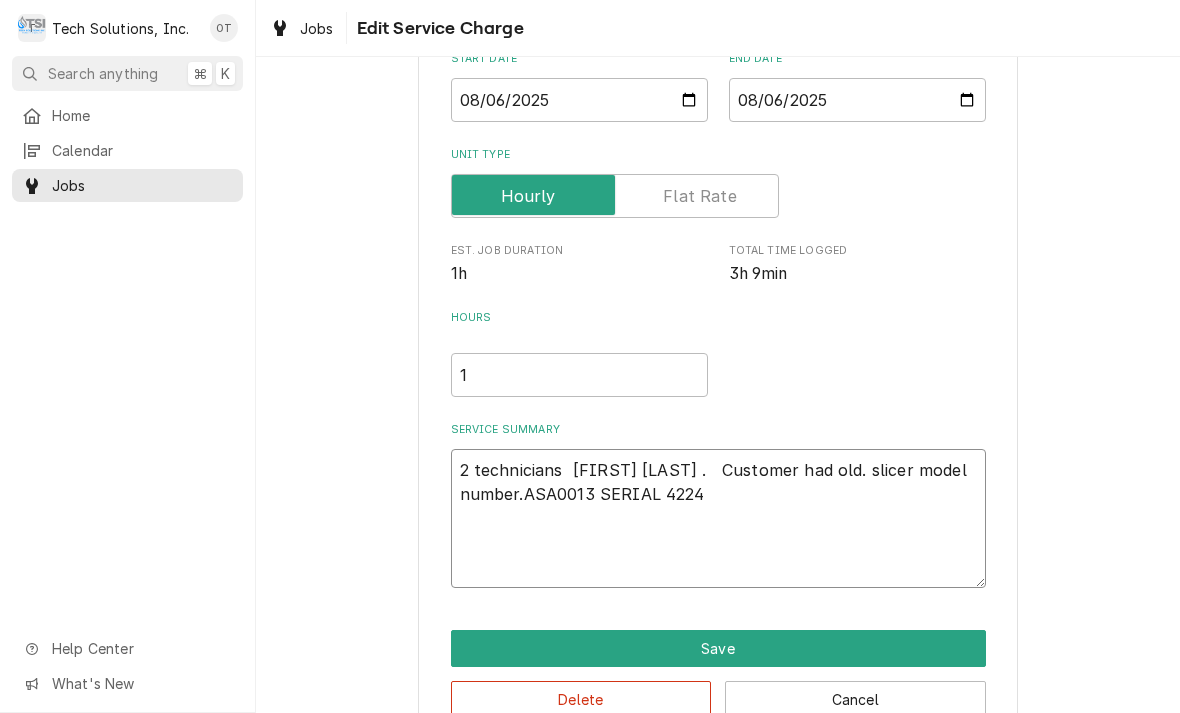 type on "x" 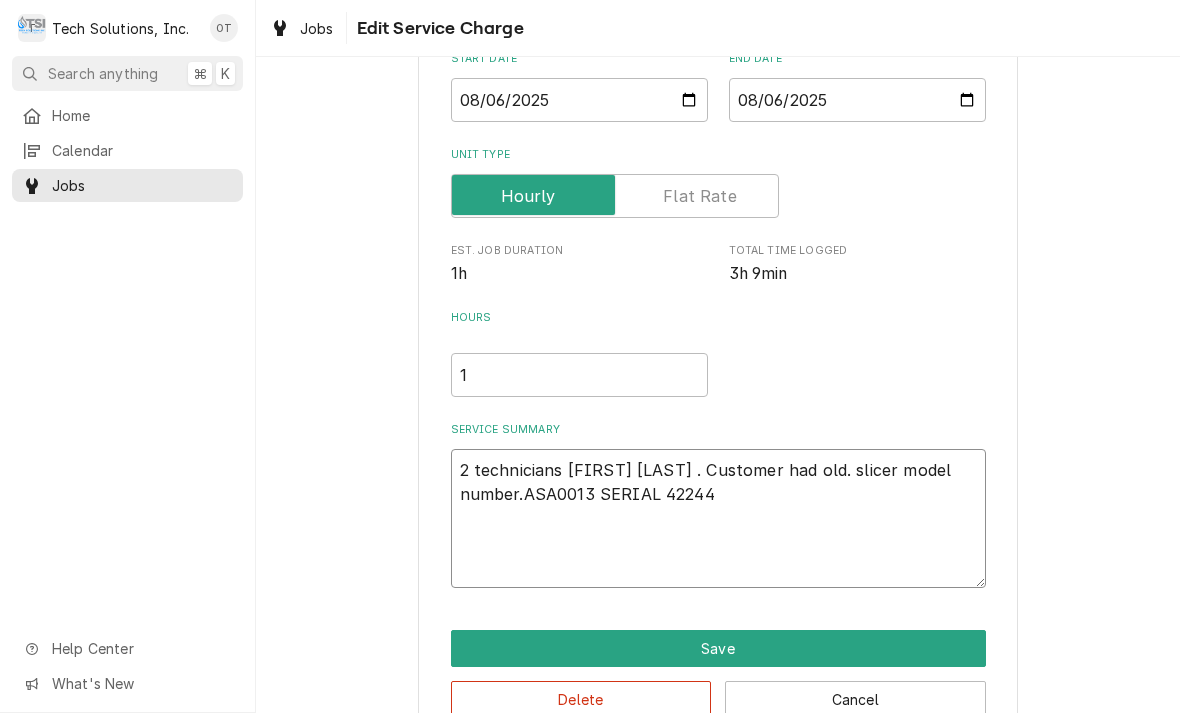 type on "x" 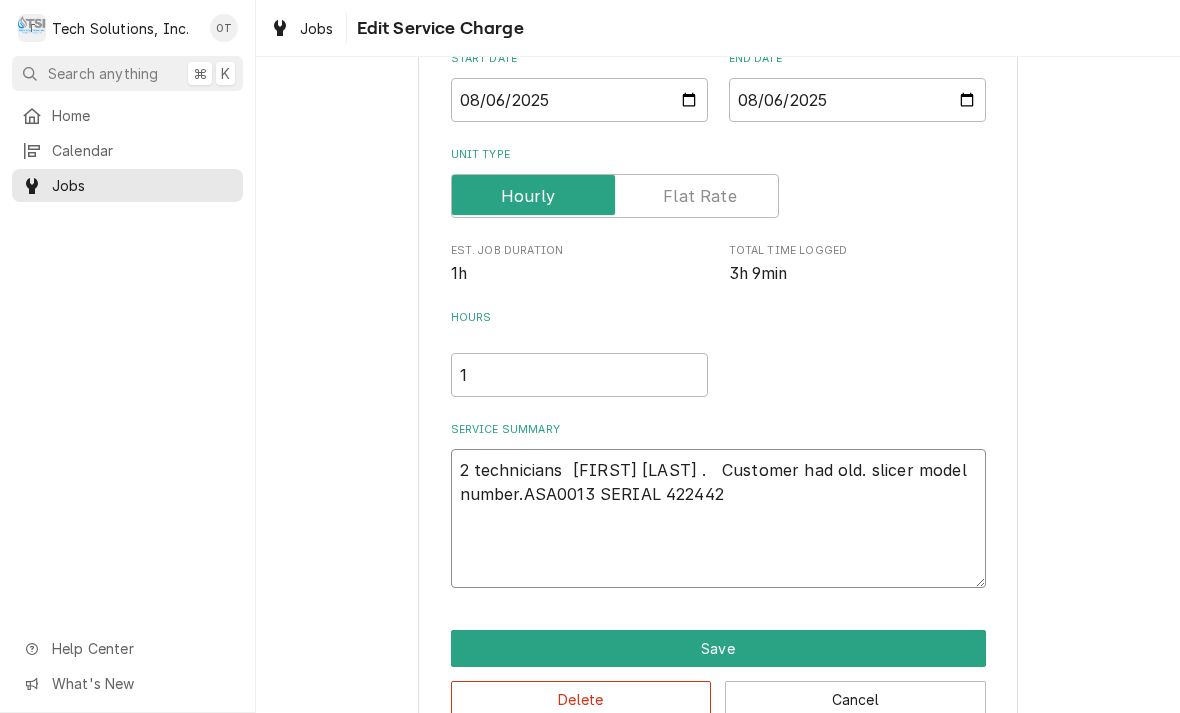 type on "x" 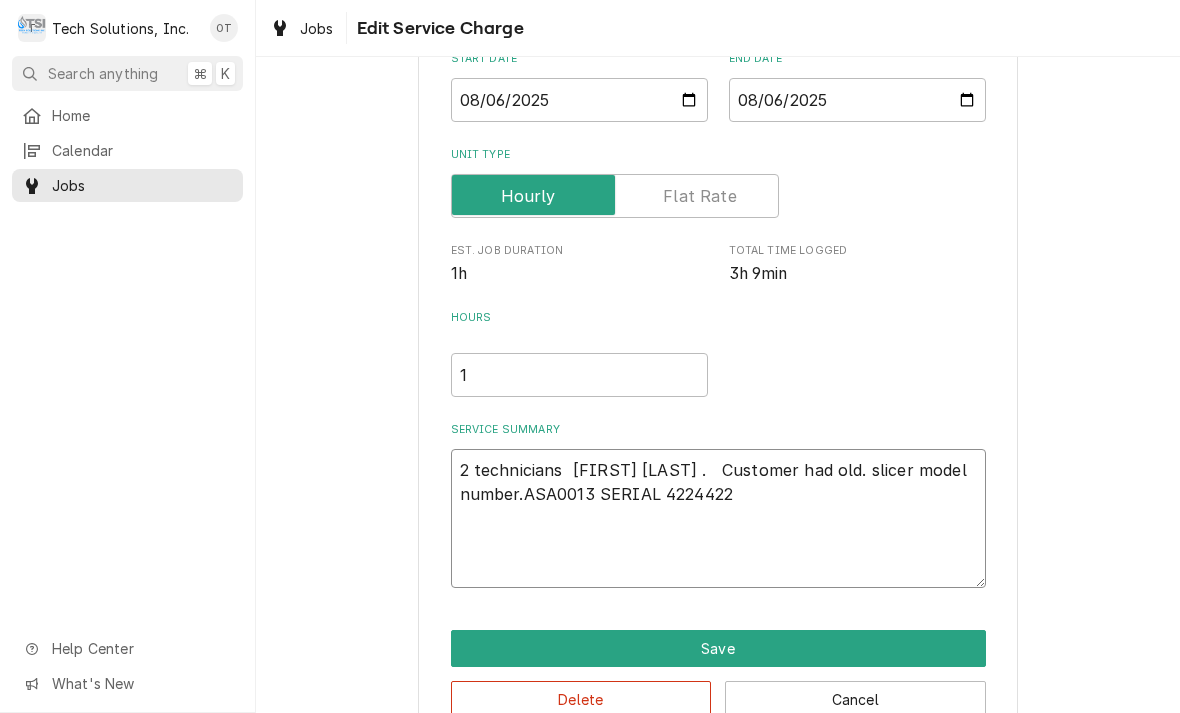 type on "x" 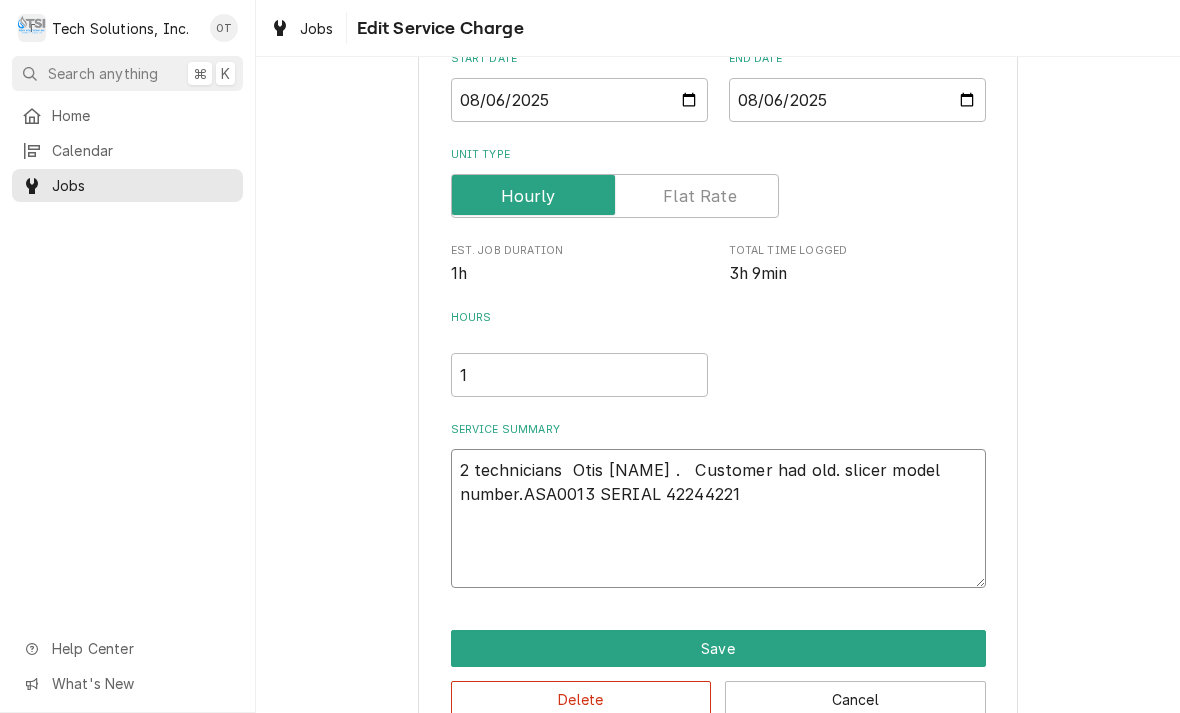 type on "x" 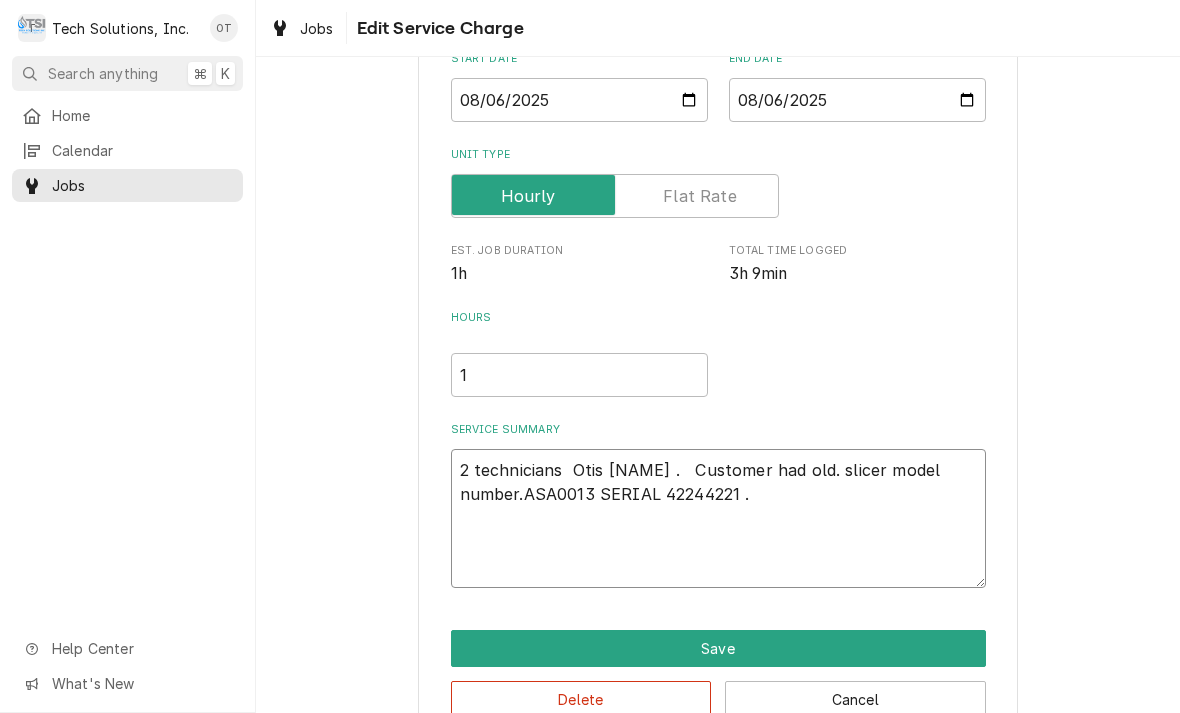 type on "x" 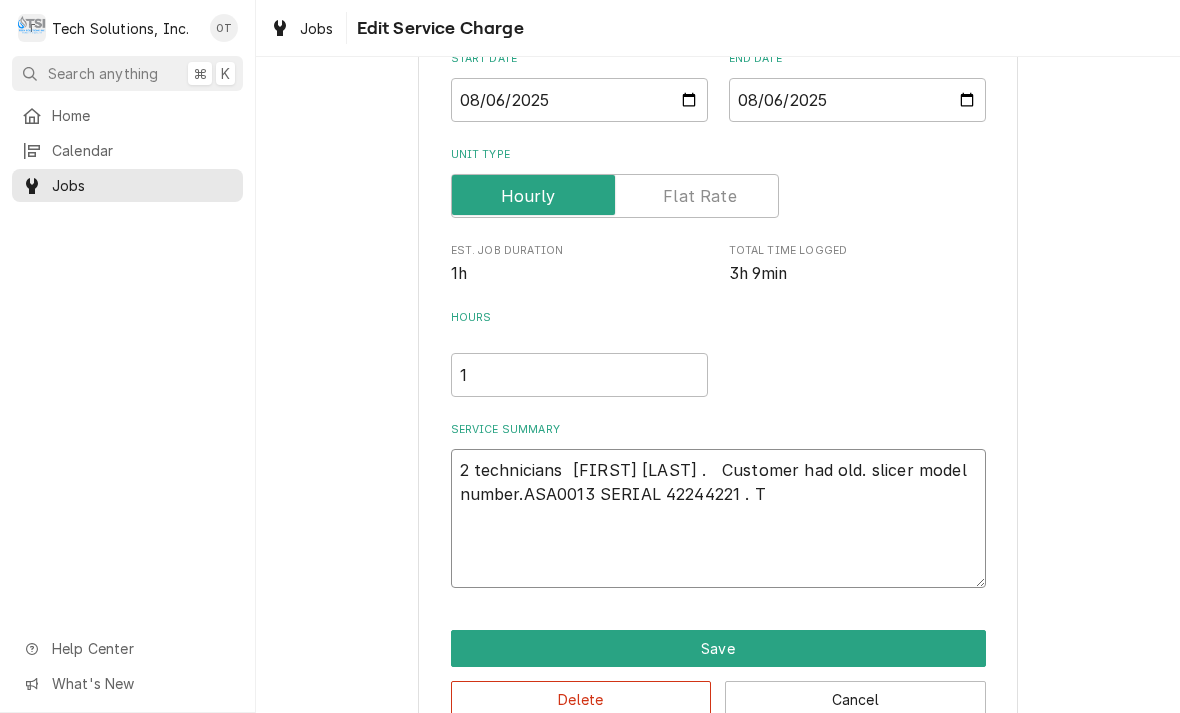 type on "x" 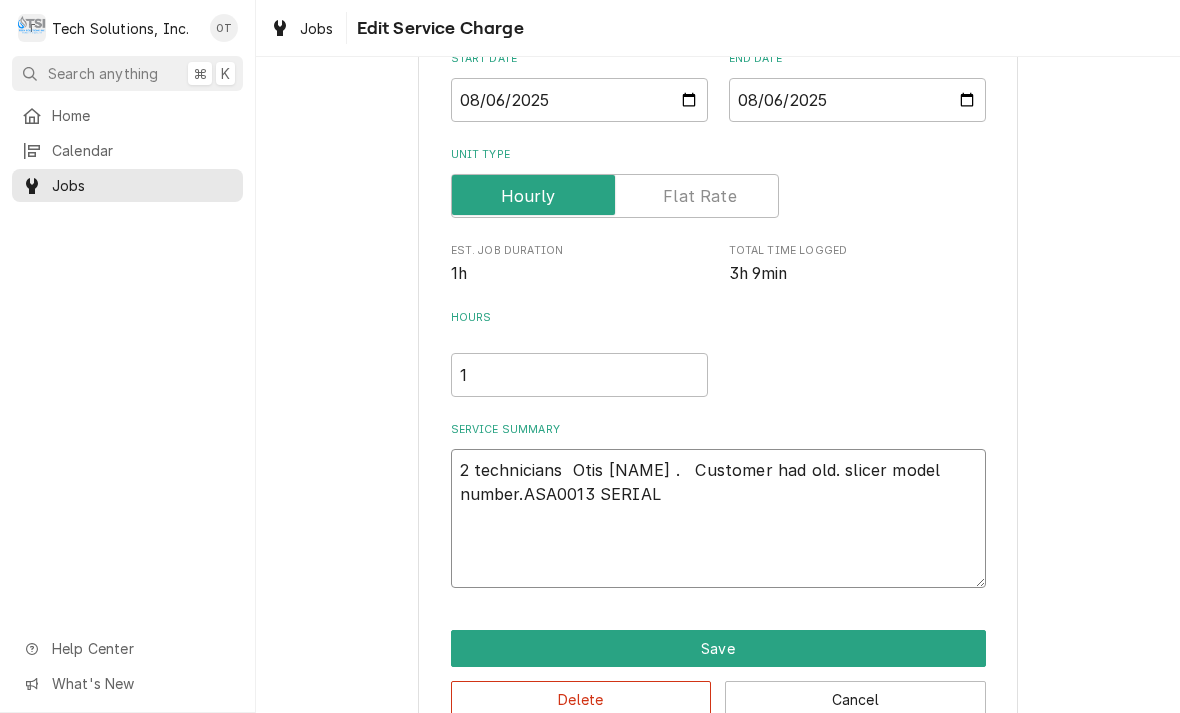 type on "x" 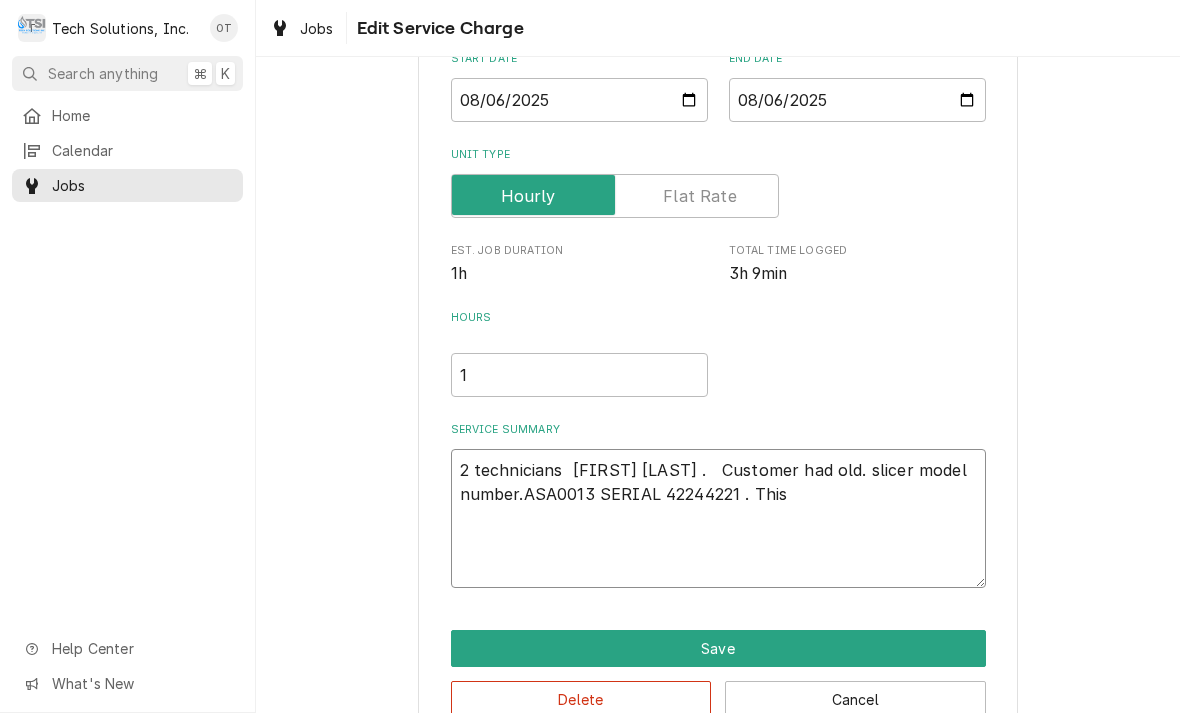type on "x" 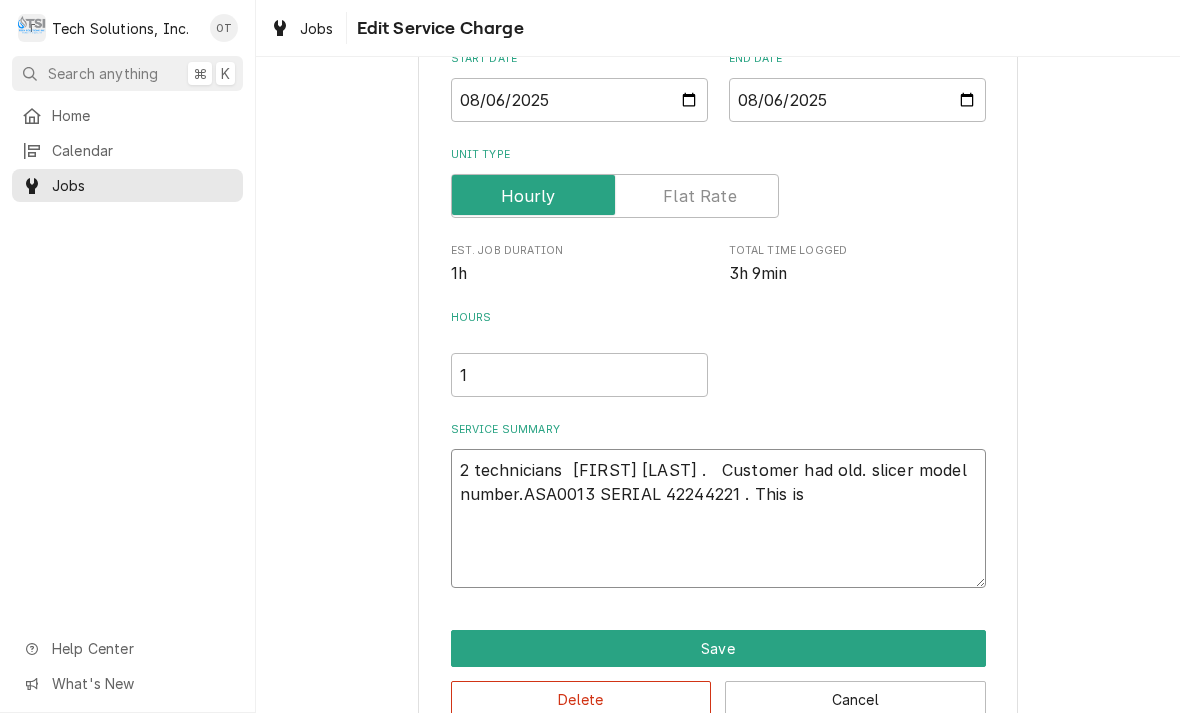 type on "x" 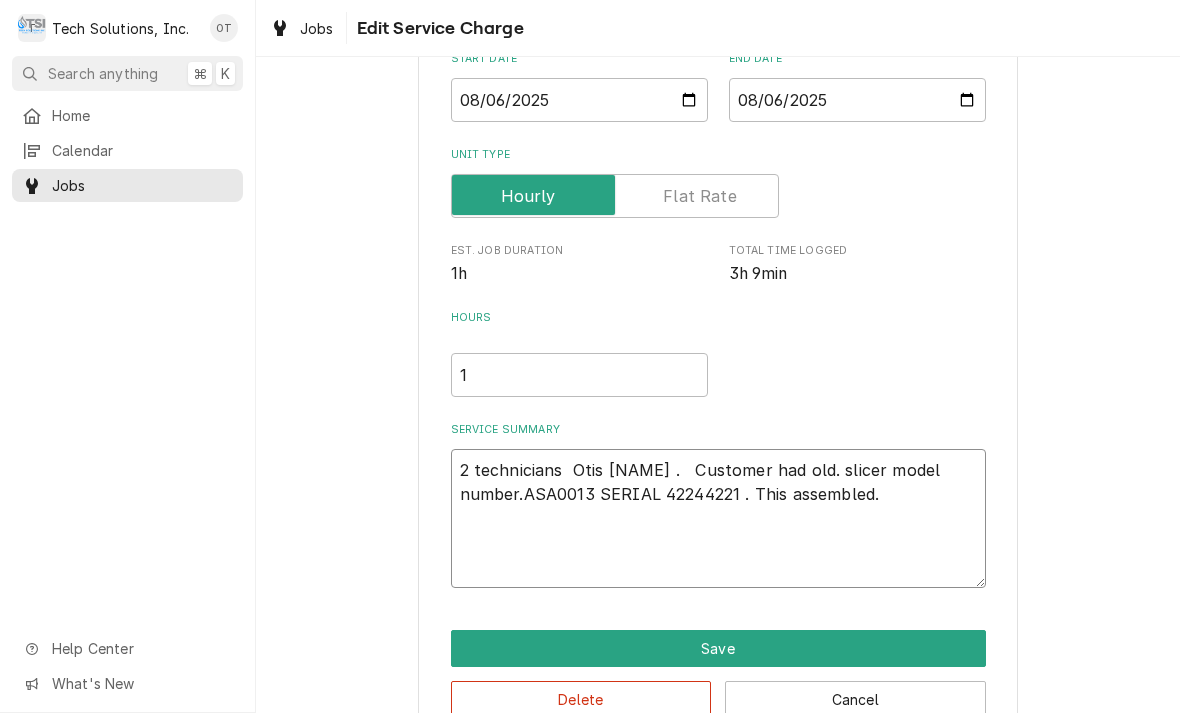 type on "x" 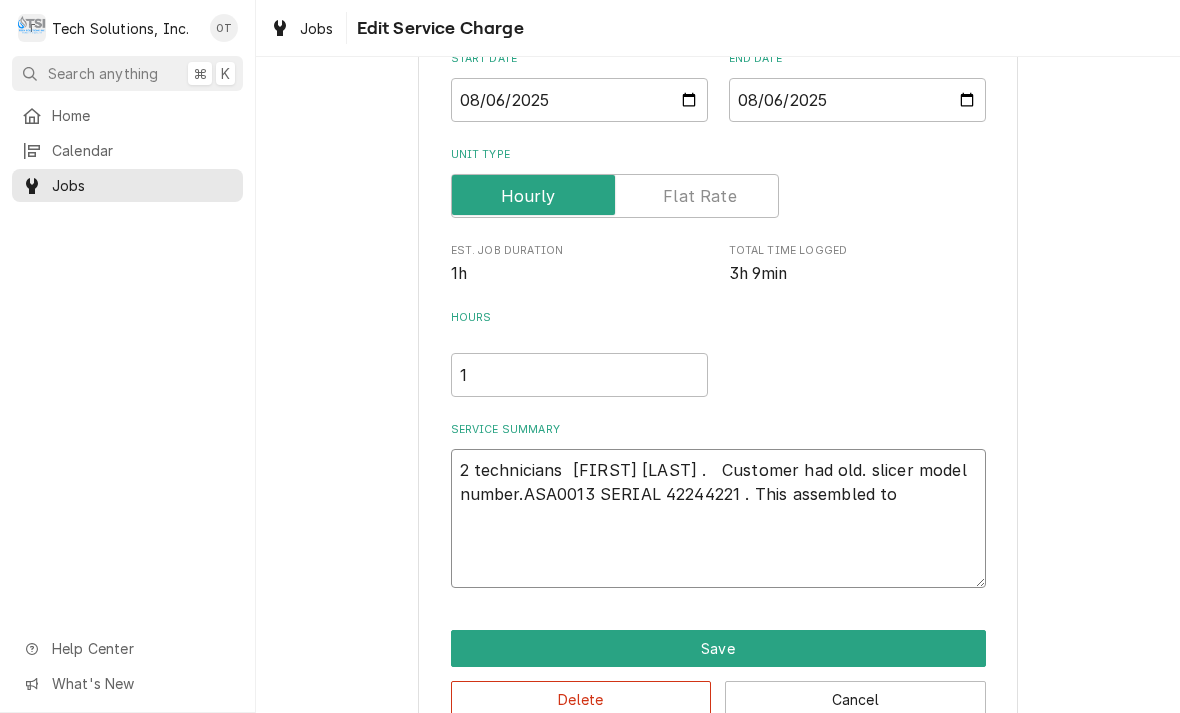 type on "x" 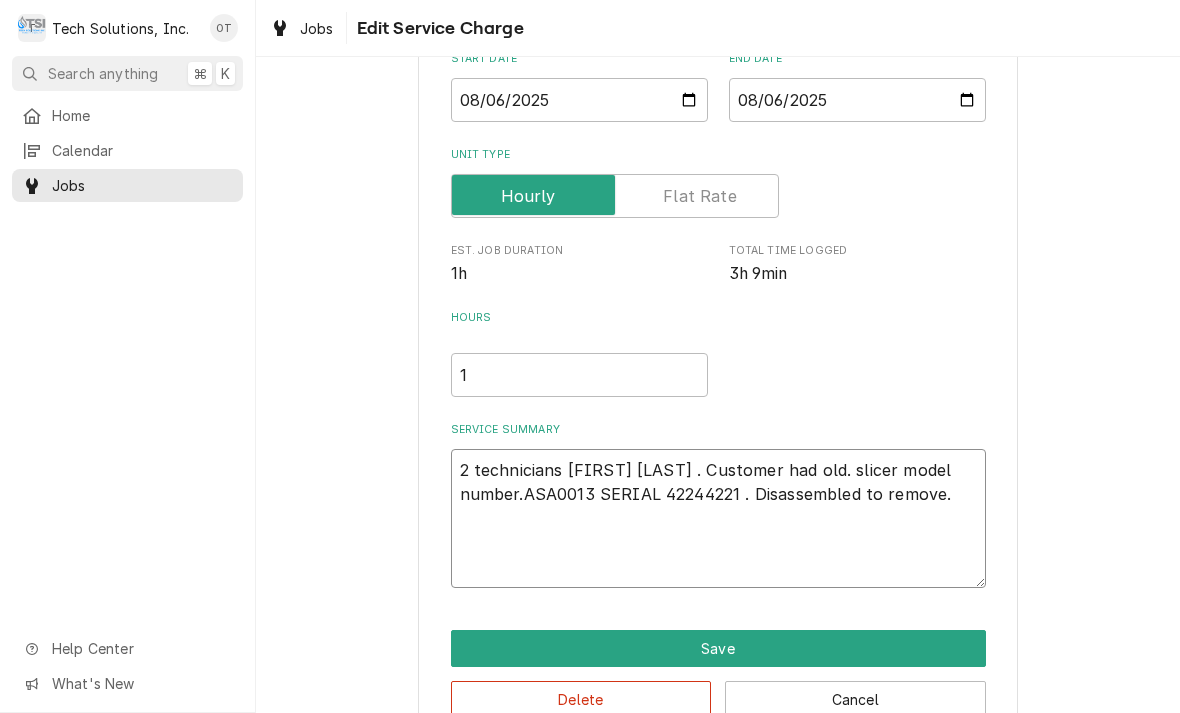 type on "x" 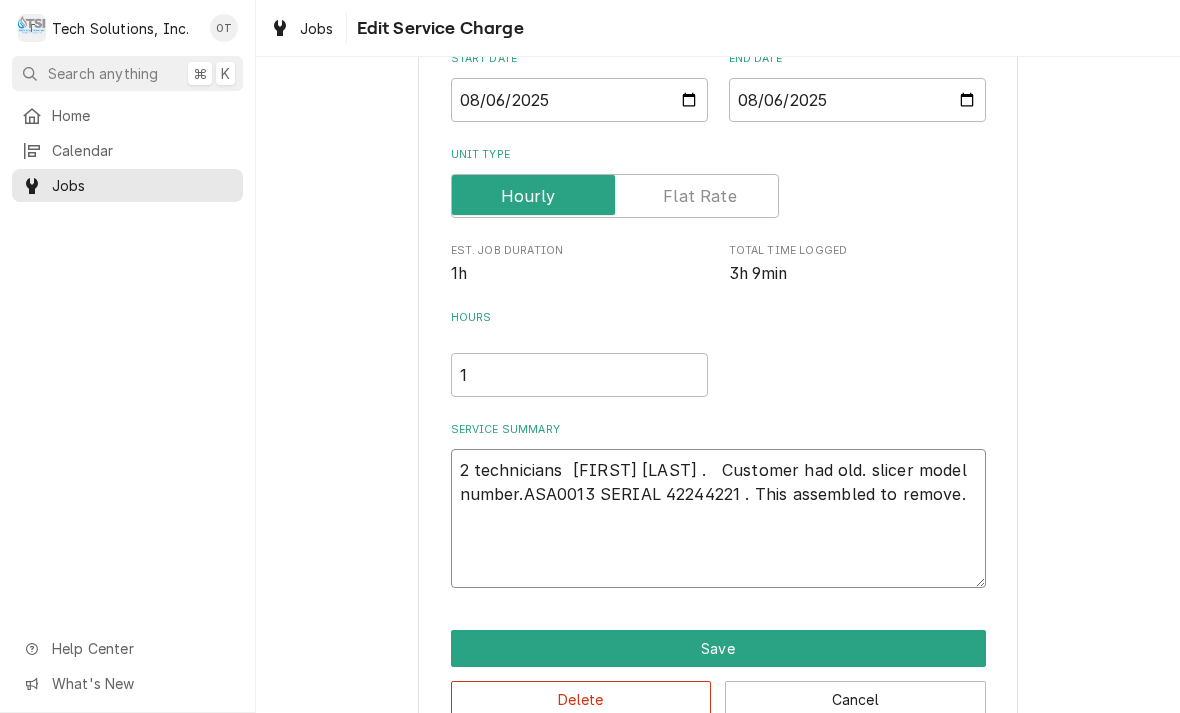 type on "x" 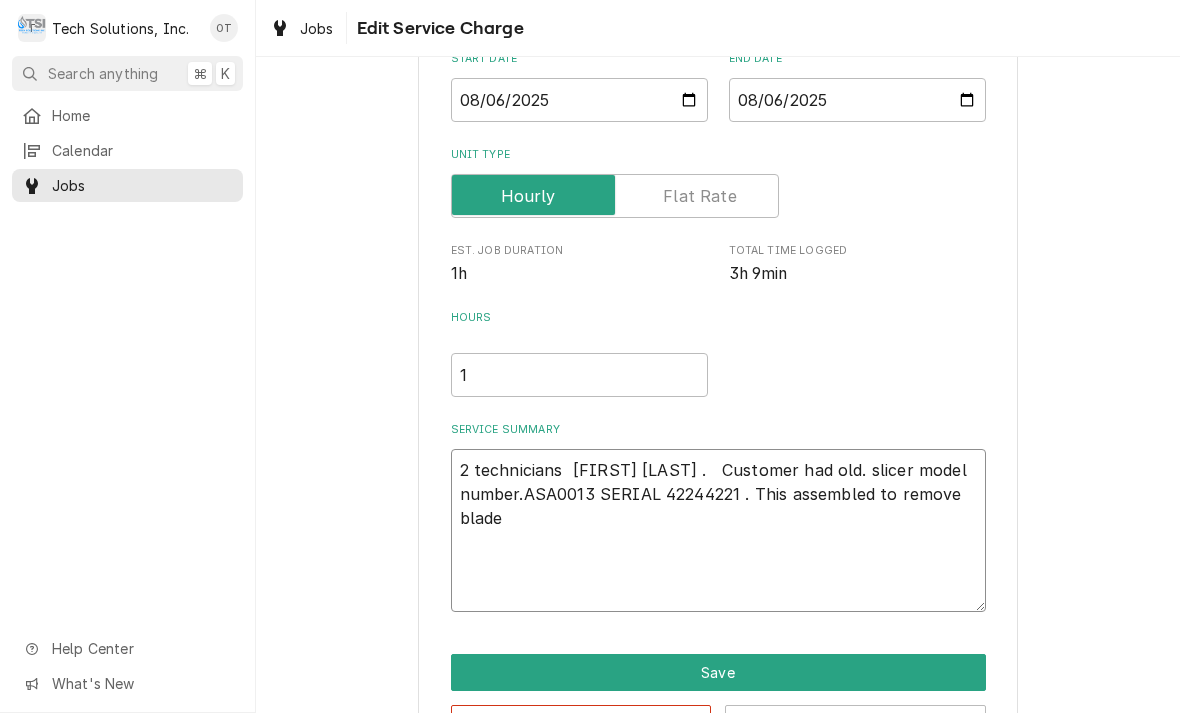 type on "x" 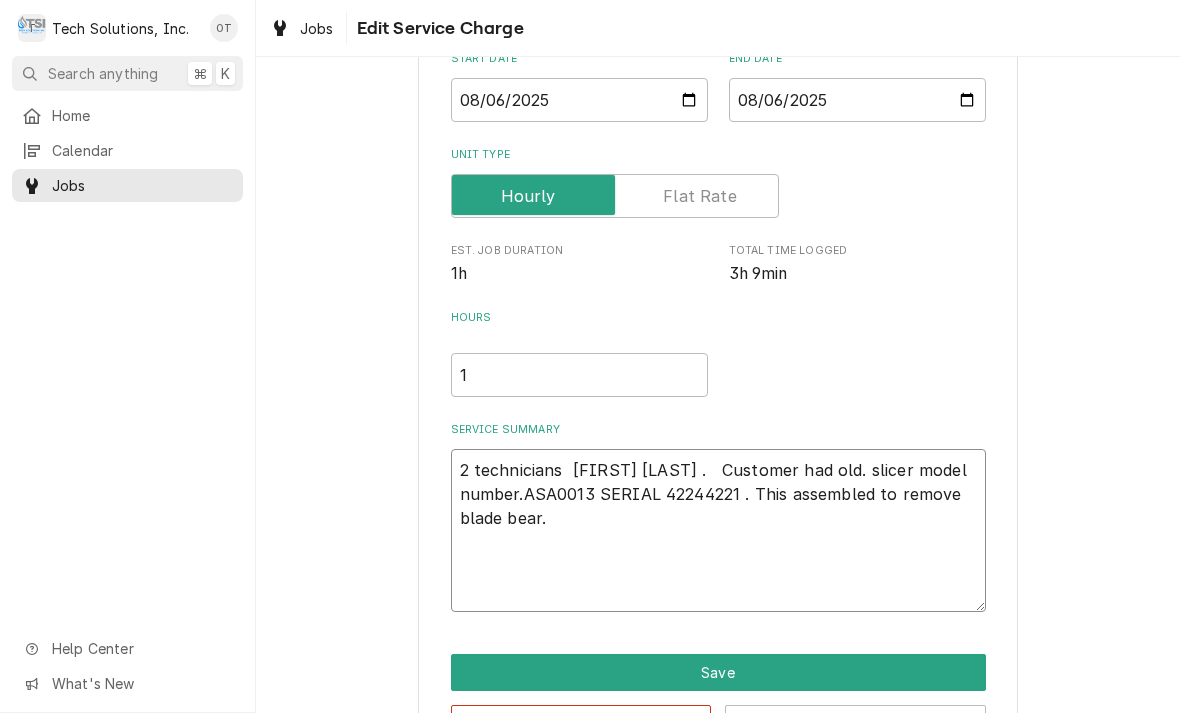 type on "x" 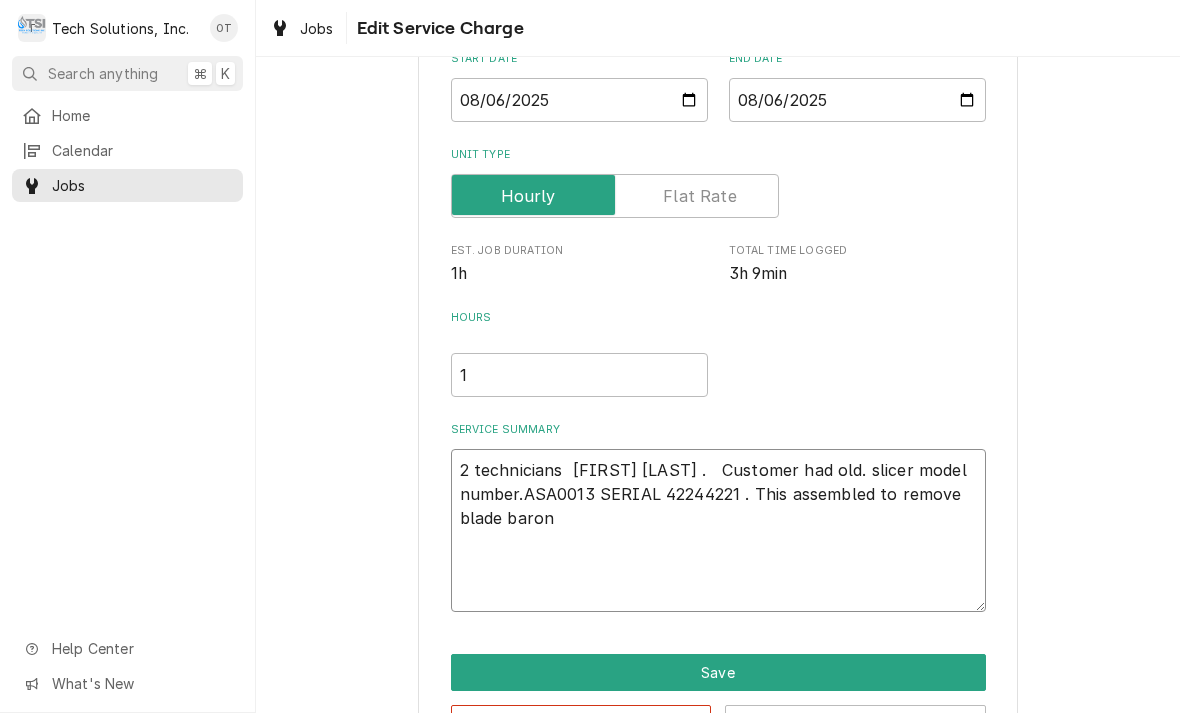 type on "x" 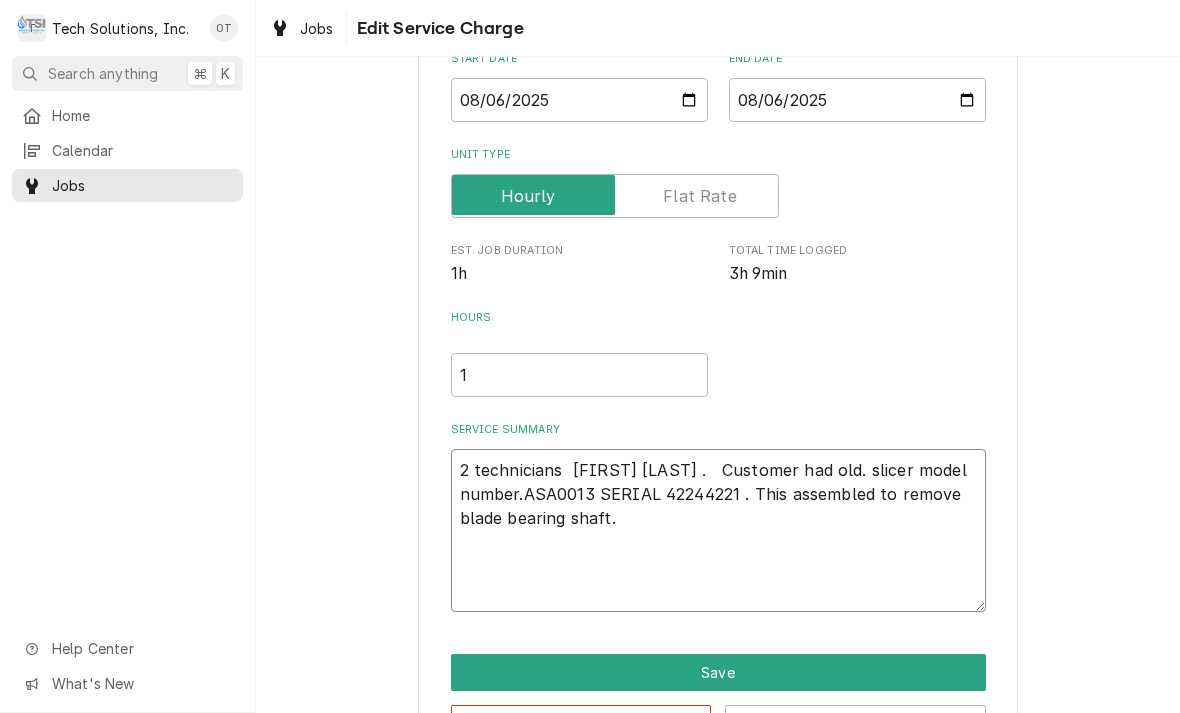 type on "x" 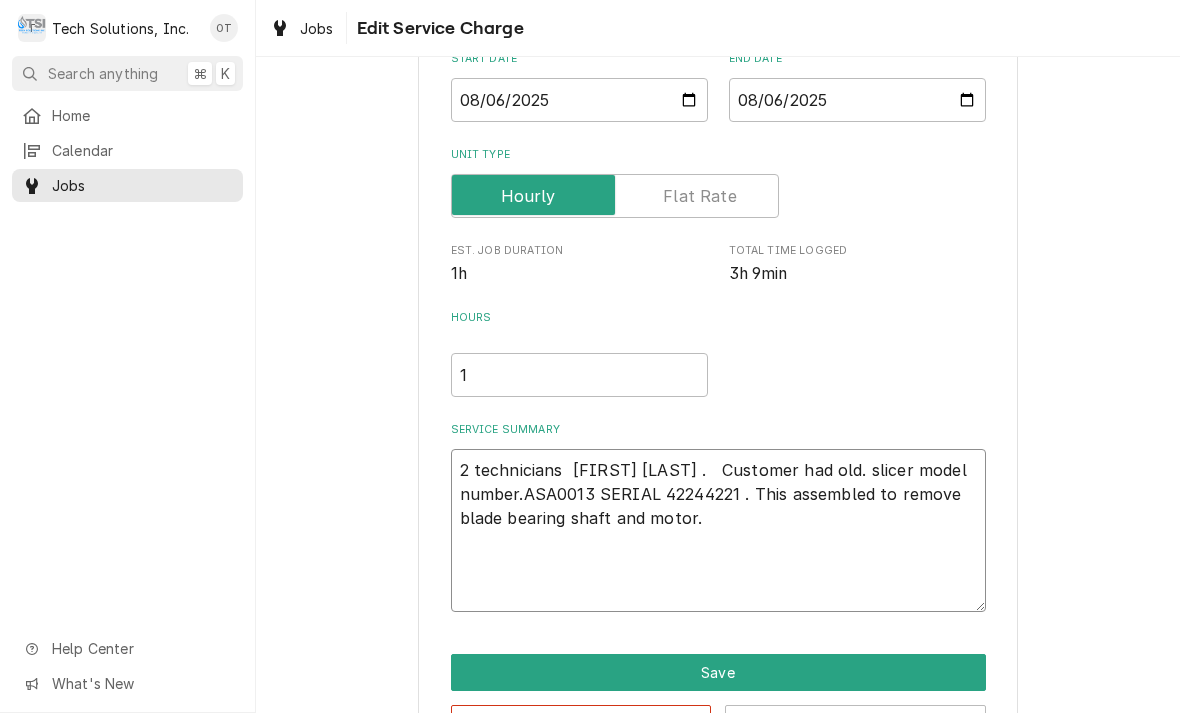type on "x" 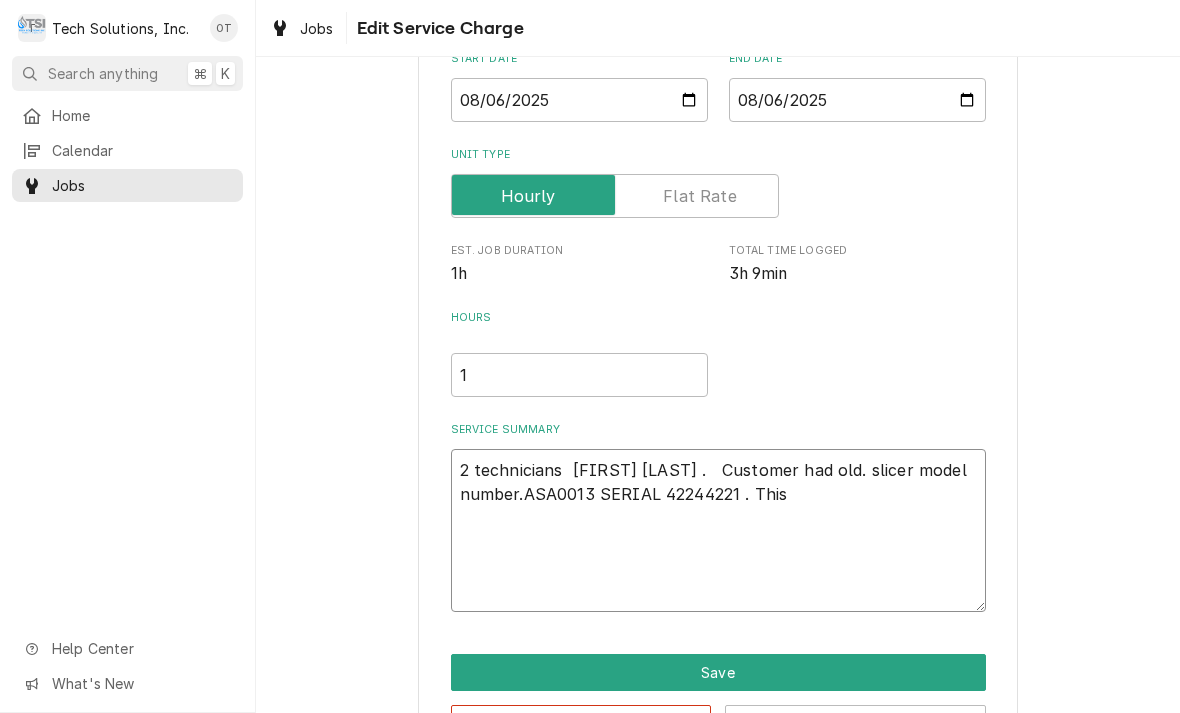 type on "x" 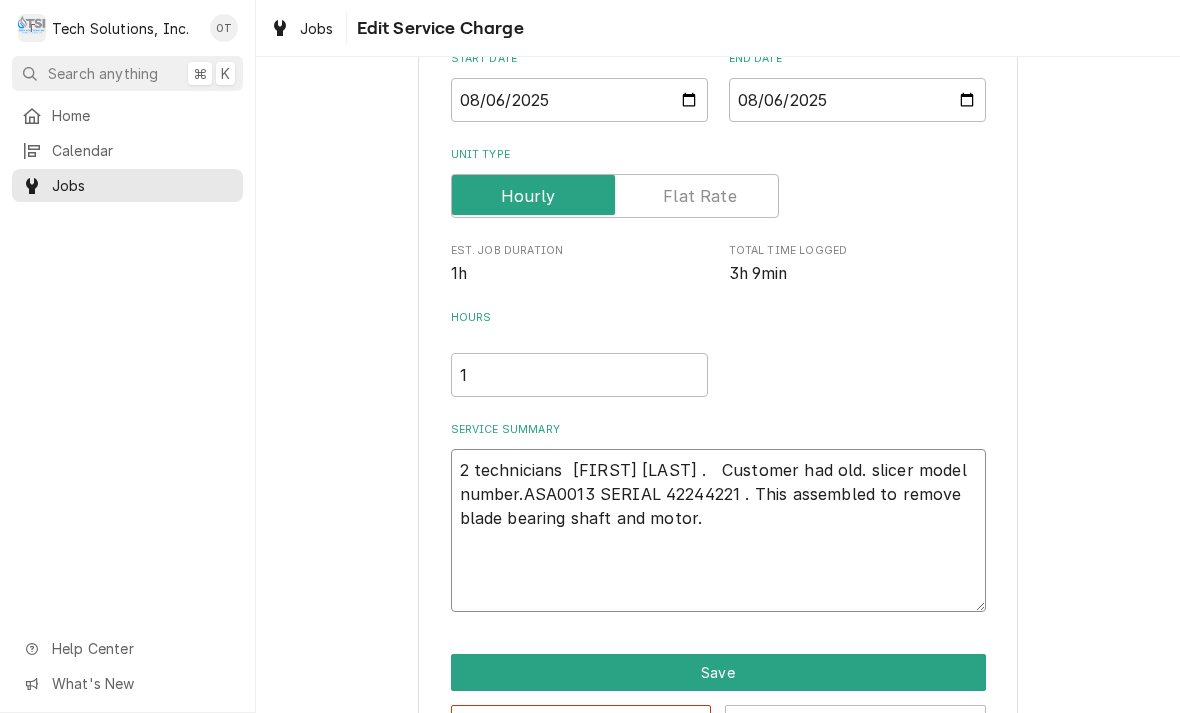 type on "x" 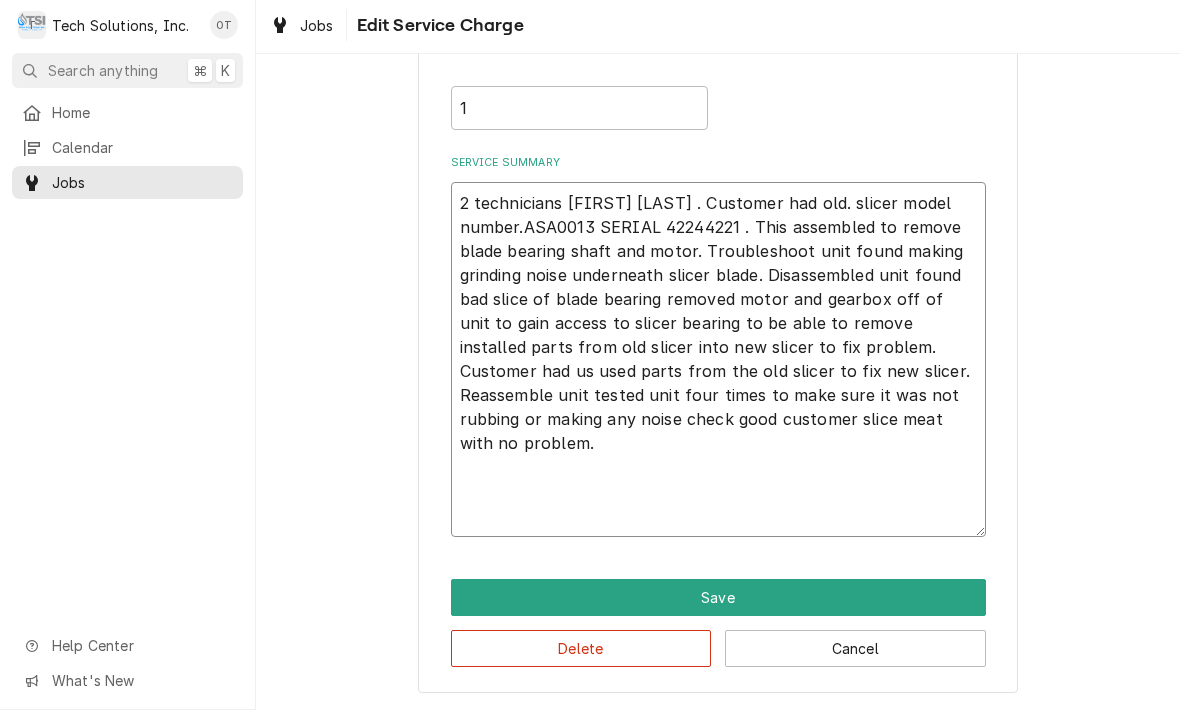 scroll, scrollTop: 473, scrollLeft: 0, axis: vertical 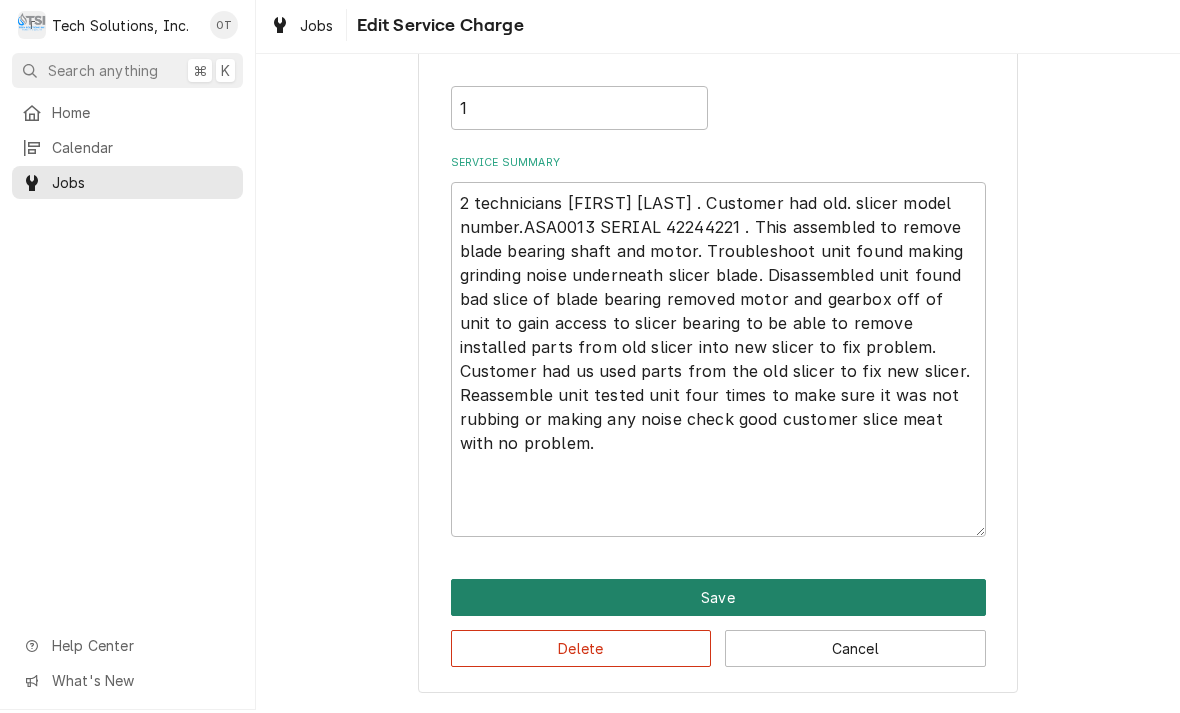 click on "Save" at bounding box center [718, 600] 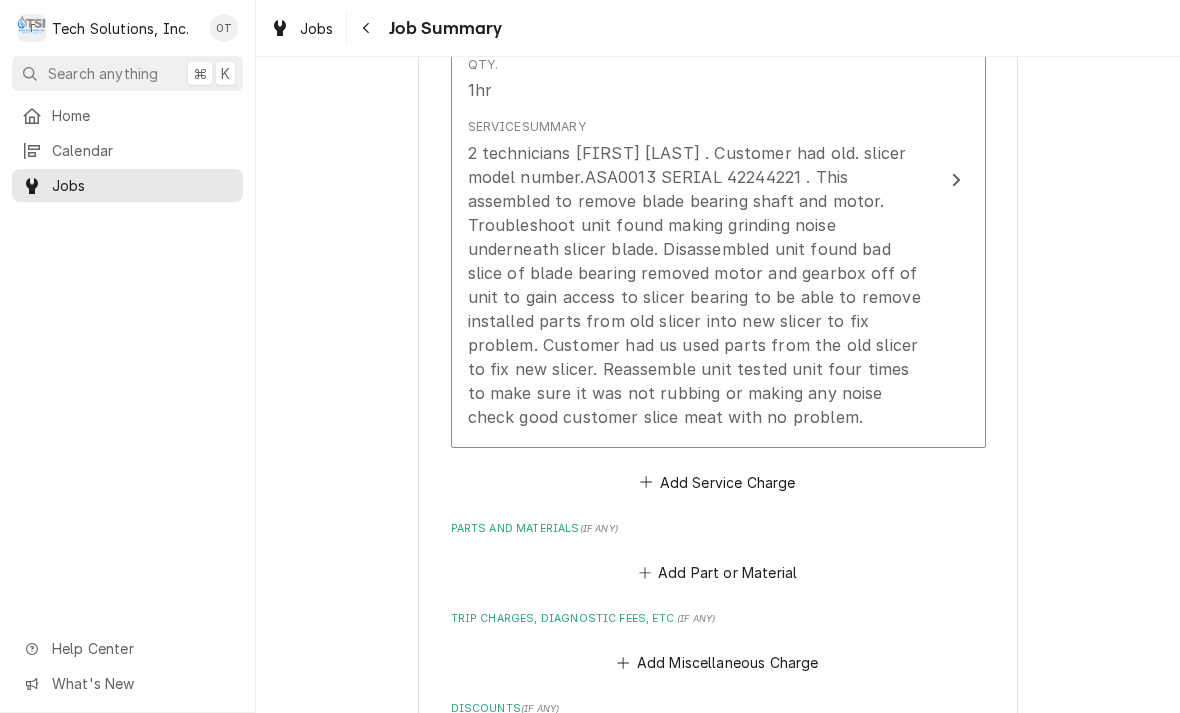 scroll, scrollTop: 628, scrollLeft: 0, axis: vertical 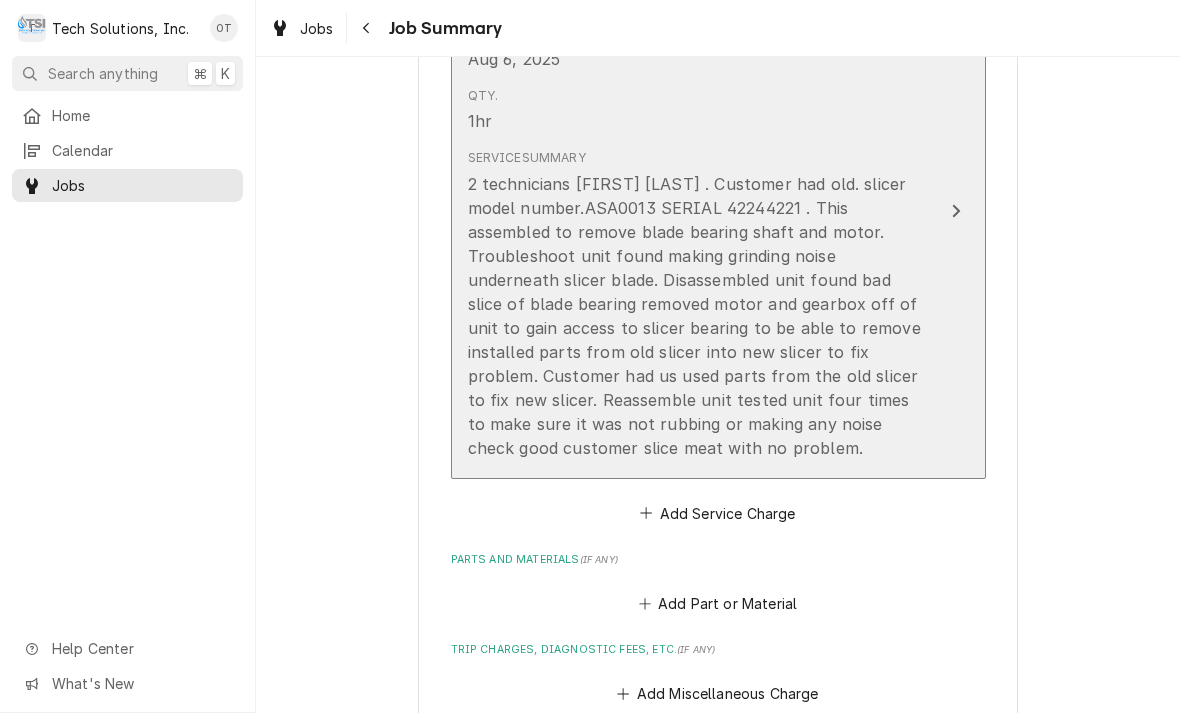 click on "2 technicians [FIRST] [LAST] . Customer had old. slicer model number.ASA0013 SERIAL 42244221 . This assembled to remove blade bearing shaft and motor. Troubleshoot unit found making grinding noise underneath slicer blade. Disassembled unit found bad slice of blade bearing removed motor and gearbox off of unit to gain access to slicer bearing to be able to remove installed parts from old slicer into new slicer to fix problem. Customer had us used parts from the old slicer to fix new slicer. Reassemble unit tested unit four times to make sure it was not rubbing or making any noise check good customer slice meat with no problem." at bounding box center [697, 316] 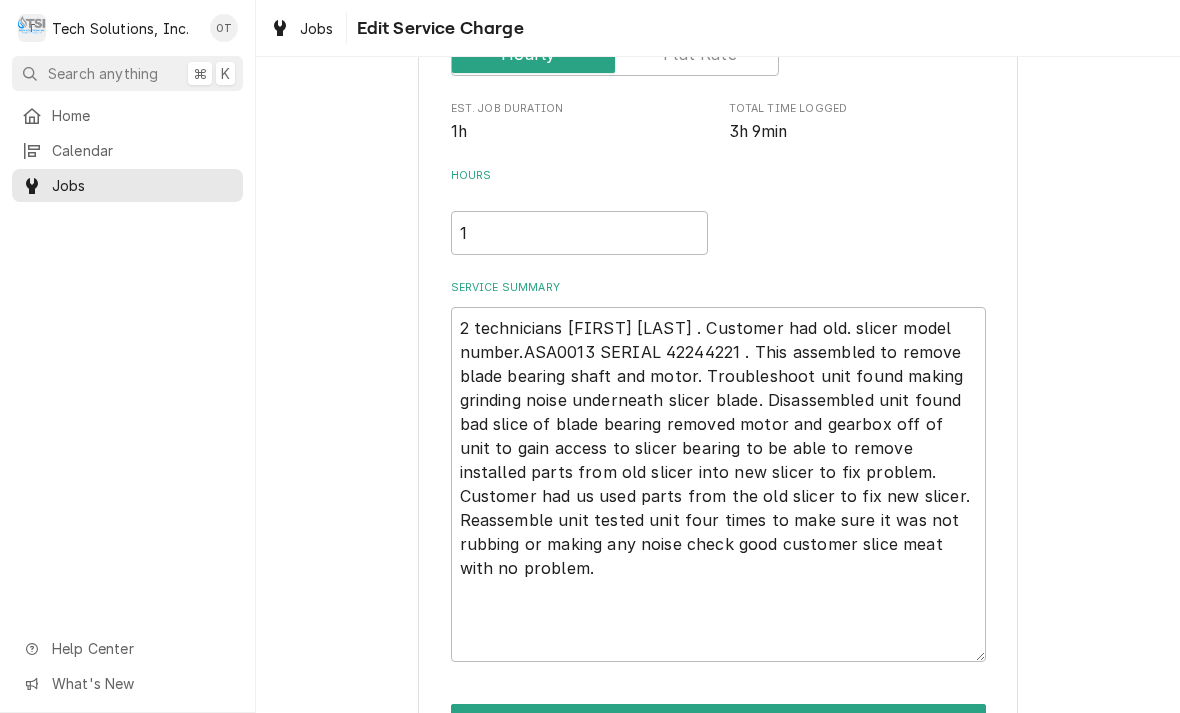 scroll, scrollTop: 361, scrollLeft: 0, axis: vertical 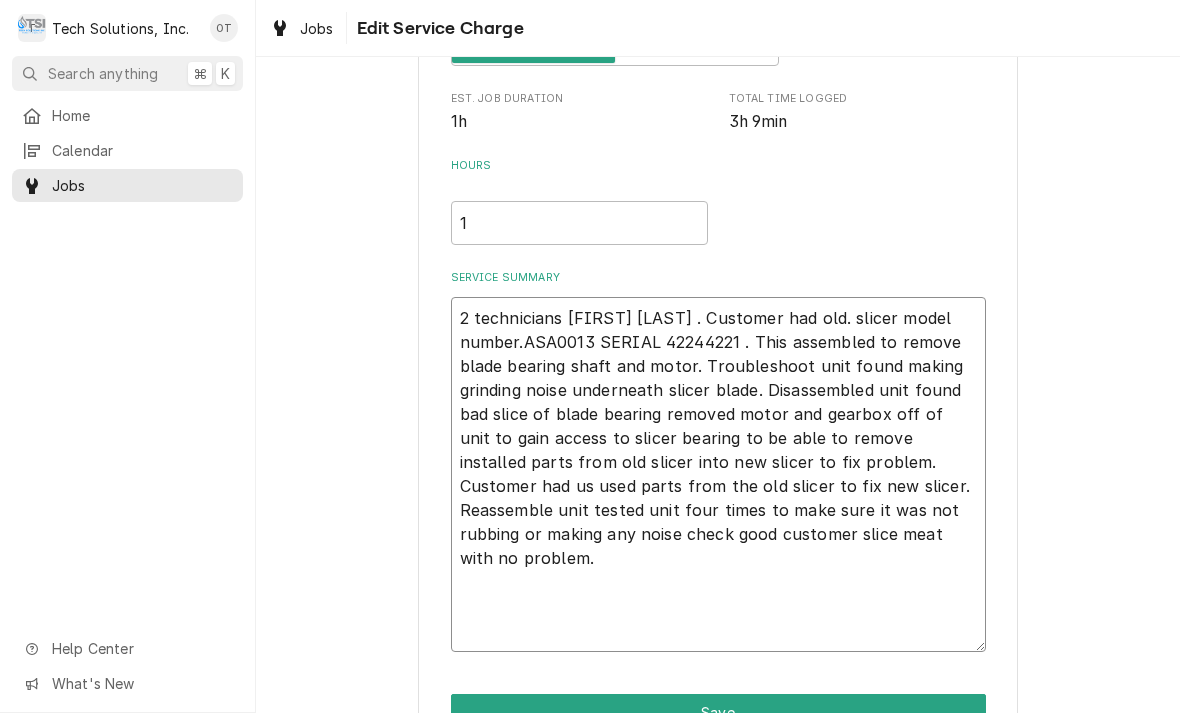 click on "2 technicians [FIRST] [LAST] . Customer had old. slicer model number.ASA0013 SERIAL 42244221 . This assembled to remove blade bearing shaft and motor. Troubleshoot unit found making grinding noise underneath slicer blade. Disassembled unit found bad slice of blade bearing removed motor and gearbox off of unit to gain access to slicer bearing to be able to remove installed parts from old slicer into new slicer to fix problem. Customer had us used parts from the old slicer to fix new slicer. Reassemble unit tested unit four times to make sure it was not rubbing or making any noise check good customer slice meat with no problem." at bounding box center [718, 474] 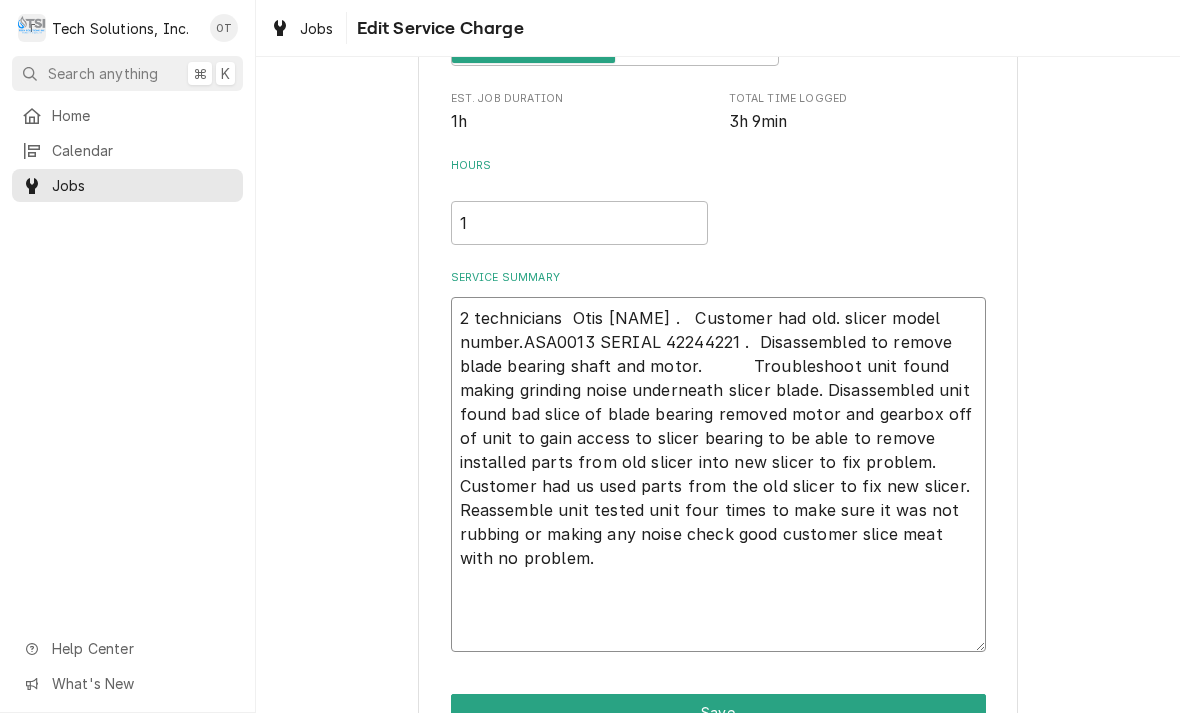 click on "2 technicians  Otis [NAME] .   Customer had old. slicer model number.ASA0013 SERIAL 42244221 .  Disassembled to remove blade bearing shaft and motor.          Troubleshoot unit found making grinding noise underneath slicer blade. Disassembled unit found bad slice of blade bearing removed motor and gearbox off of unit to gain access to slicer bearing to be able to remove installed parts from old slicer into new slicer to fix problem. Customer had us used parts from the old slicer to fix new slicer. Reassemble unit tested unit four times to make sure it was not rubbing or making any noise check good customer slice meat with no problem." at bounding box center (718, 474) 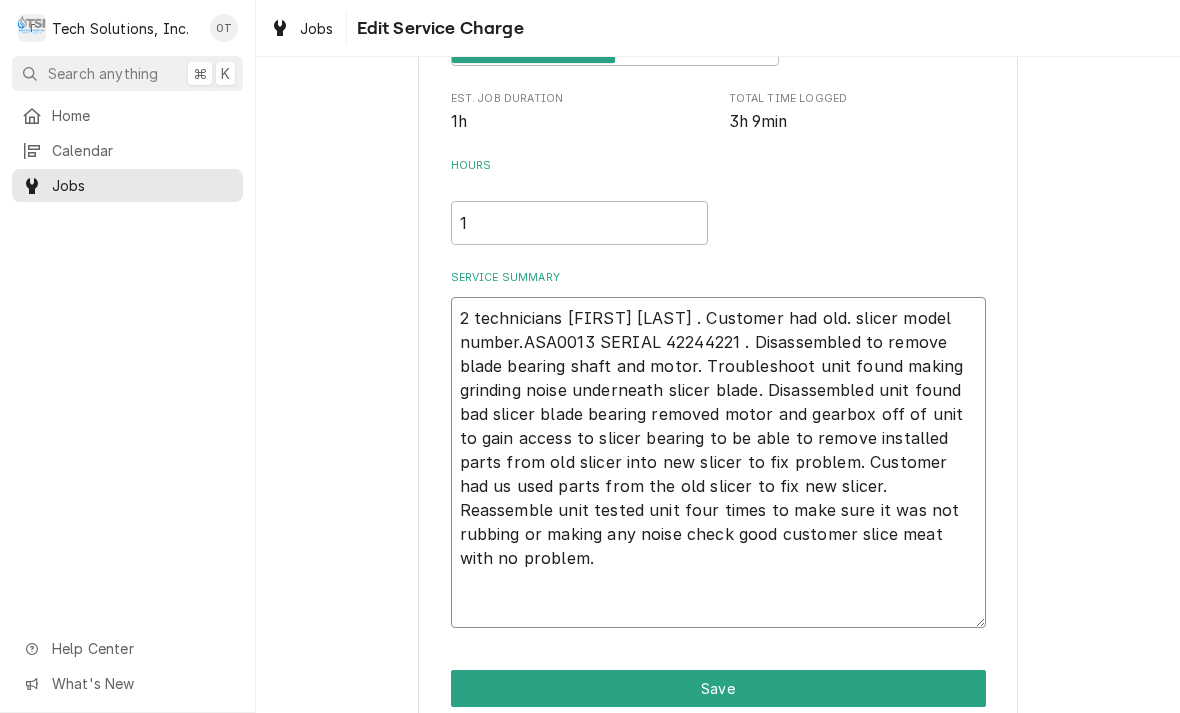 click on "2 technicians [FIRST] [LAST] . Customer had old. slicer model number.ASA0013 SERIAL 42244221 . Disassembled to remove blade bearing shaft and motor. Troubleshoot unit found making grinding noise underneath slicer blade. Disassembled unit found bad slicer blade bearing removed motor and gearbox off of unit to gain access to slicer bearing to be able to remove installed parts from old slicer into new slicer to fix problem. Customer had us used parts from the old slicer to fix new slicer. Reassemble unit tested unit four times to make sure it was not rubbing or making any noise check good customer slice meat with no problem." at bounding box center [718, 462] 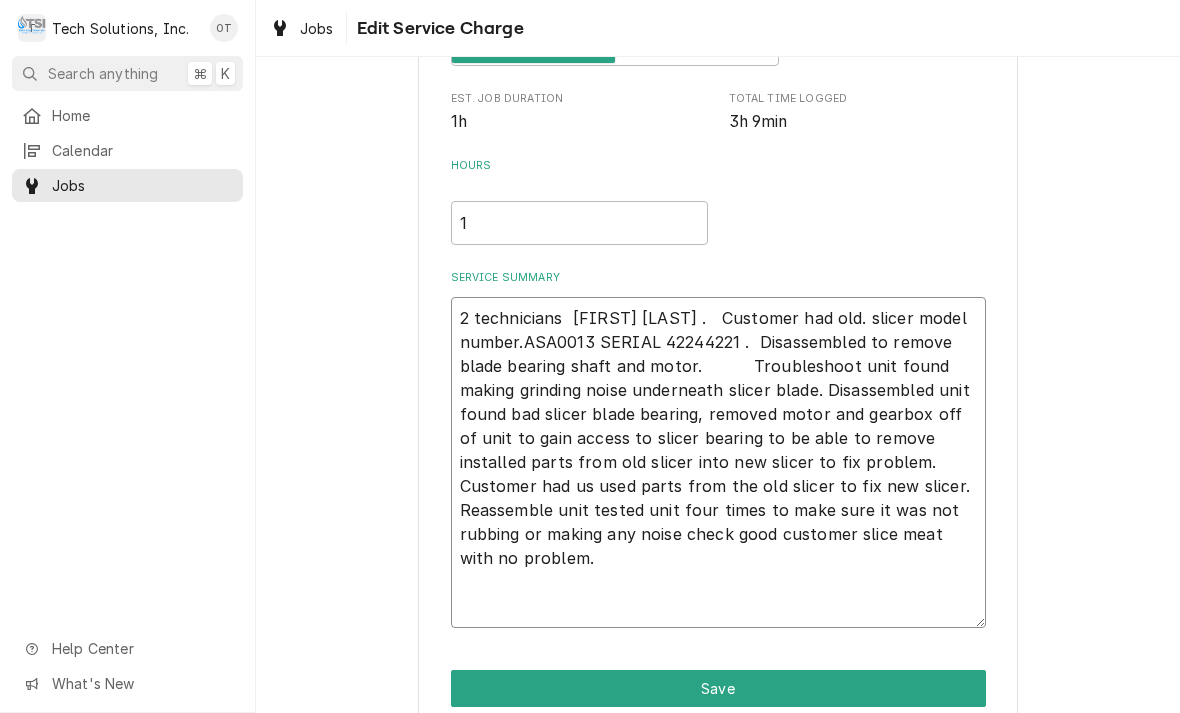 click on "2 technicians  [FIRST] [LAST] .   Customer had old. slicer model number.ASA0013 SERIAL 42244221 .  Disassembled to remove blade bearing shaft and motor.          Troubleshoot unit found making grinding noise underneath slicer blade. Disassembled unit found bad slicer blade bearing, removed motor and gearbox off of unit to gain access to slicer bearing to be able to remove installed parts from old slicer into new slicer to fix problem. Customer had us used parts from the old slicer to fix new slicer. Reassemble unit tested unit four times to make sure it was not rubbing or making any noise check good customer slice meat with no problem." at bounding box center (718, 462) 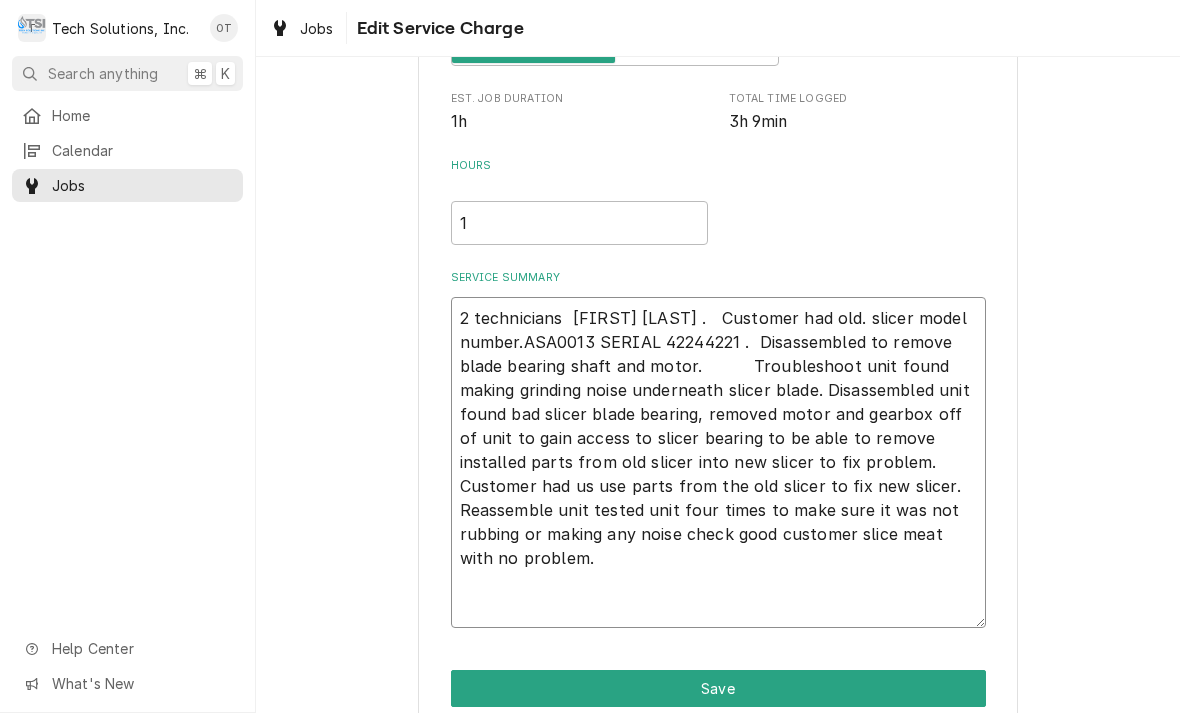 click on "2 technicians  [FIRST] [LAST] .   Customer had old. slicer model number.ASA0013 SERIAL 42244221 .  Disassembled to remove blade bearing shaft and motor.          Troubleshoot unit found making grinding noise underneath slicer blade. Disassembled unit found bad slicer blade bearing, removed motor and gearbox off of unit to gain access to slicer bearing to be able to remove installed parts from old slicer into new slicer to fix problem. Customer had us use parts from the old slicer to fix new slicer. Reassemble unit tested unit four times to make sure it was not rubbing or making any noise check good customer slice meat with no problem." at bounding box center (718, 462) 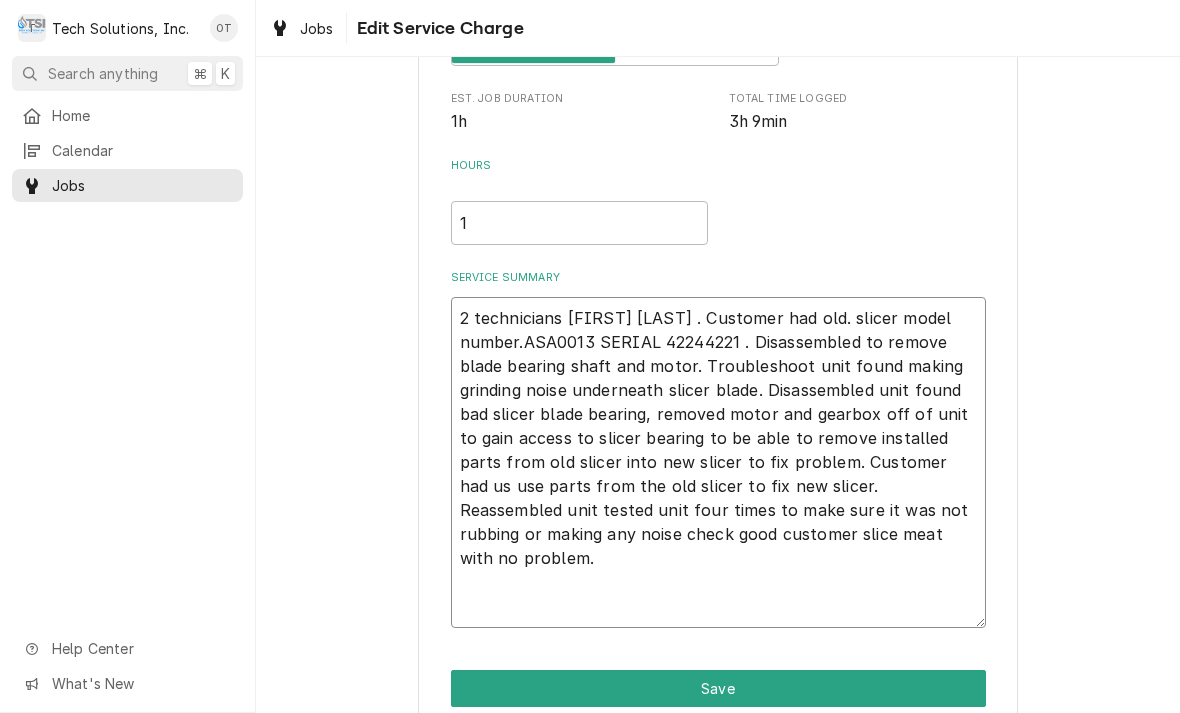 click on "2 technicians [FIRST] [LAST] . Customer had old. slicer model number.ASA0013 SERIAL 42244221 . Disassembled to remove blade bearing shaft and motor. Troubleshoot unit found making grinding noise underneath slicer blade. Disassembled unit found bad slicer blade bearing, removed motor and gearbox off of unit to gain access to slicer bearing to be able to remove installed parts from old slicer into new slicer to fix problem. Customer had us use parts from the old slicer to fix new slicer. Reassembled unit tested unit four times to make sure it was not rubbing or making any noise check good customer slice meat with no problem." at bounding box center [718, 462] 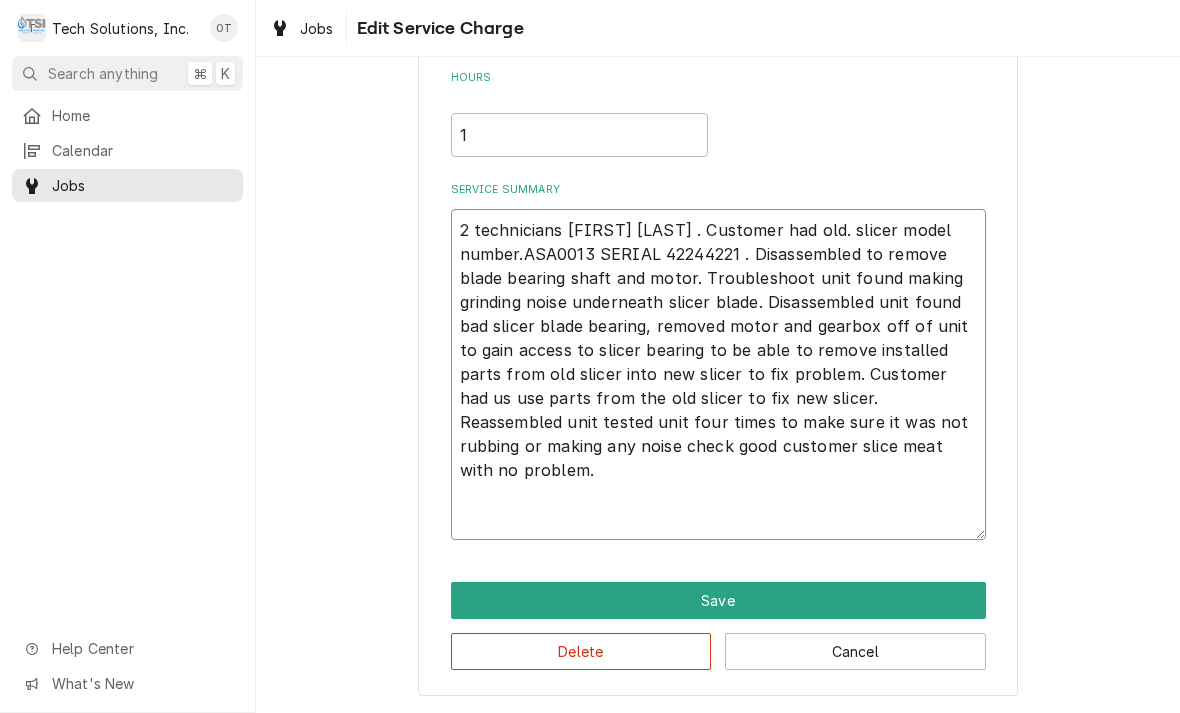 scroll, scrollTop: 449, scrollLeft: 0, axis: vertical 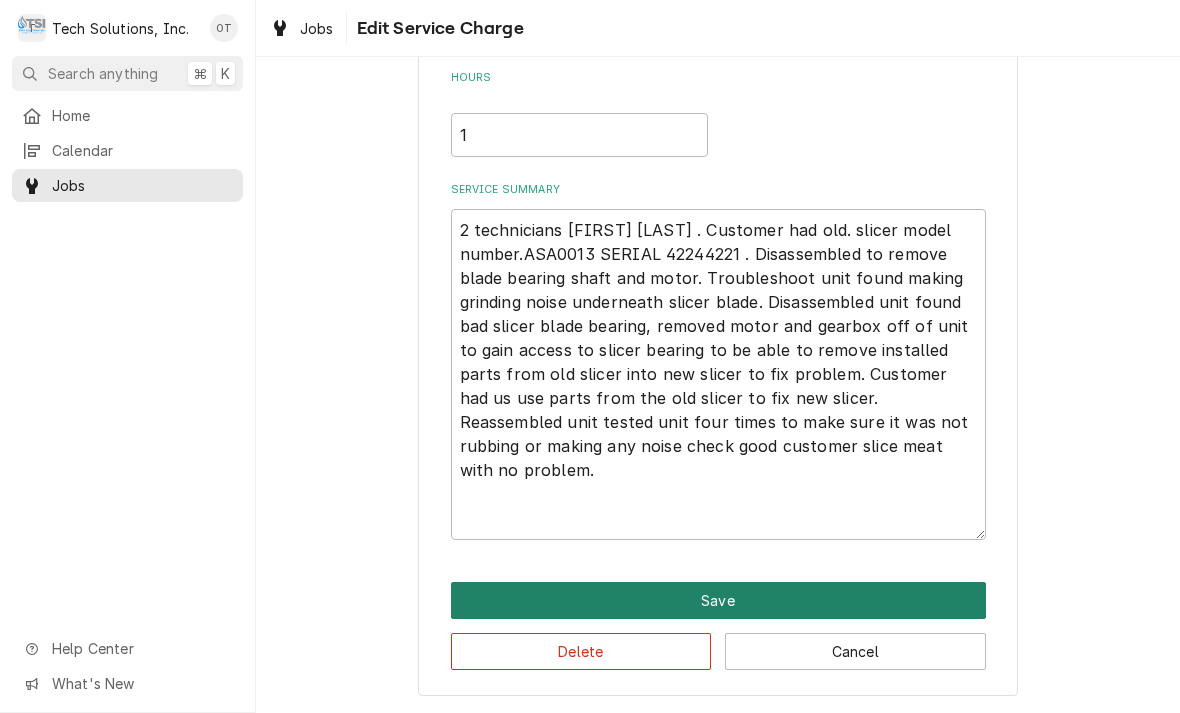 click on "Save" at bounding box center [718, 600] 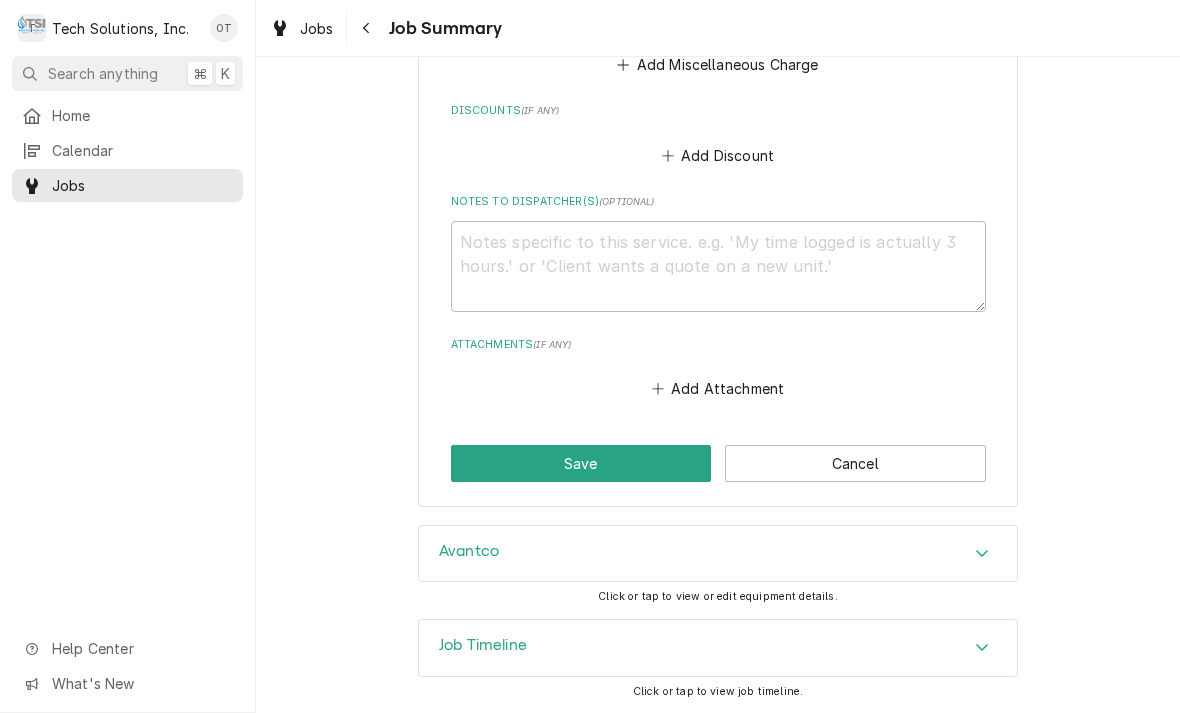 scroll, scrollTop: 1294, scrollLeft: 0, axis: vertical 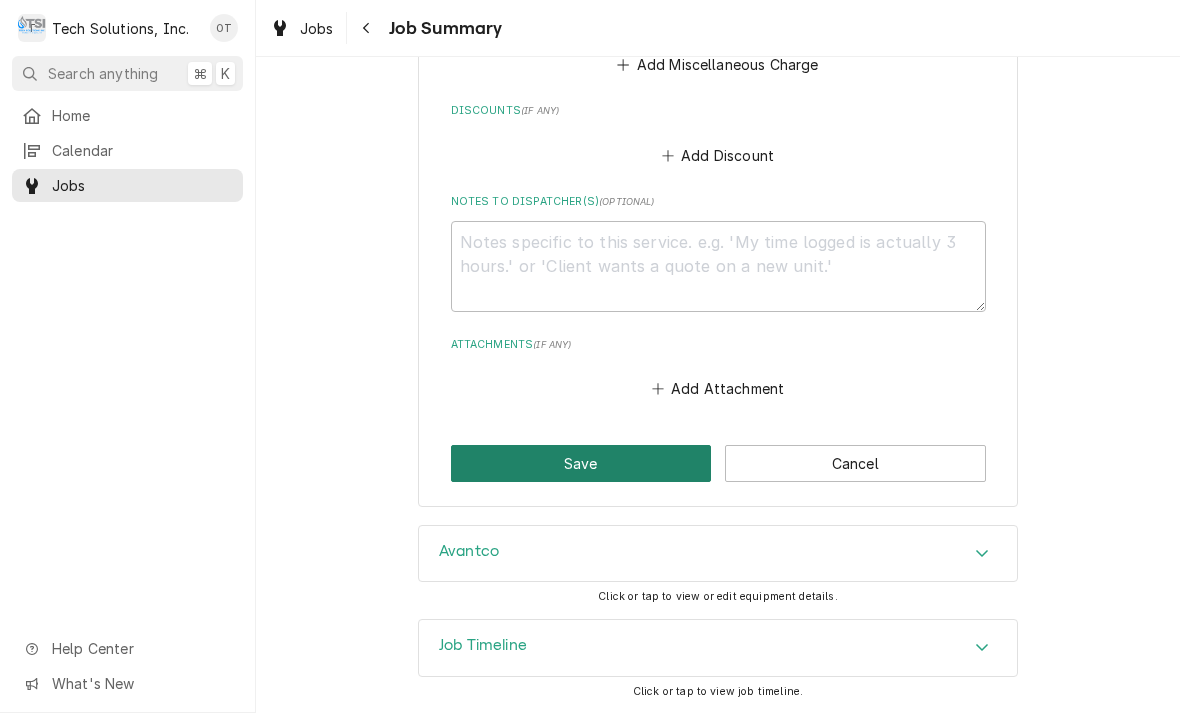 click on "Save" at bounding box center [581, 463] 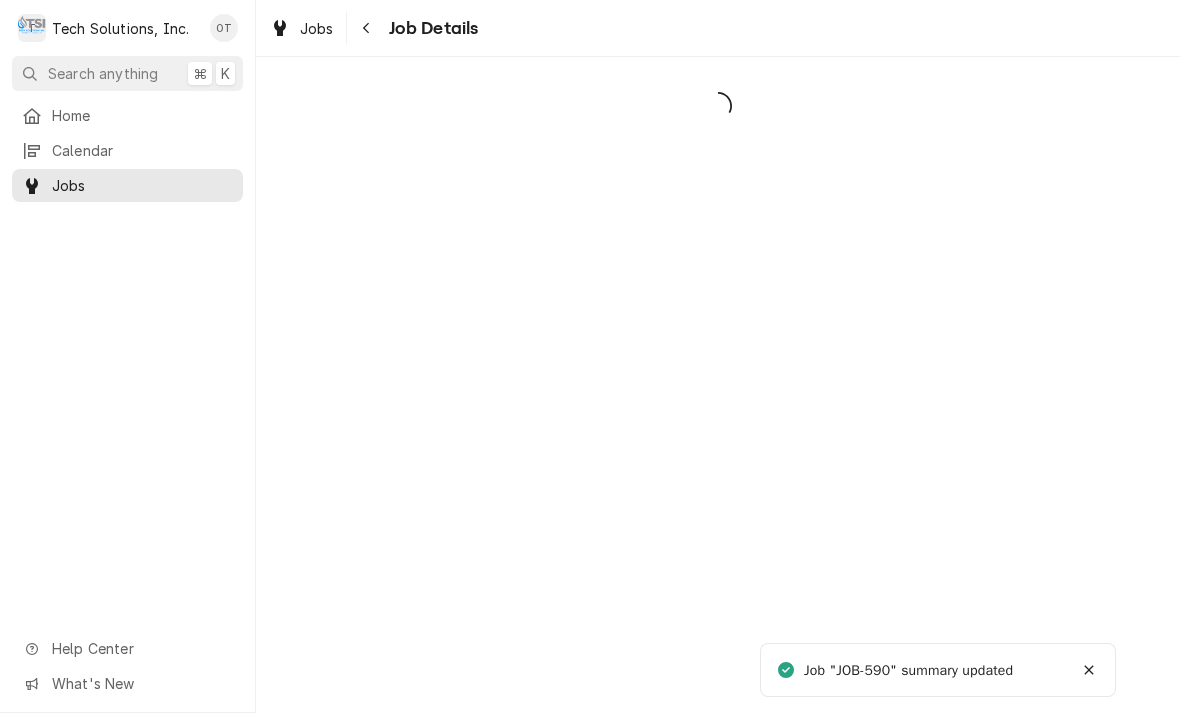 scroll, scrollTop: 0, scrollLeft: 0, axis: both 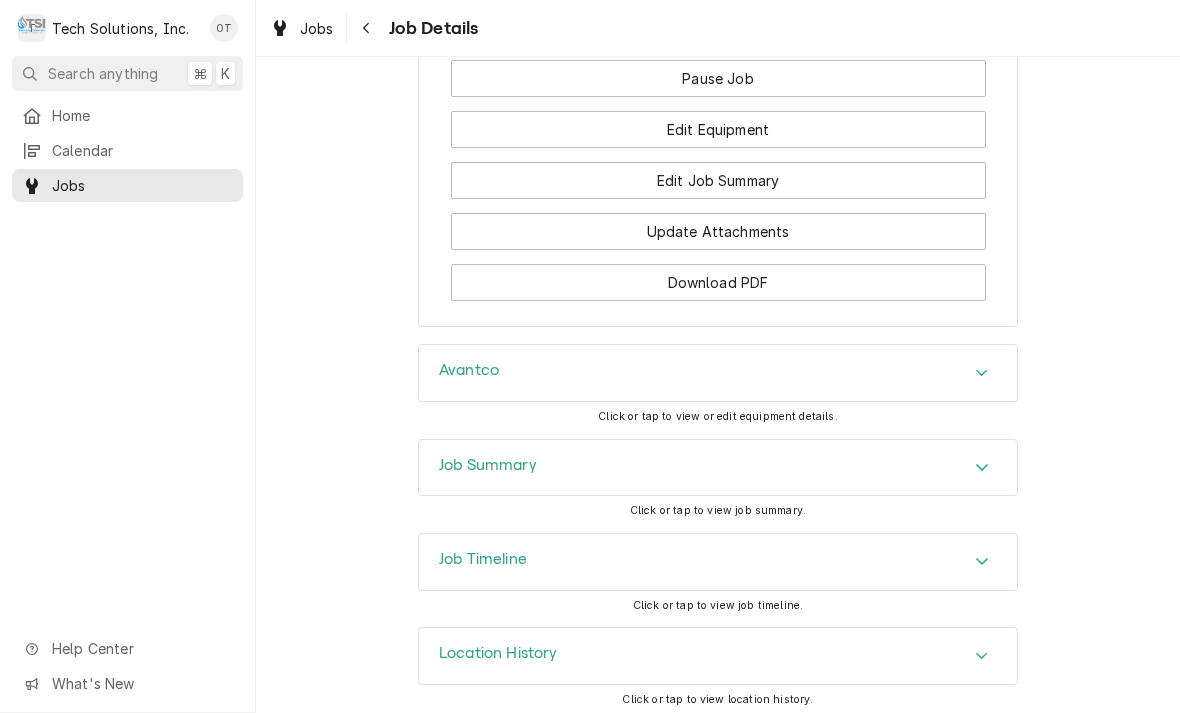 click on "Complete Job" at bounding box center (718, 27) 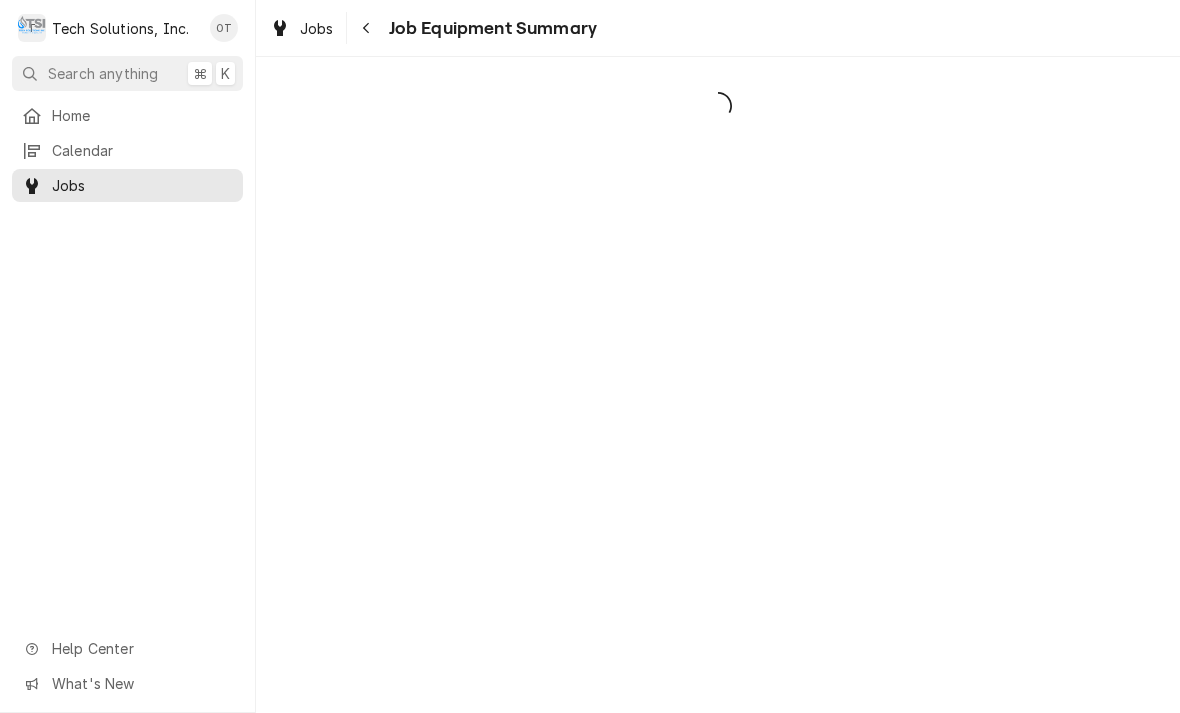 scroll, scrollTop: 0, scrollLeft: 0, axis: both 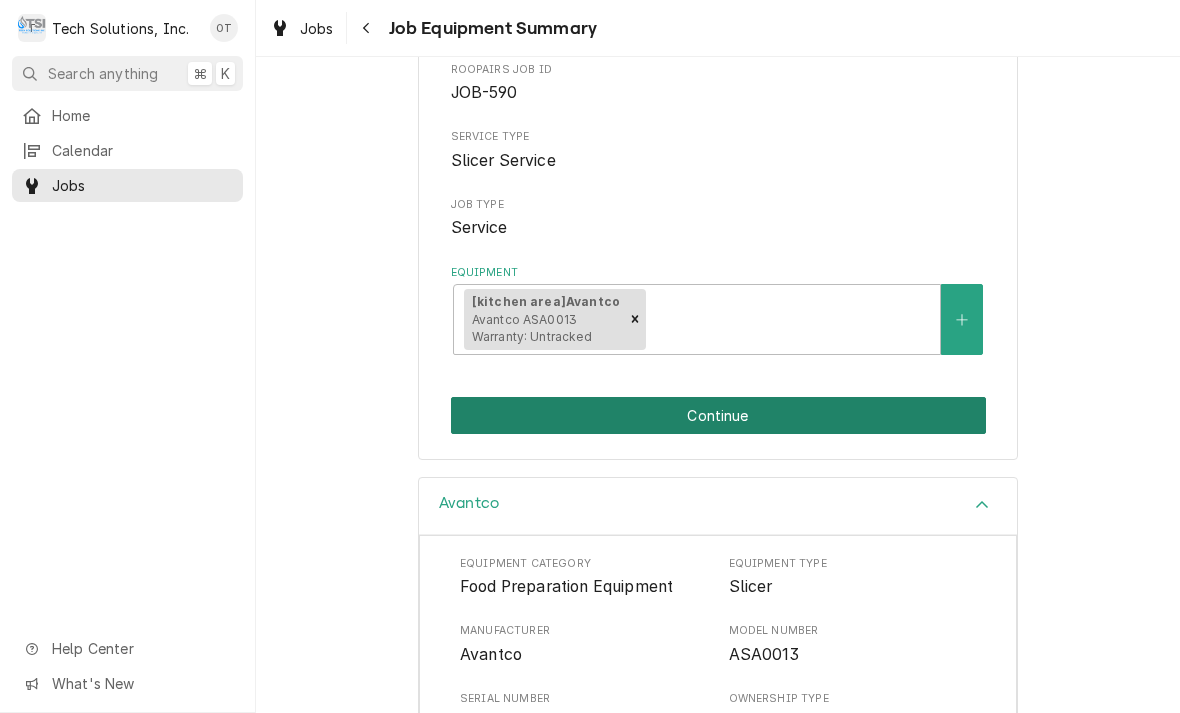 click on "Continue" at bounding box center [718, 415] 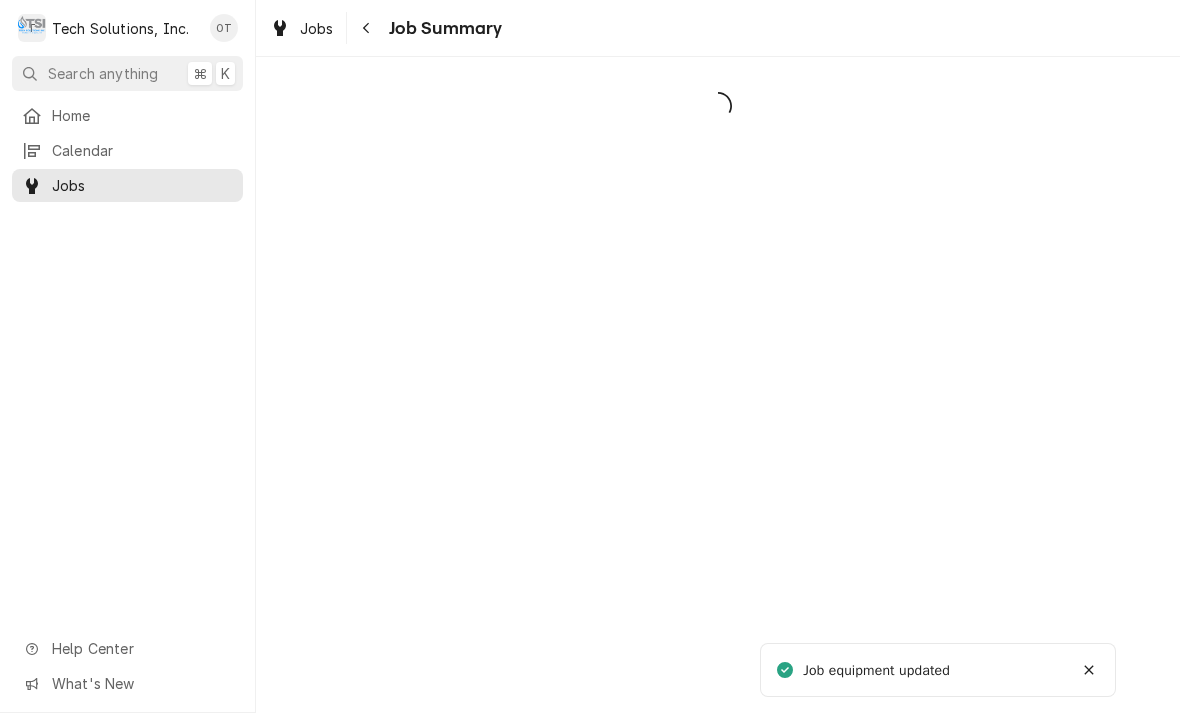 scroll, scrollTop: 0, scrollLeft: 0, axis: both 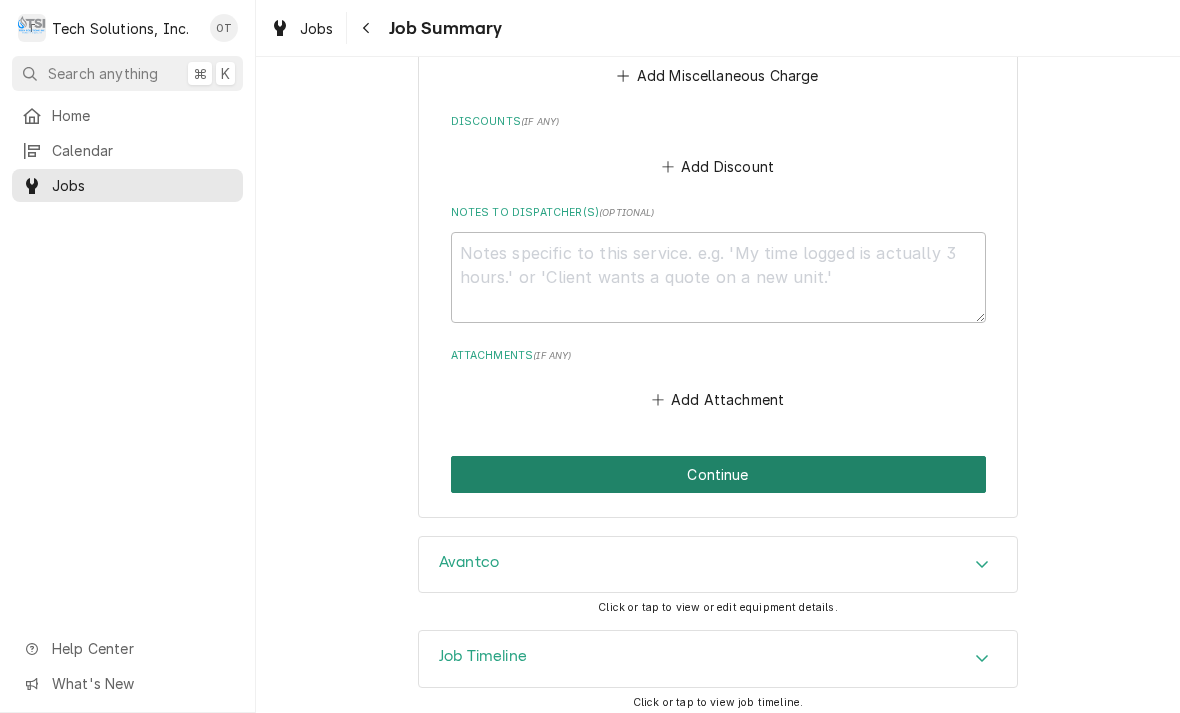 click on "Continue" at bounding box center (718, 474) 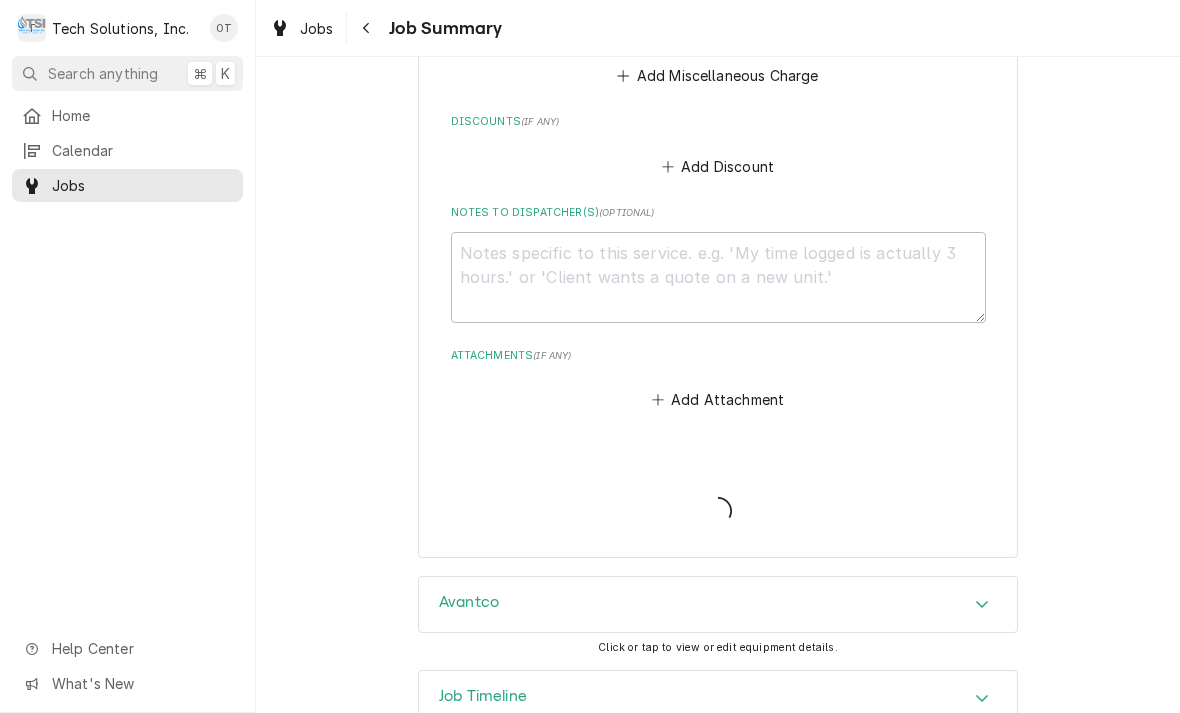 type on "x" 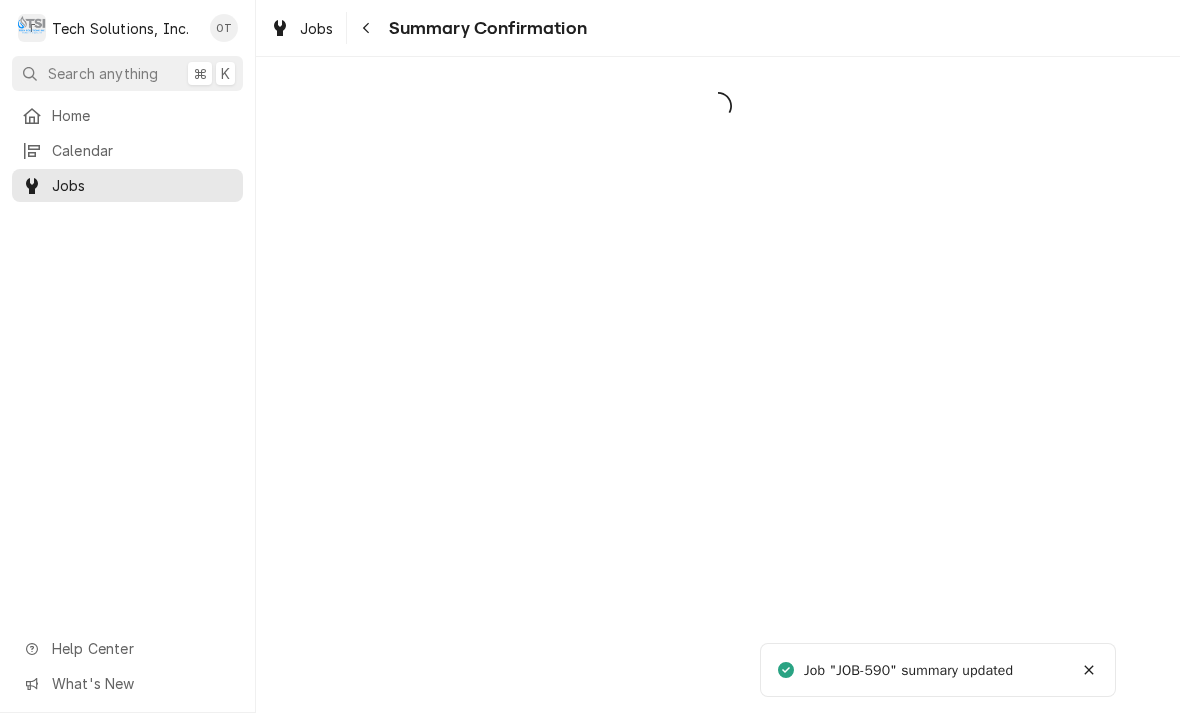 scroll, scrollTop: 0, scrollLeft: 0, axis: both 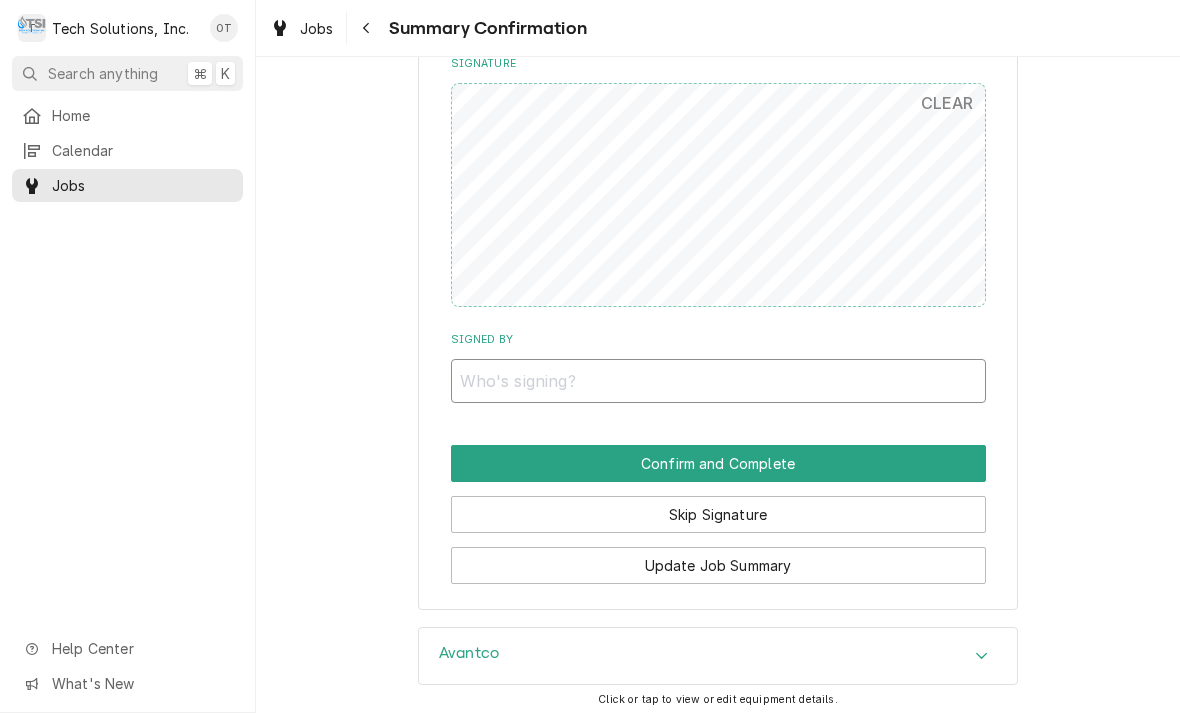 click on "Signed By" at bounding box center [718, 381] 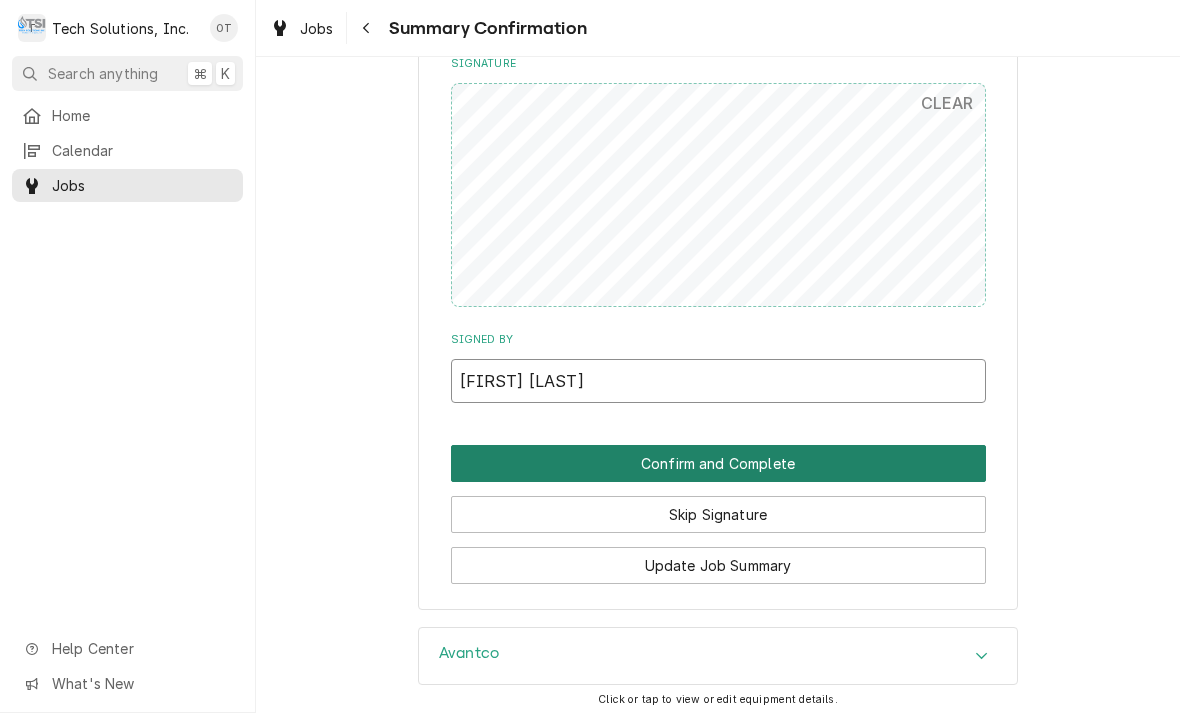 type on "James mackay" 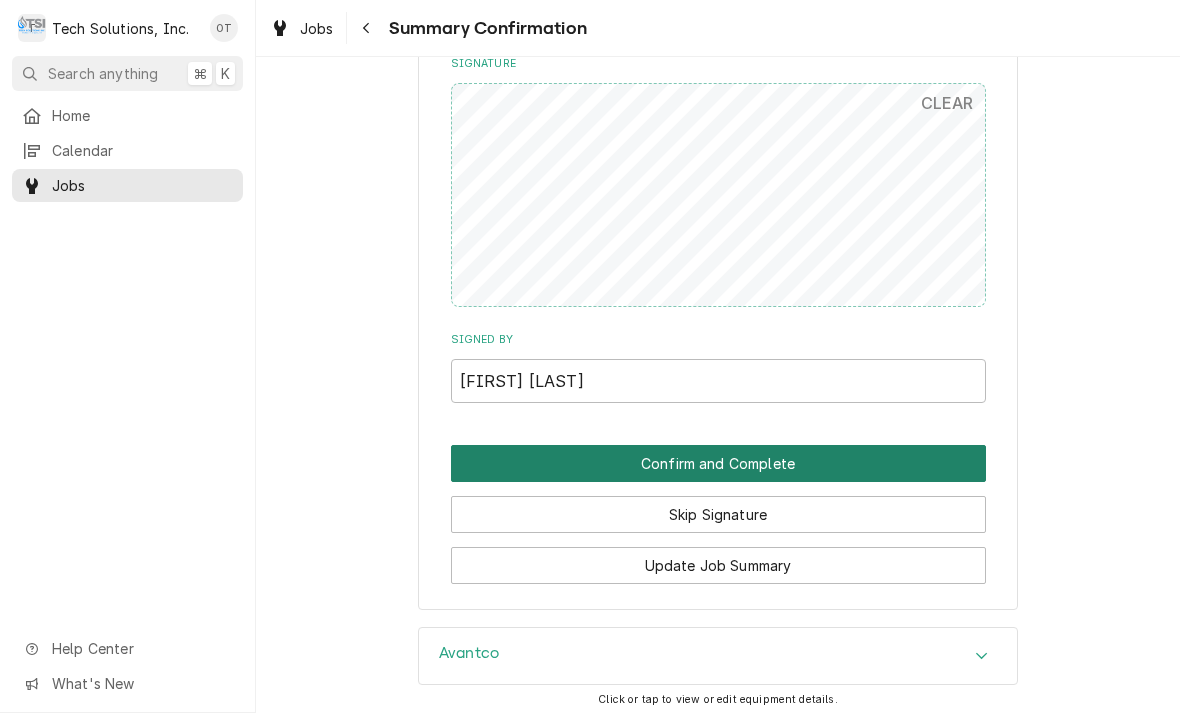 click on "Confirm and Complete" at bounding box center (718, 463) 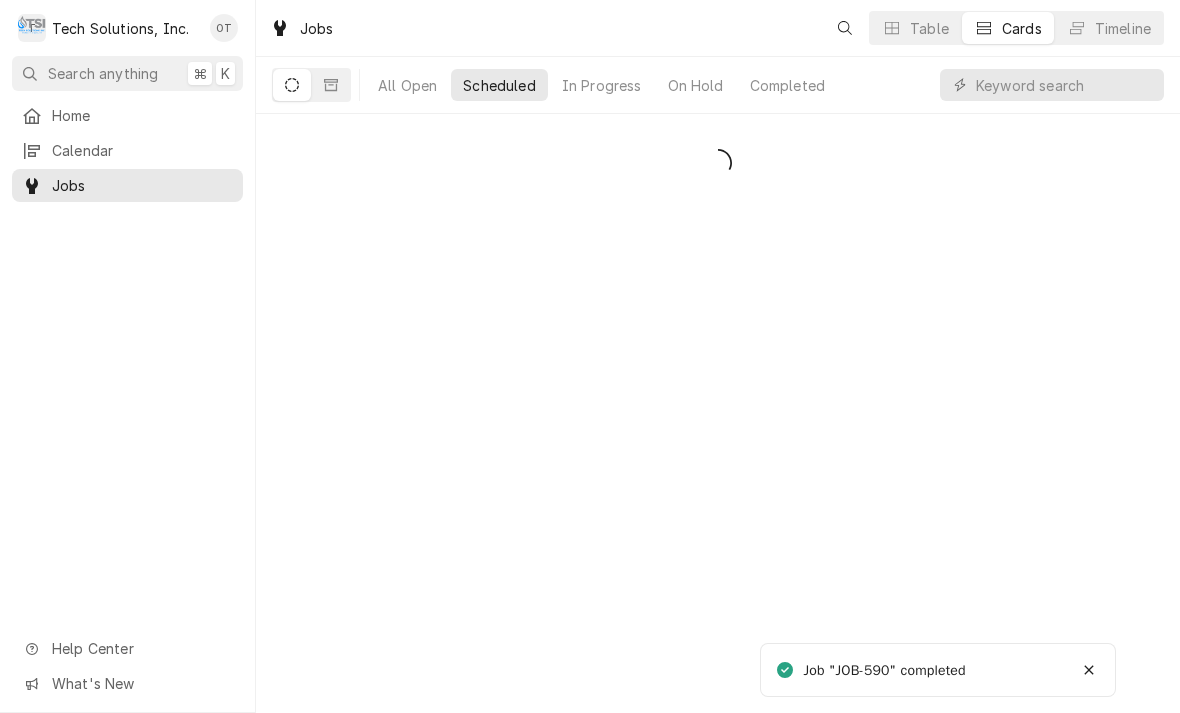 scroll, scrollTop: 0, scrollLeft: 0, axis: both 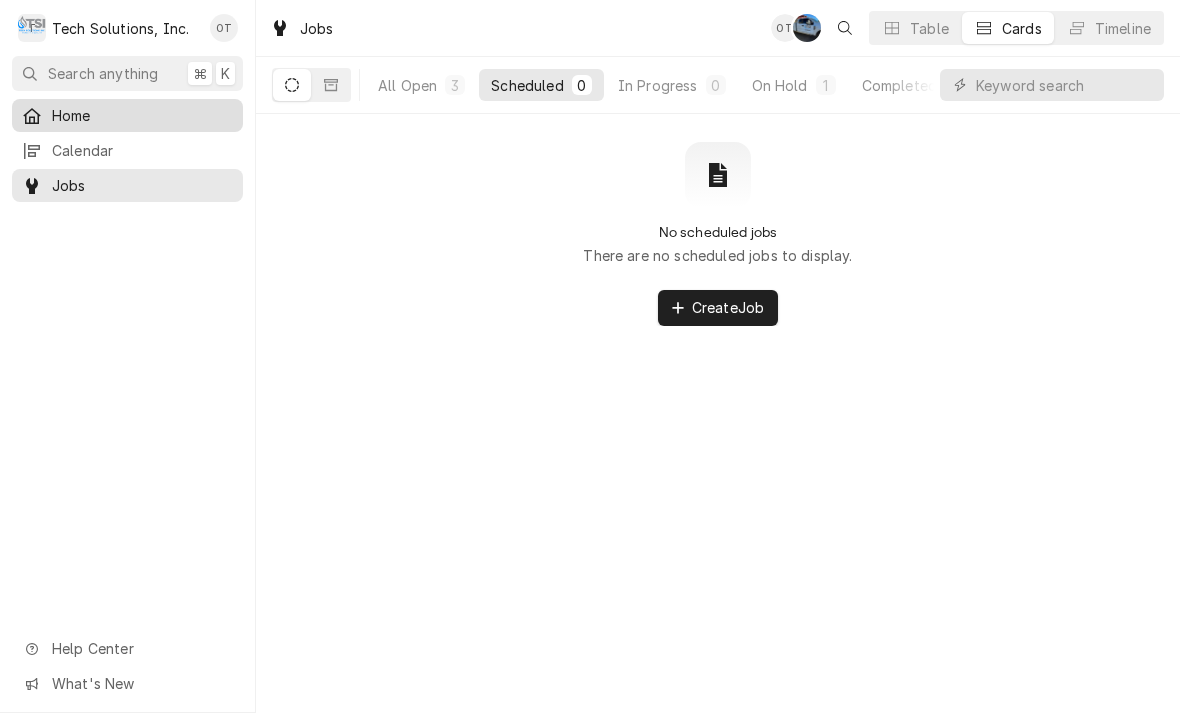 click on "Home" at bounding box center (142, 115) 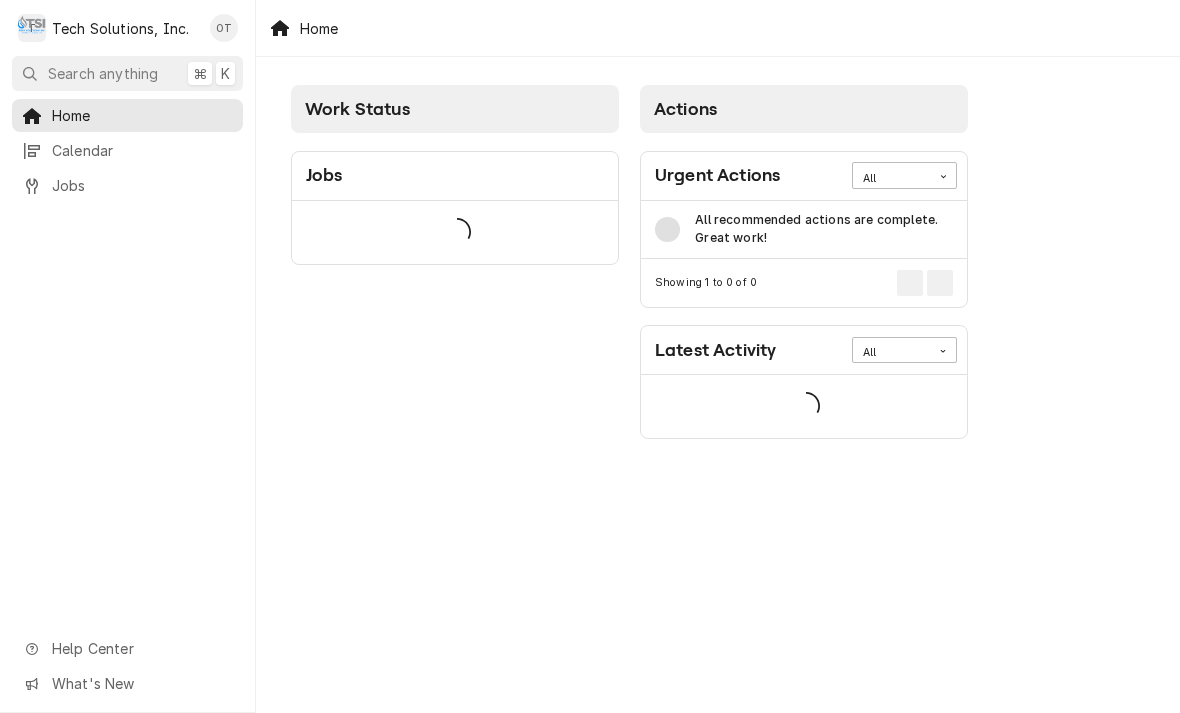 scroll, scrollTop: 0, scrollLeft: 0, axis: both 